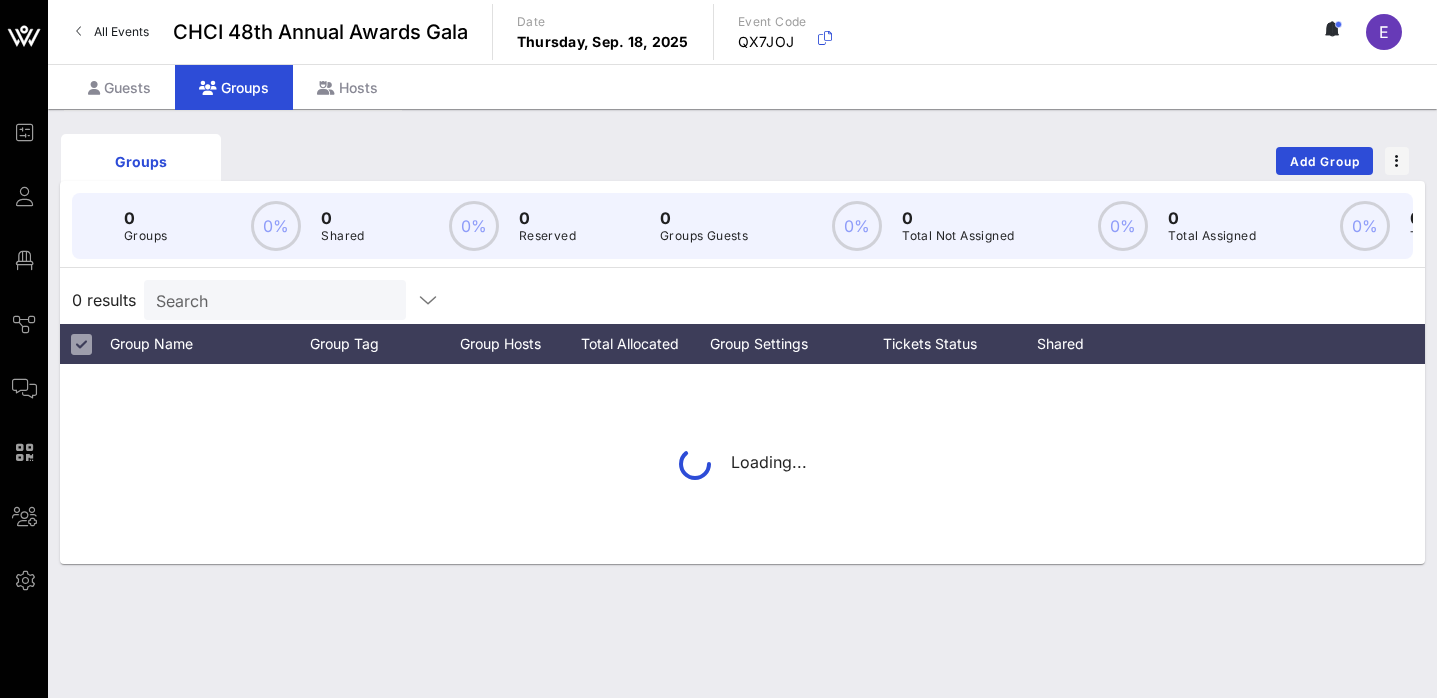 scroll, scrollTop: 0, scrollLeft: 0, axis: both 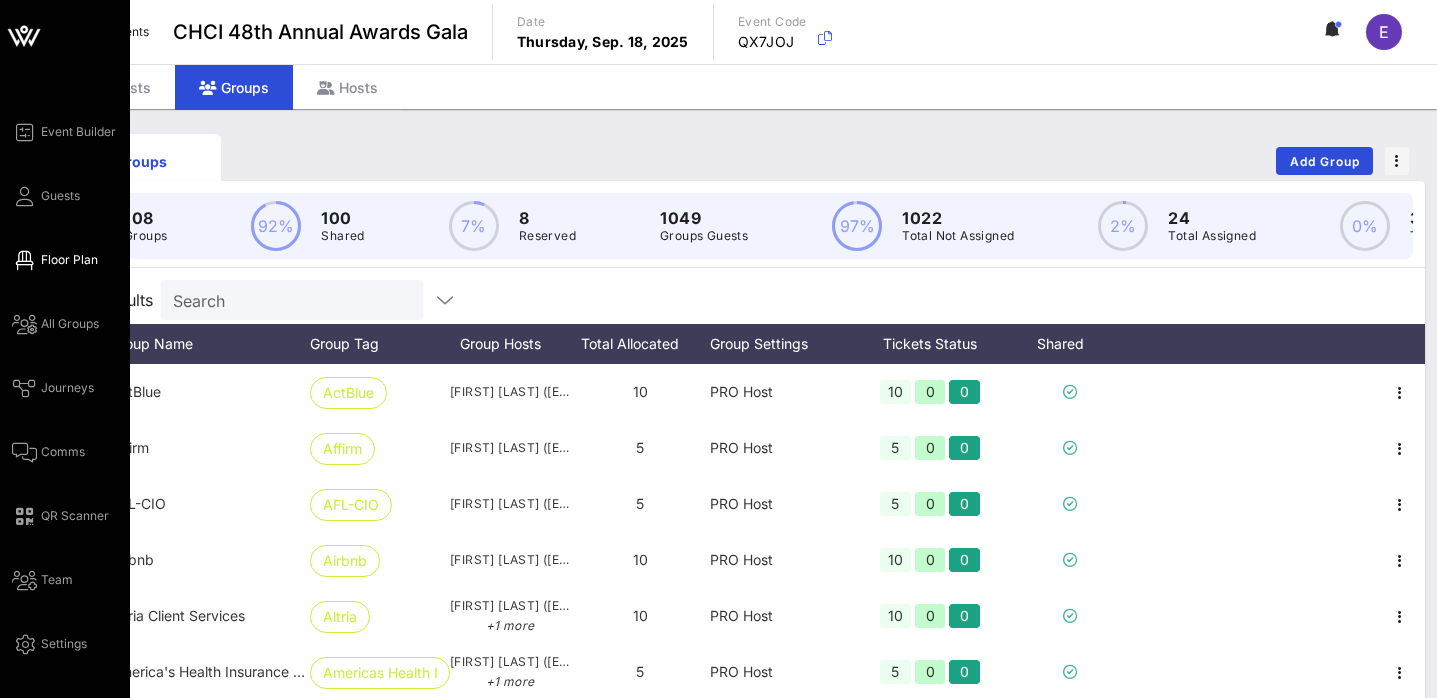 click on "Floor Plan" at bounding box center (69, 260) 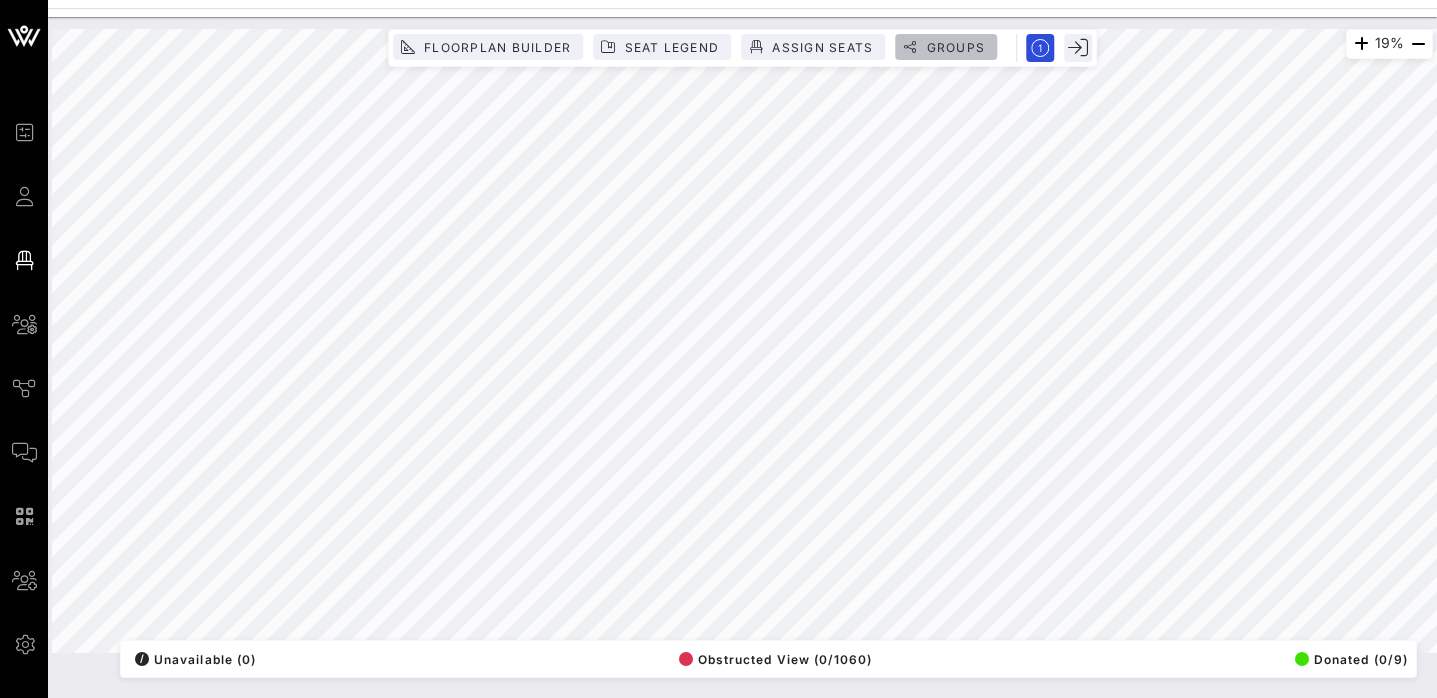 click on "Groups" at bounding box center (955, 47) 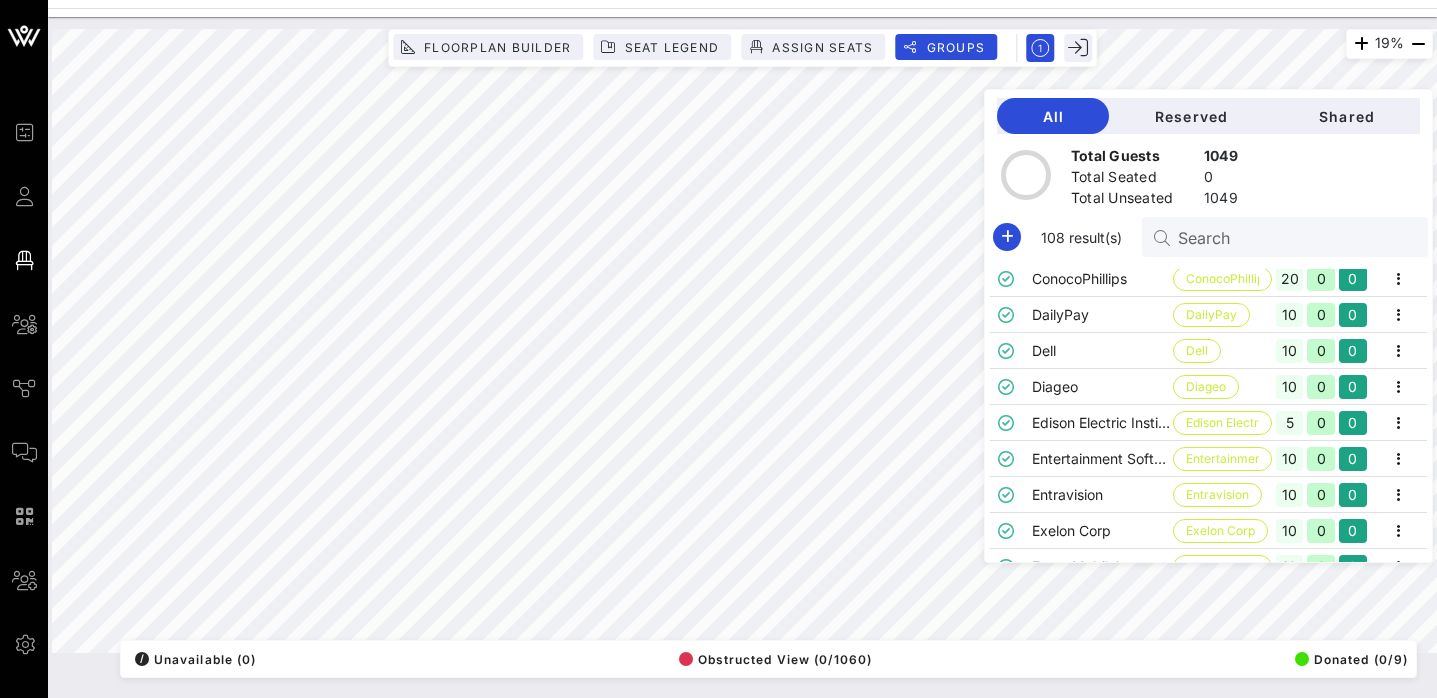 scroll, scrollTop: 0, scrollLeft: 0, axis: both 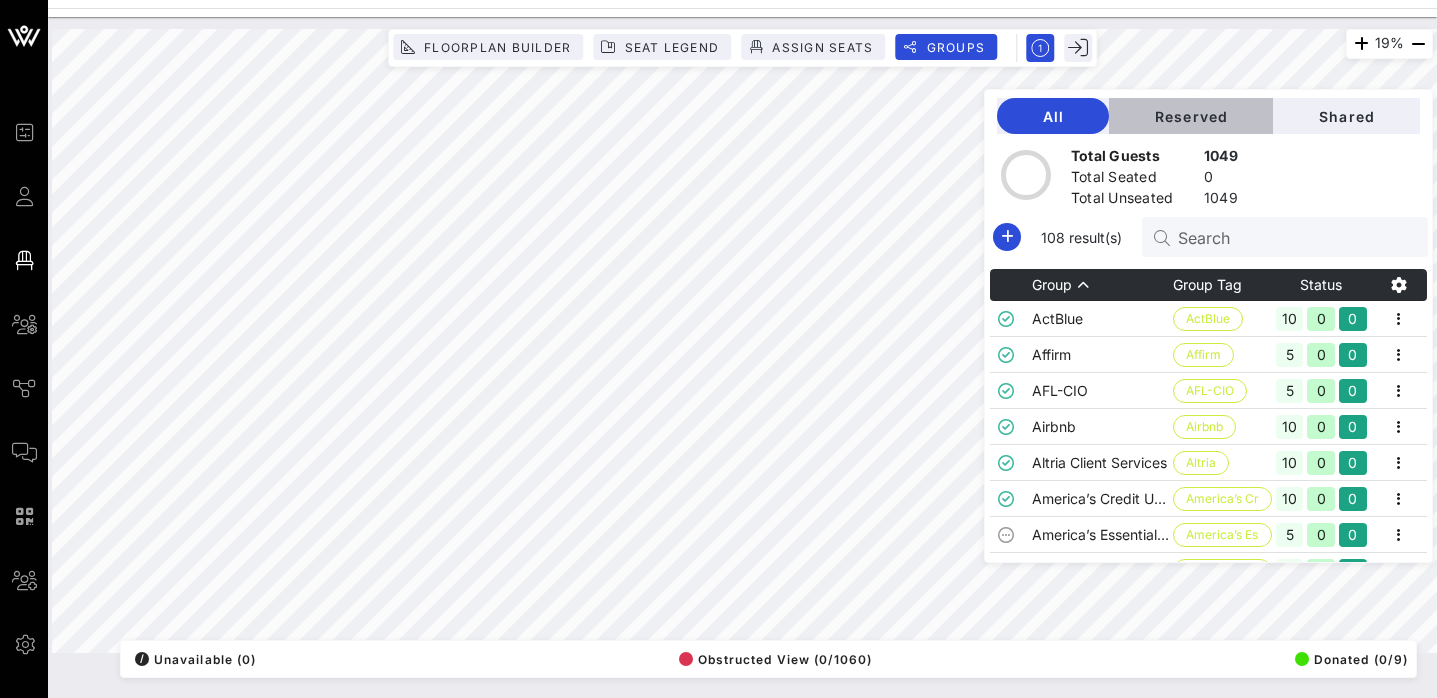 click on "Reserved" at bounding box center (1191, 116) 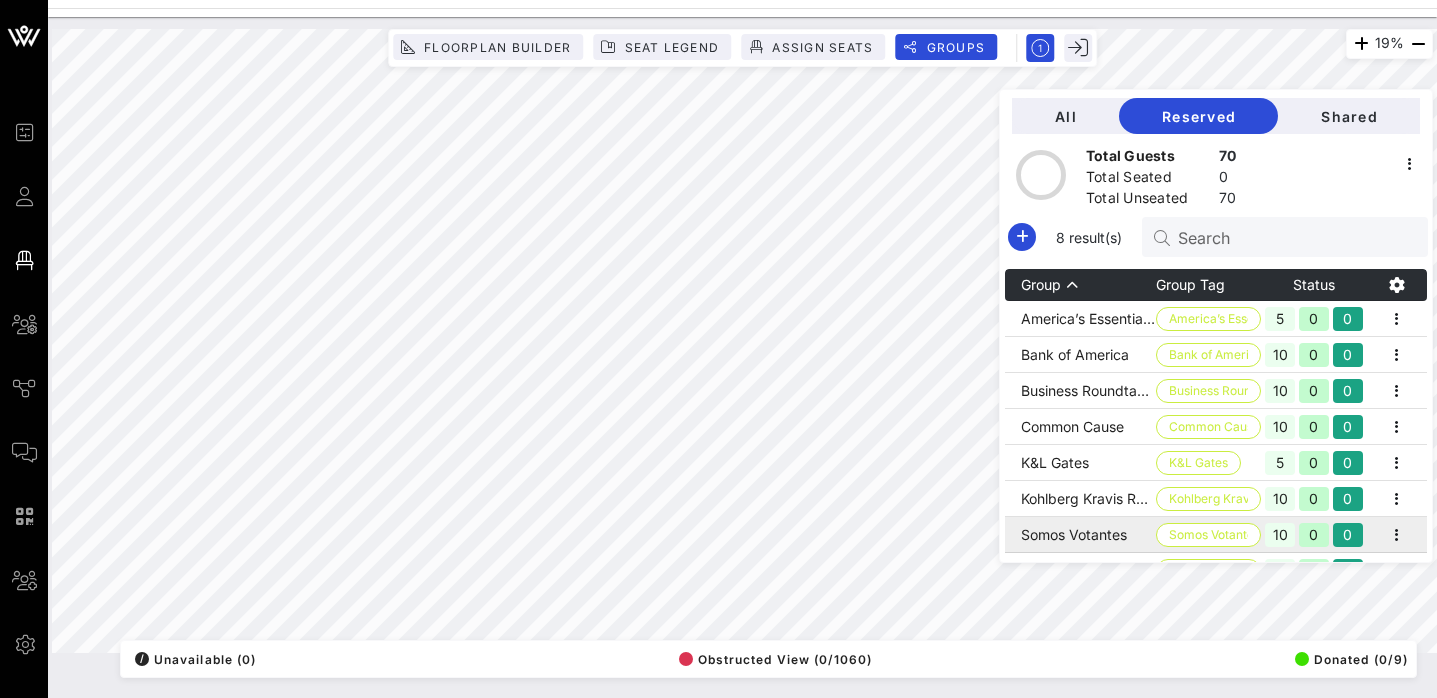 scroll, scrollTop: 27, scrollLeft: 0, axis: vertical 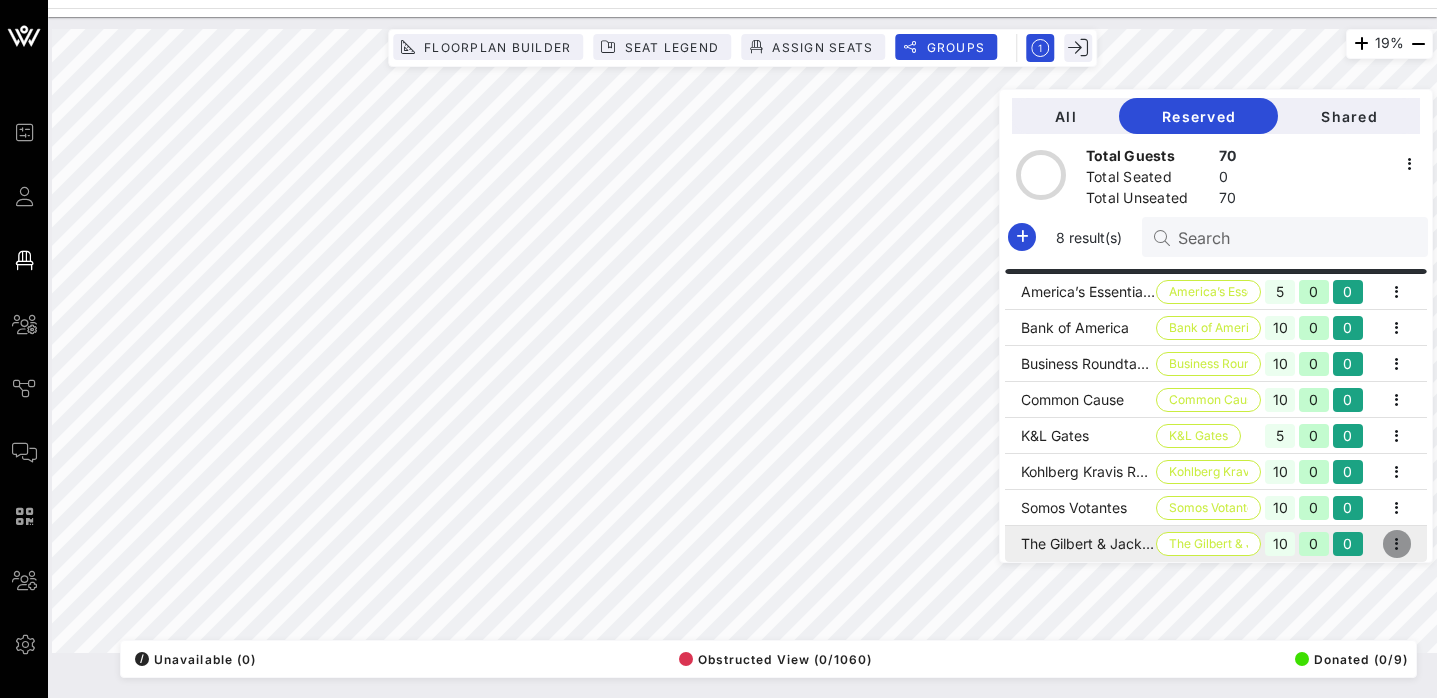 click at bounding box center [1397, 544] 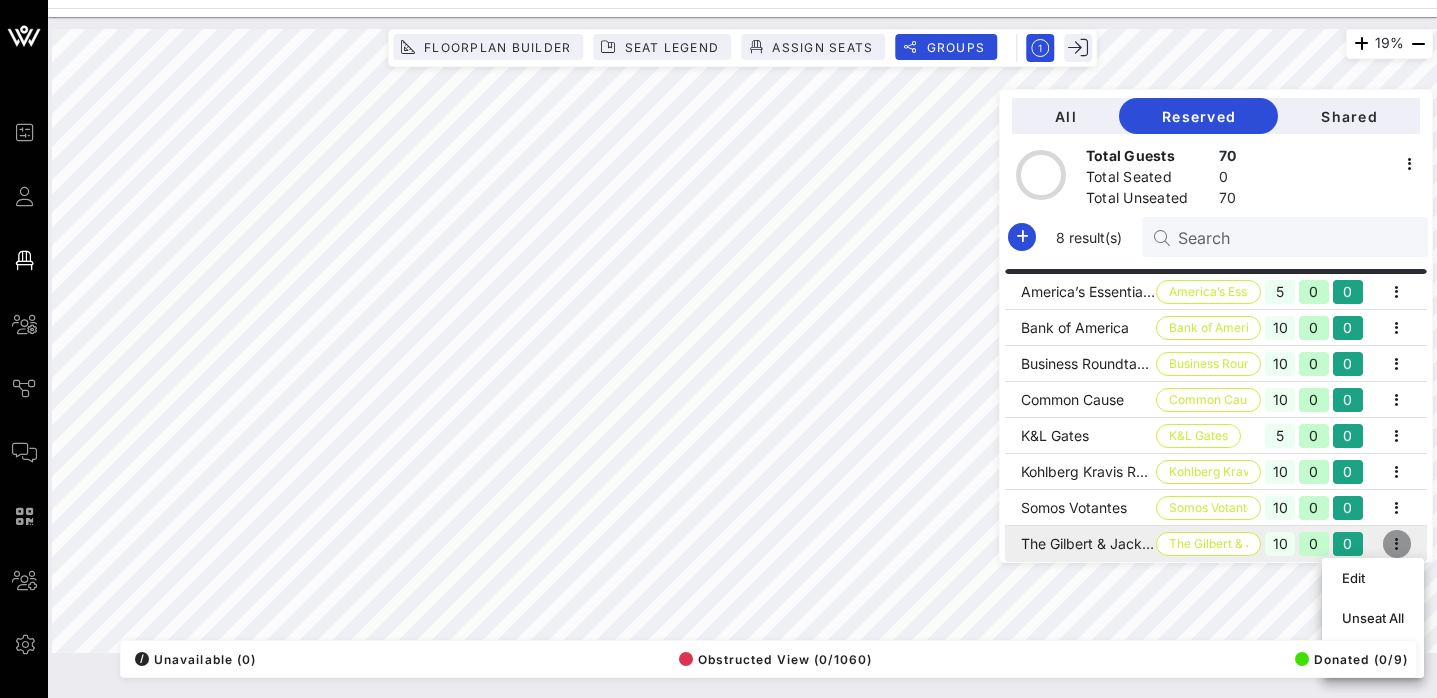 click at bounding box center (1397, 544) 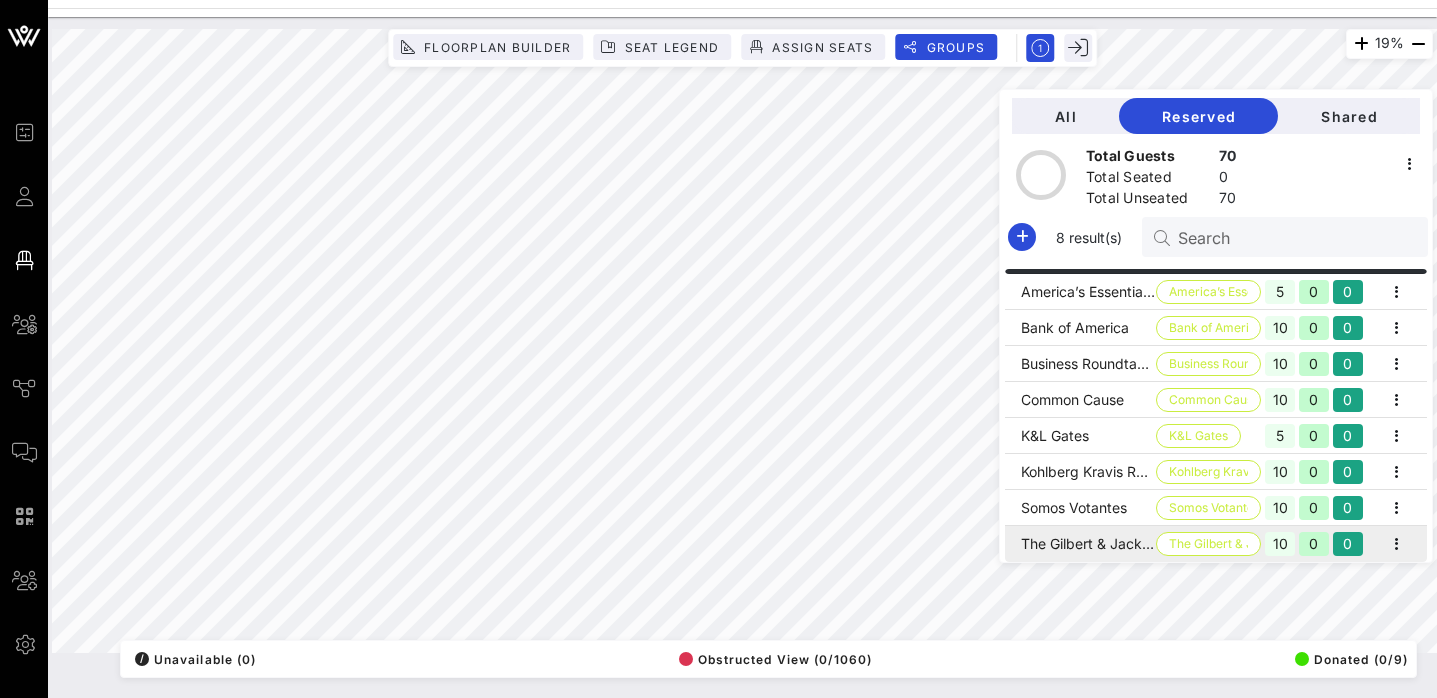 click on "The Gilbert & Jacki Cisneros Foundation" at bounding box center (1080, 544) 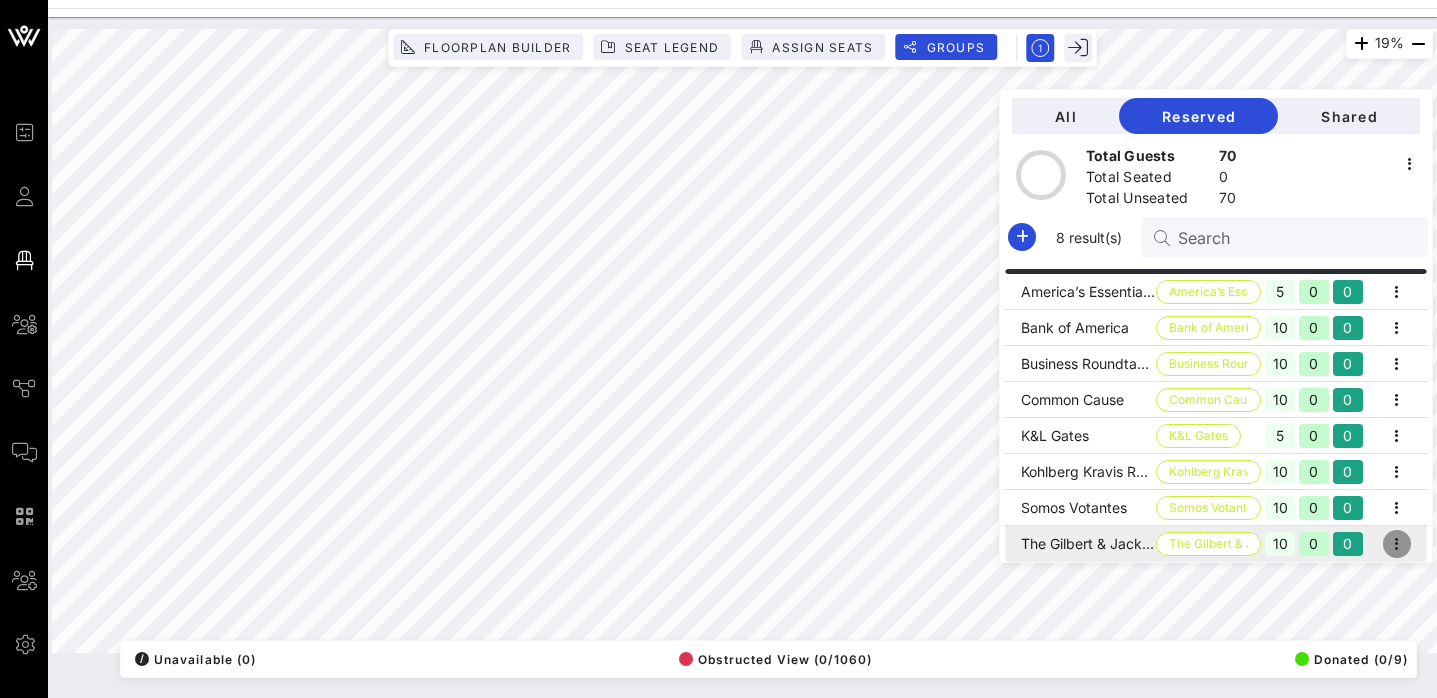 click at bounding box center [1397, 544] 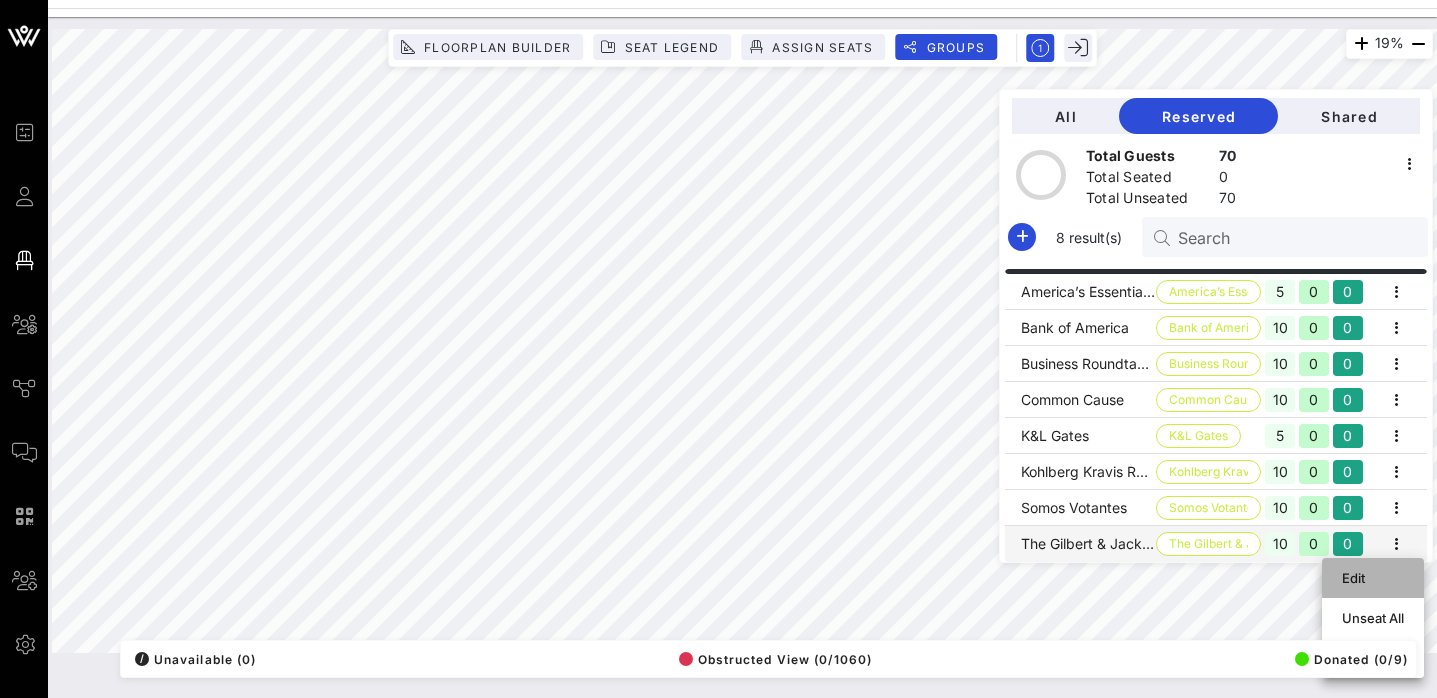 click on "Edit" at bounding box center (1373, 578) 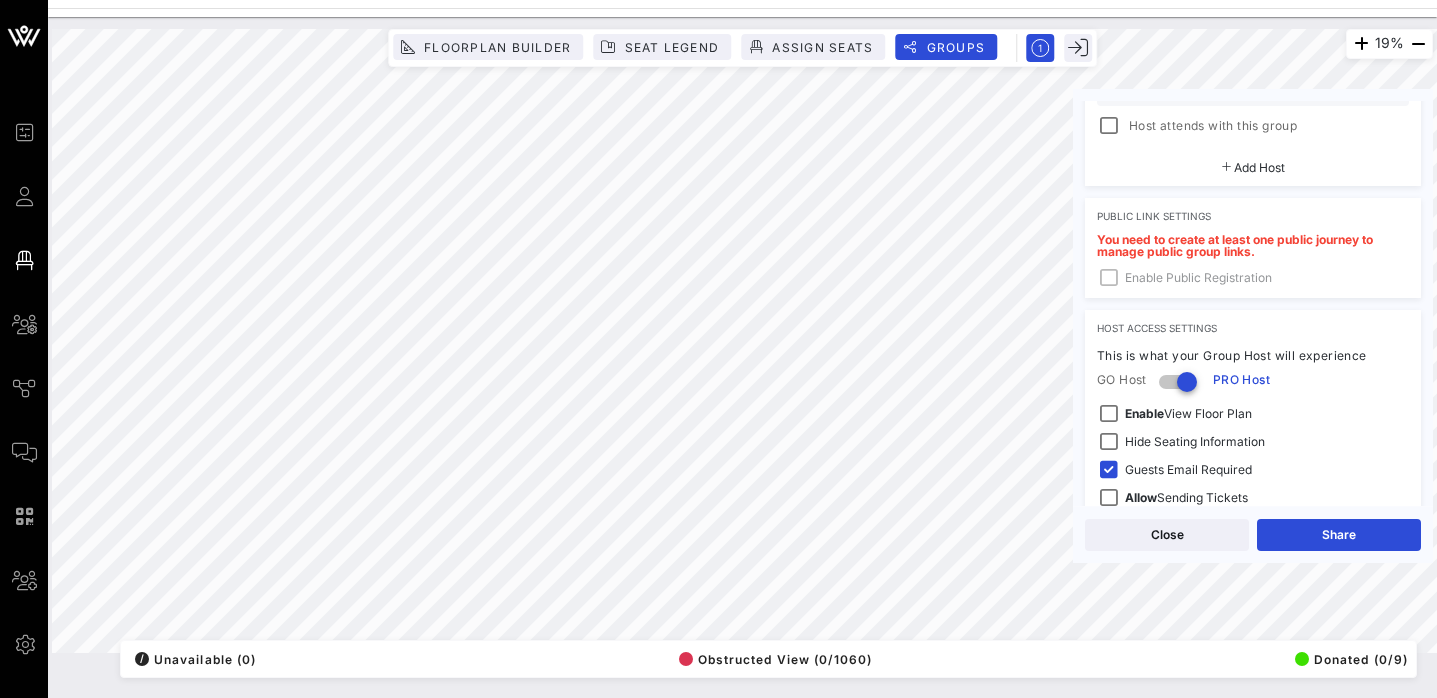 scroll, scrollTop: 798, scrollLeft: 0, axis: vertical 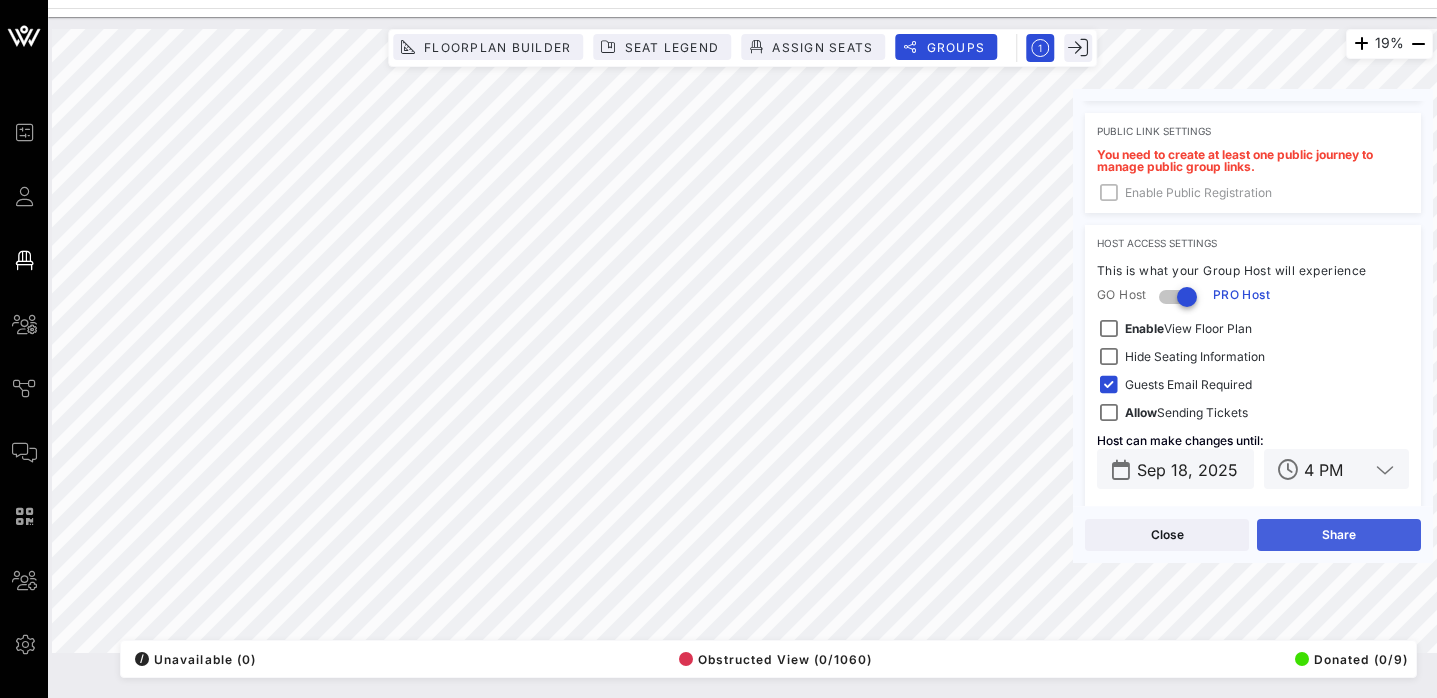 click on "Share" at bounding box center [1339, 535] 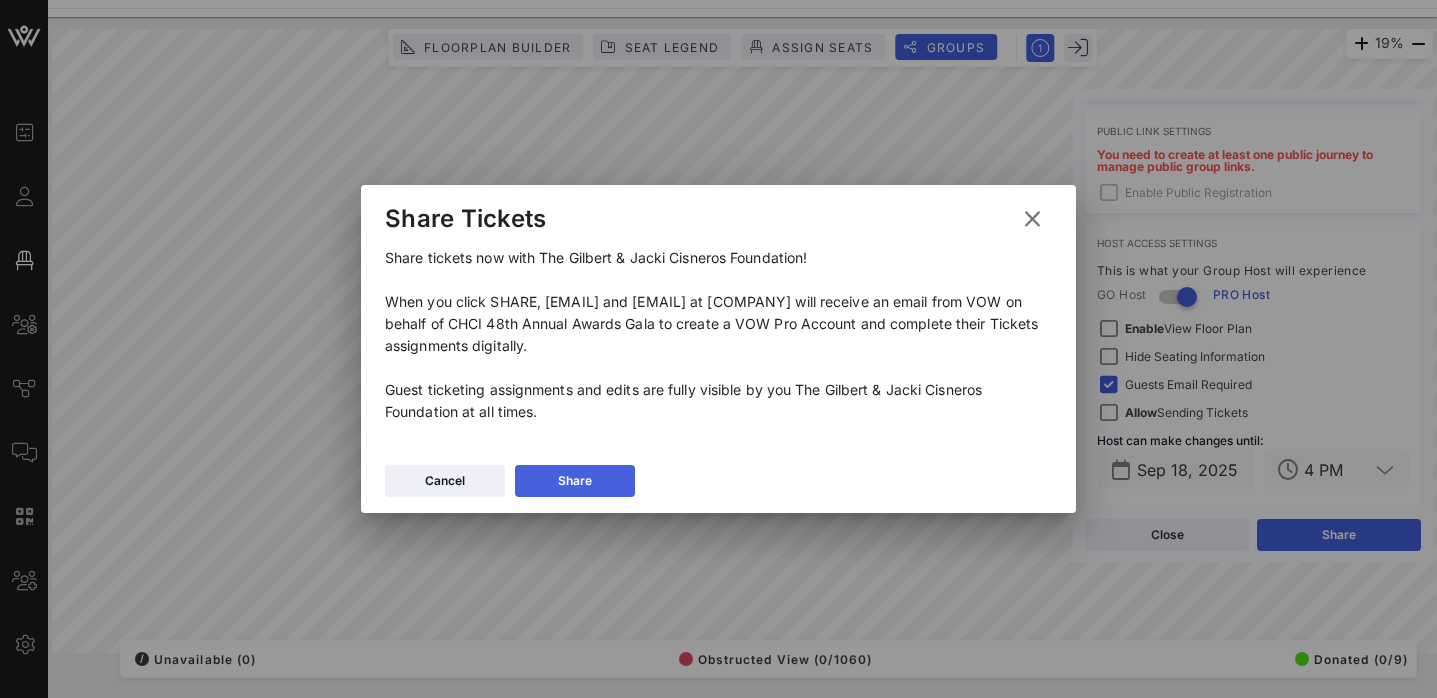 click on "Share" at bounding box center [575, 481] 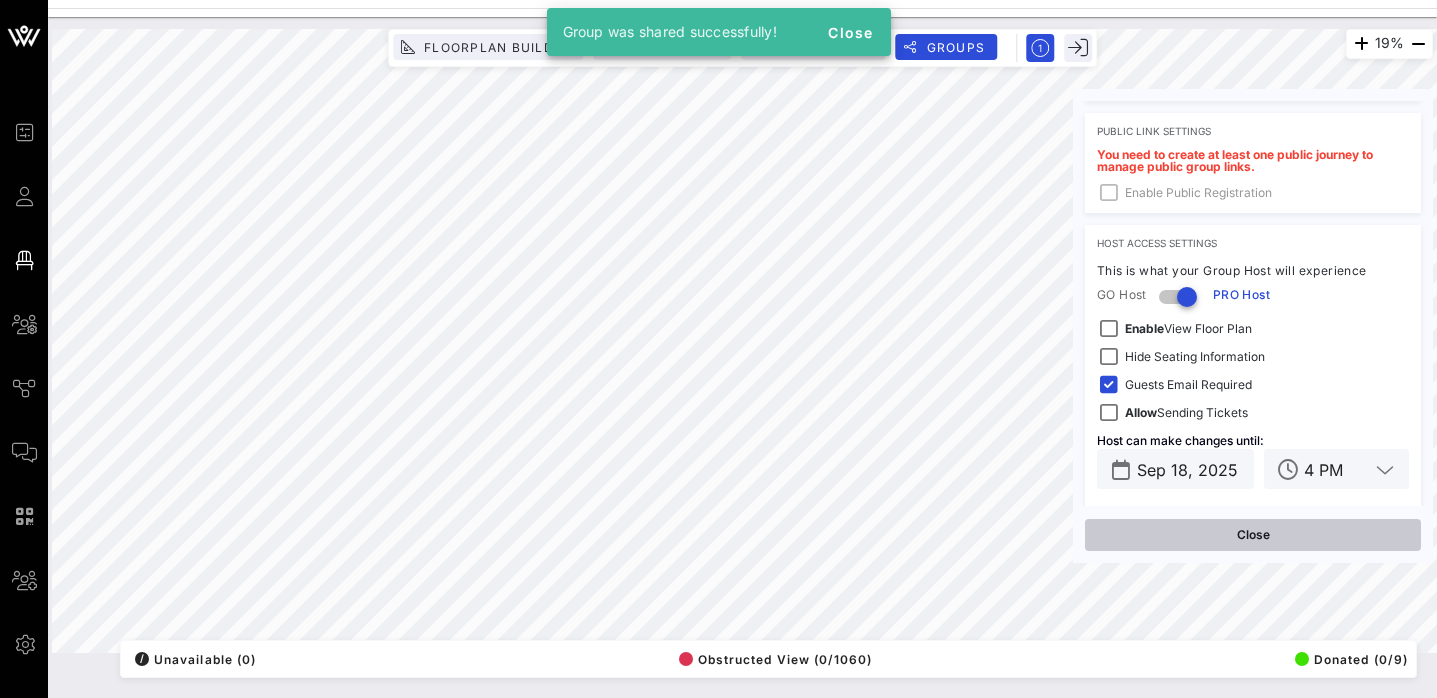 click on "Close" at bounding box center [1253, 535] 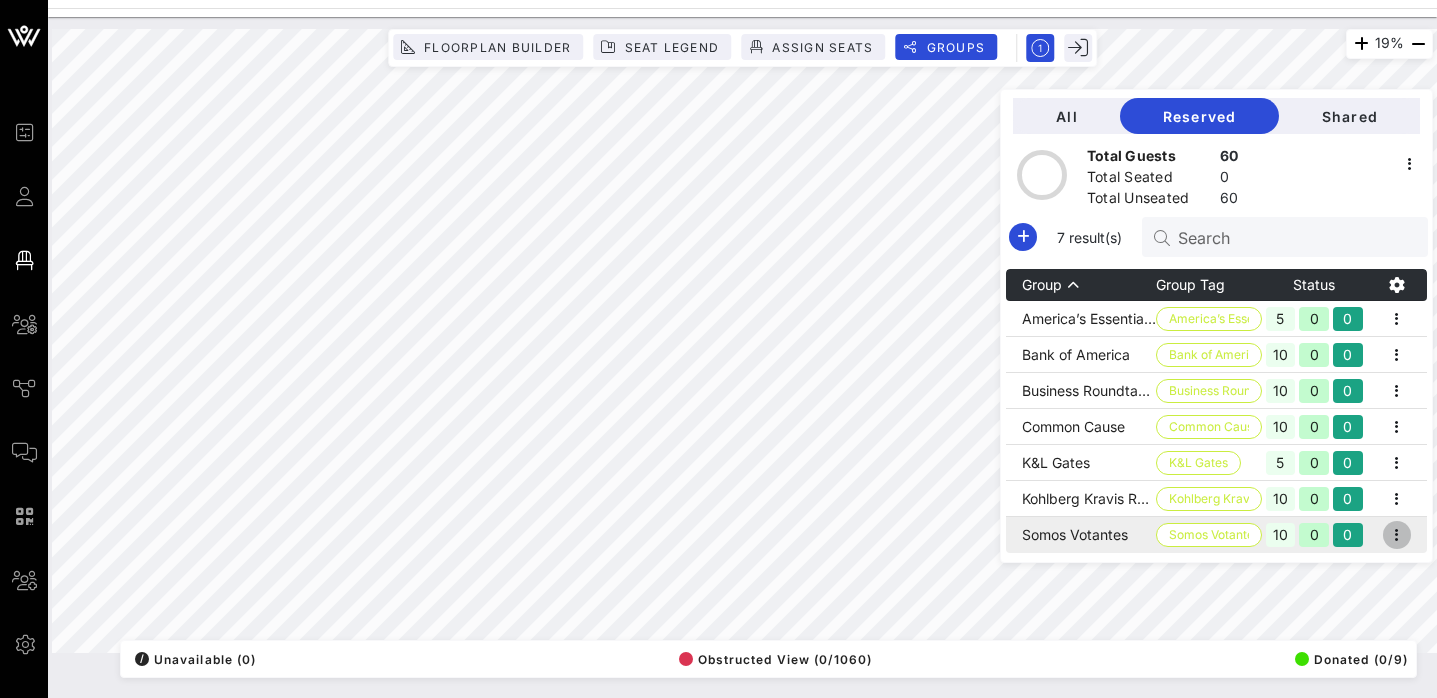 click at bounding box center (1397, 535) 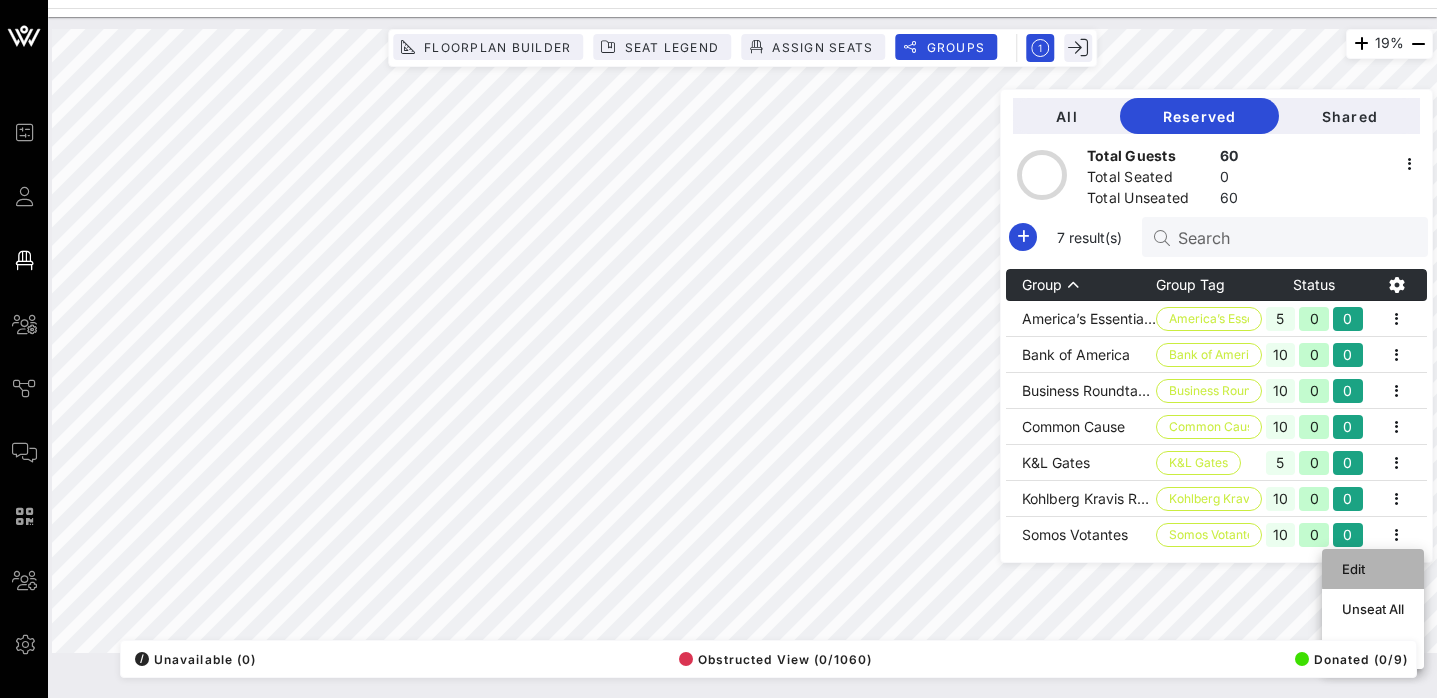 click on "Edit" at bounding box center [1373, 569] 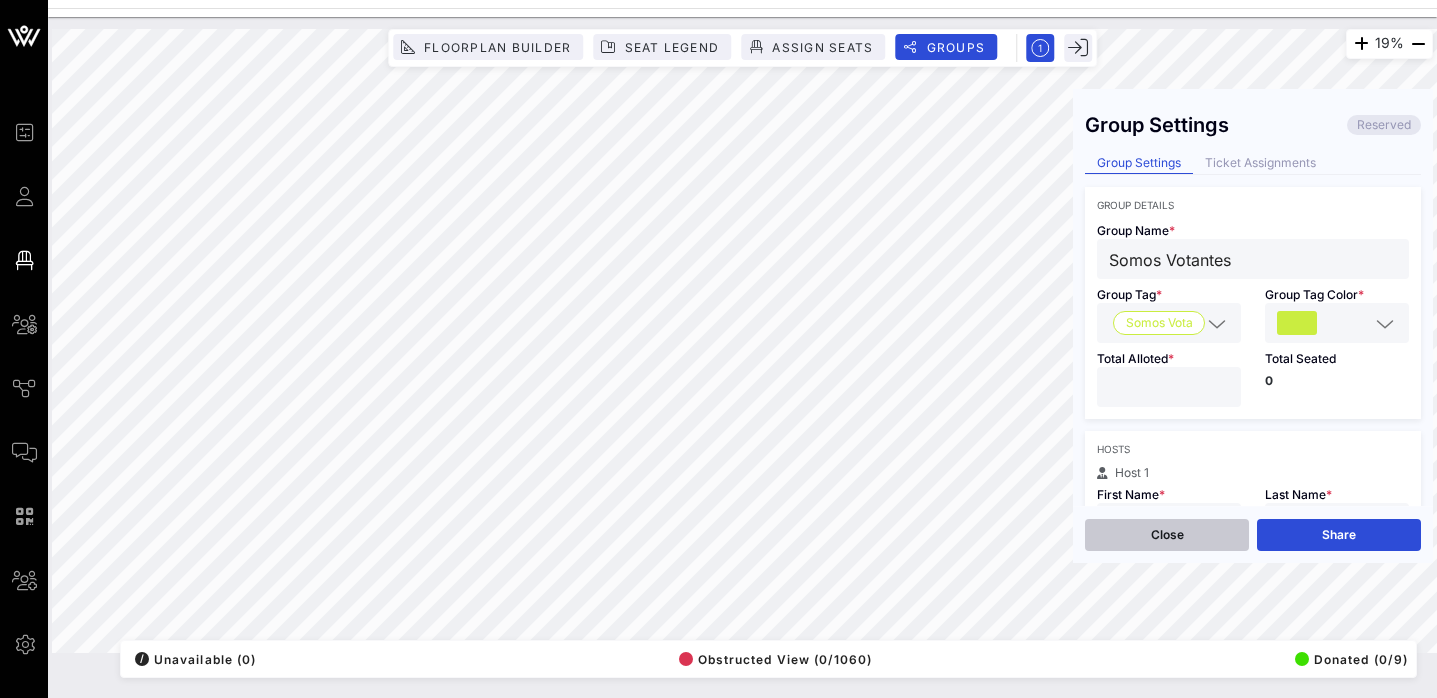 click on "Close" at bounding box center (1167, 535) 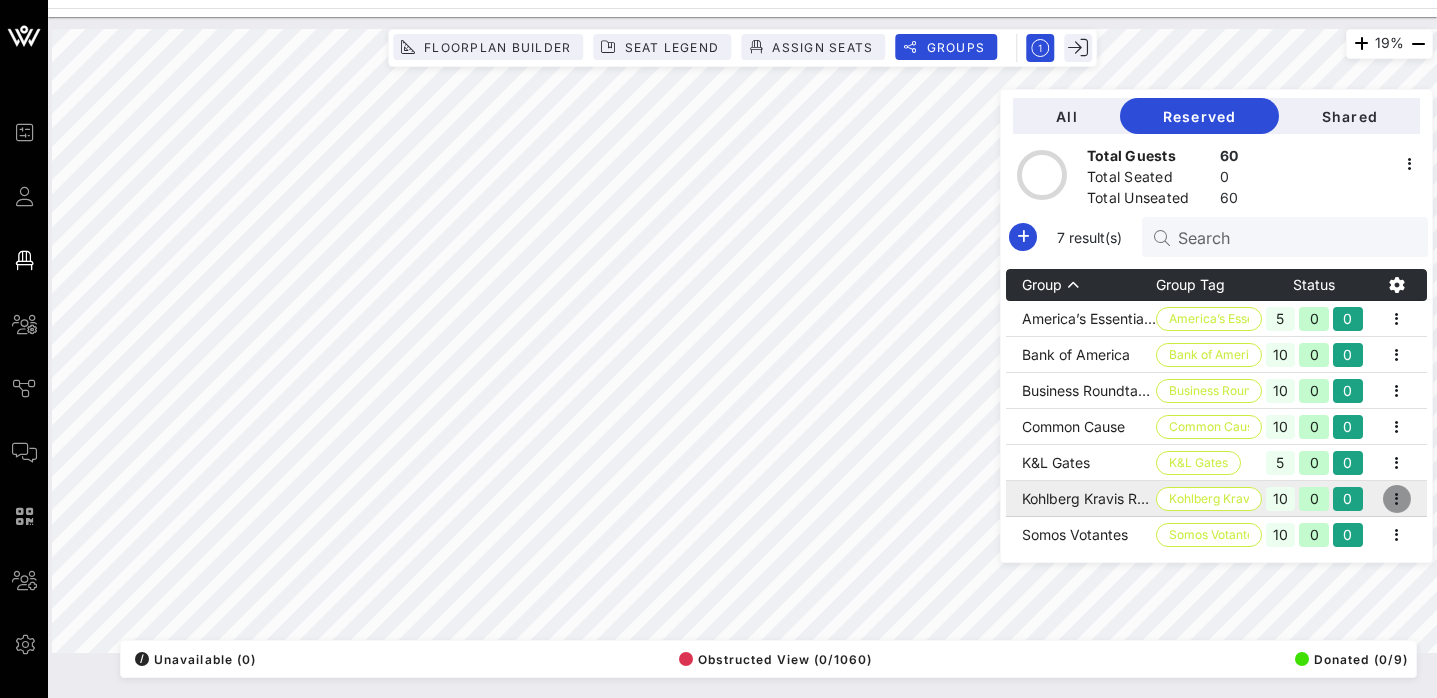 click at bounding box center [1397, 499] 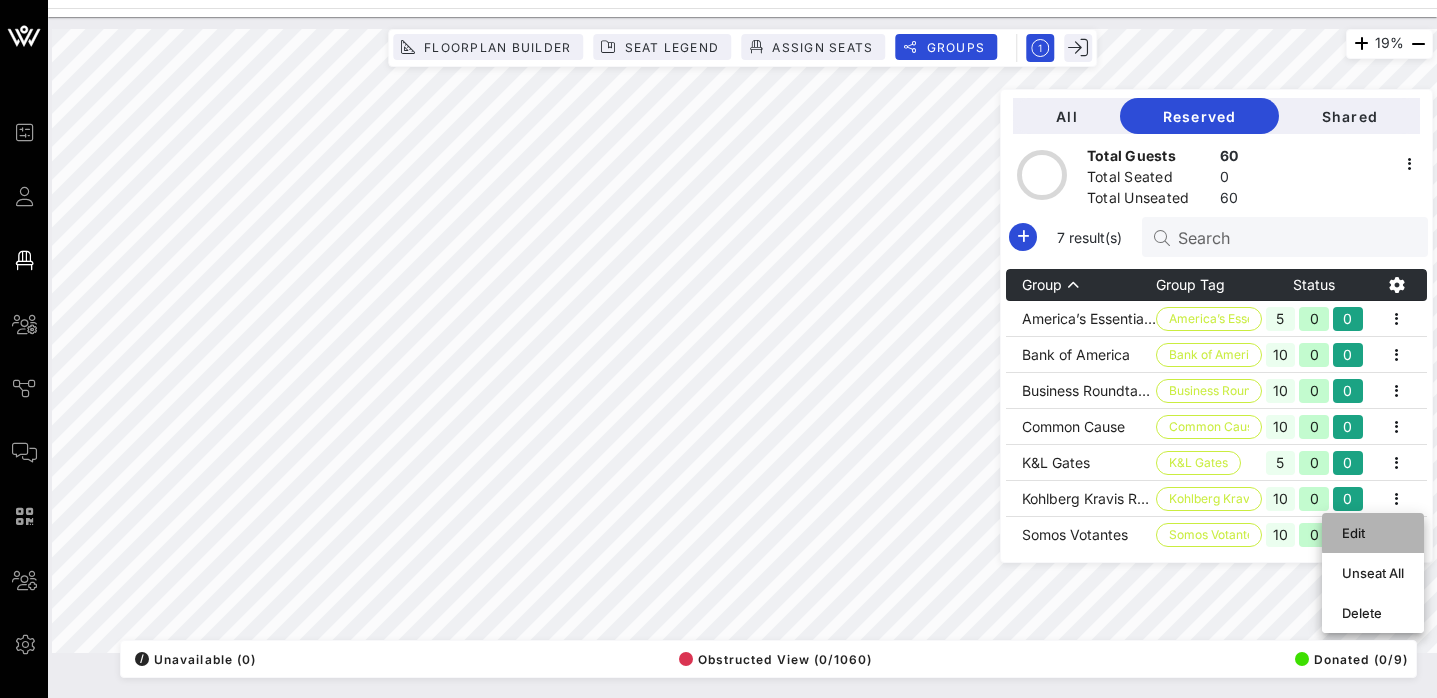 click on "Edit" at bounding box center [1373, 533] 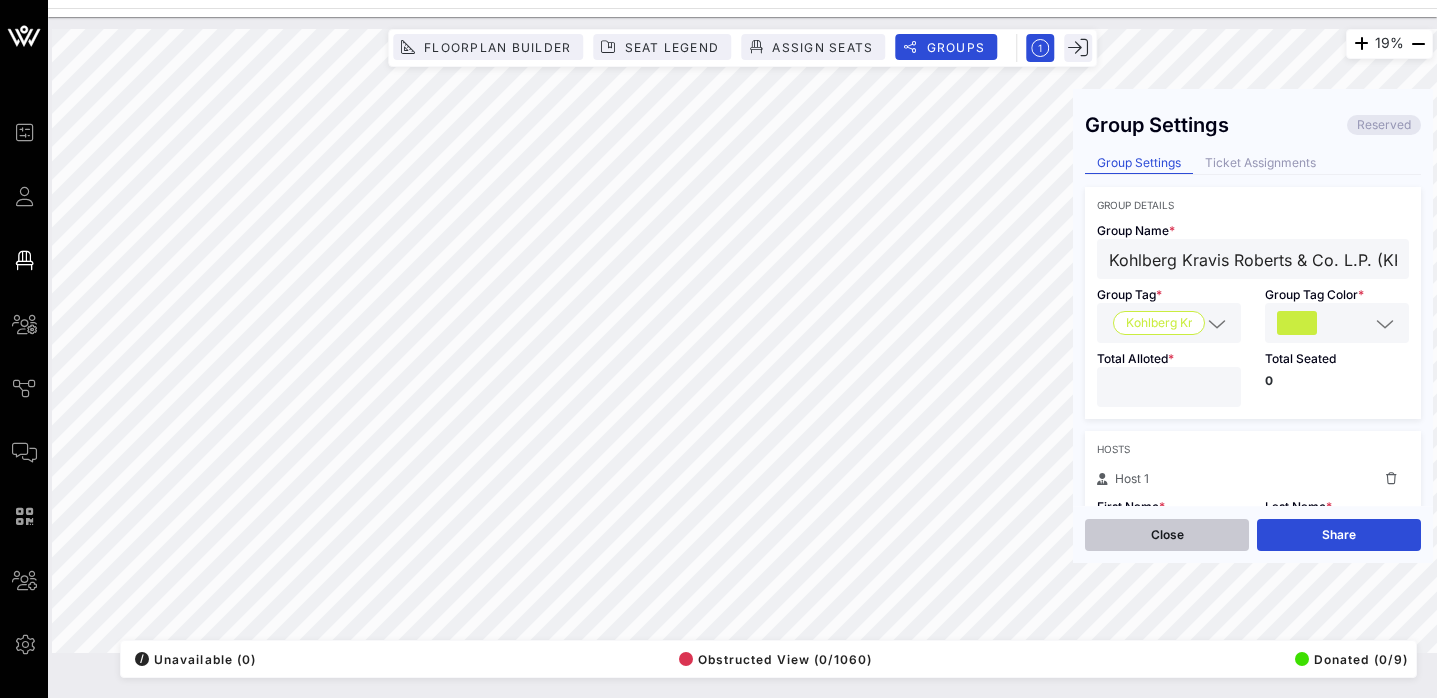 click on "Close" at bounding box center [1167, 535] 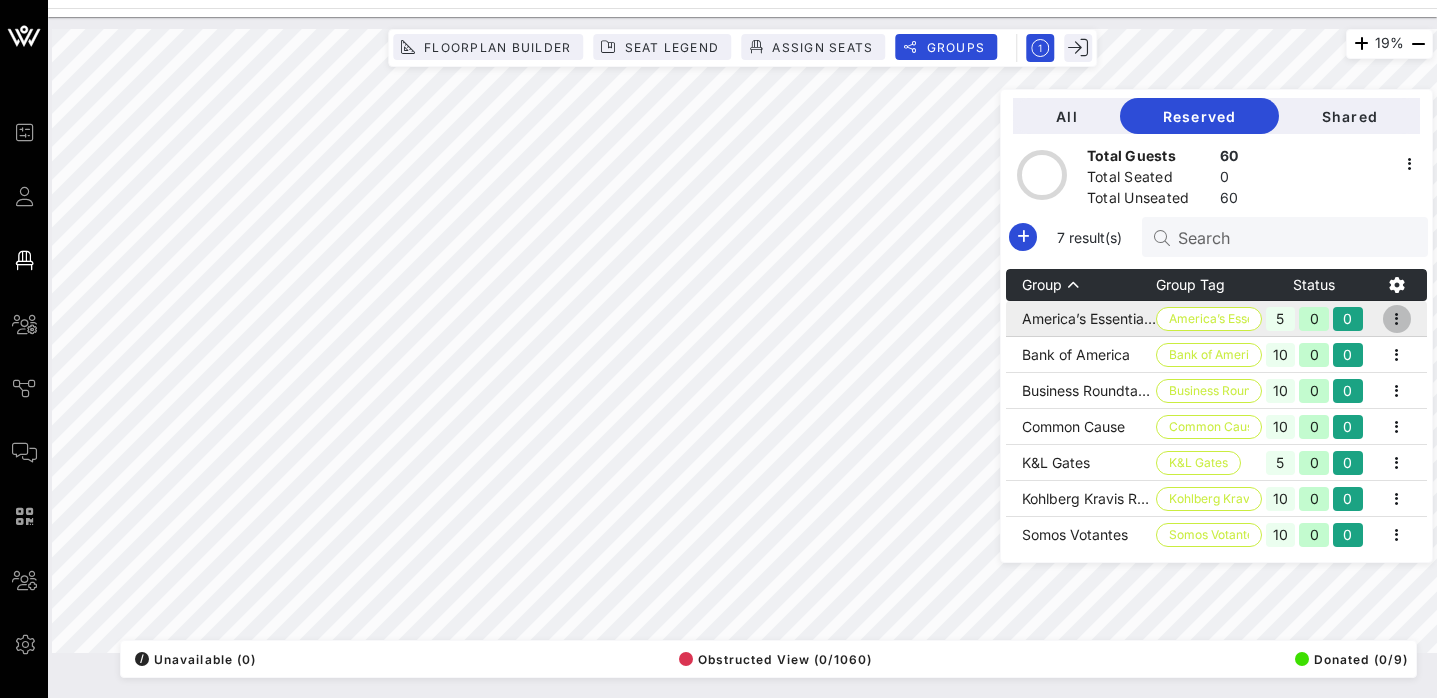 click at bounding box center (1397, 319) 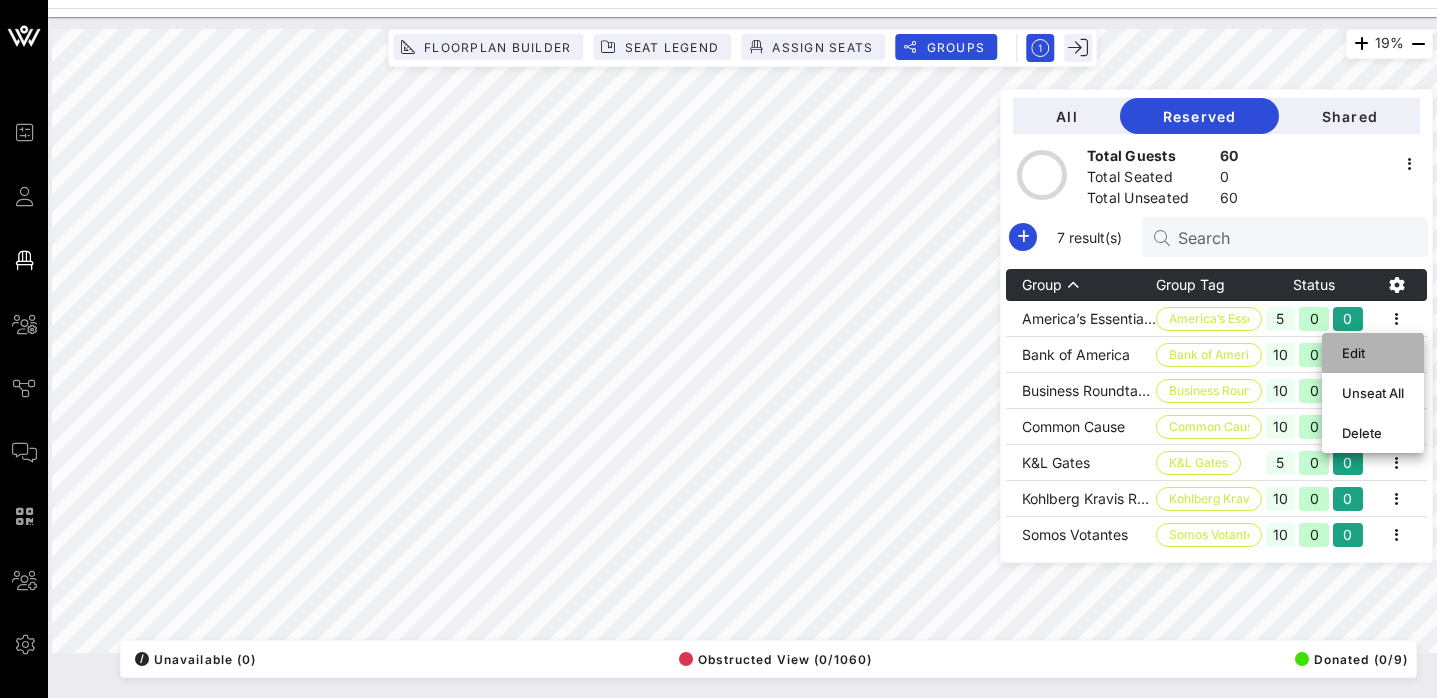 click on "Edit" at bounding box center [1373, 353] 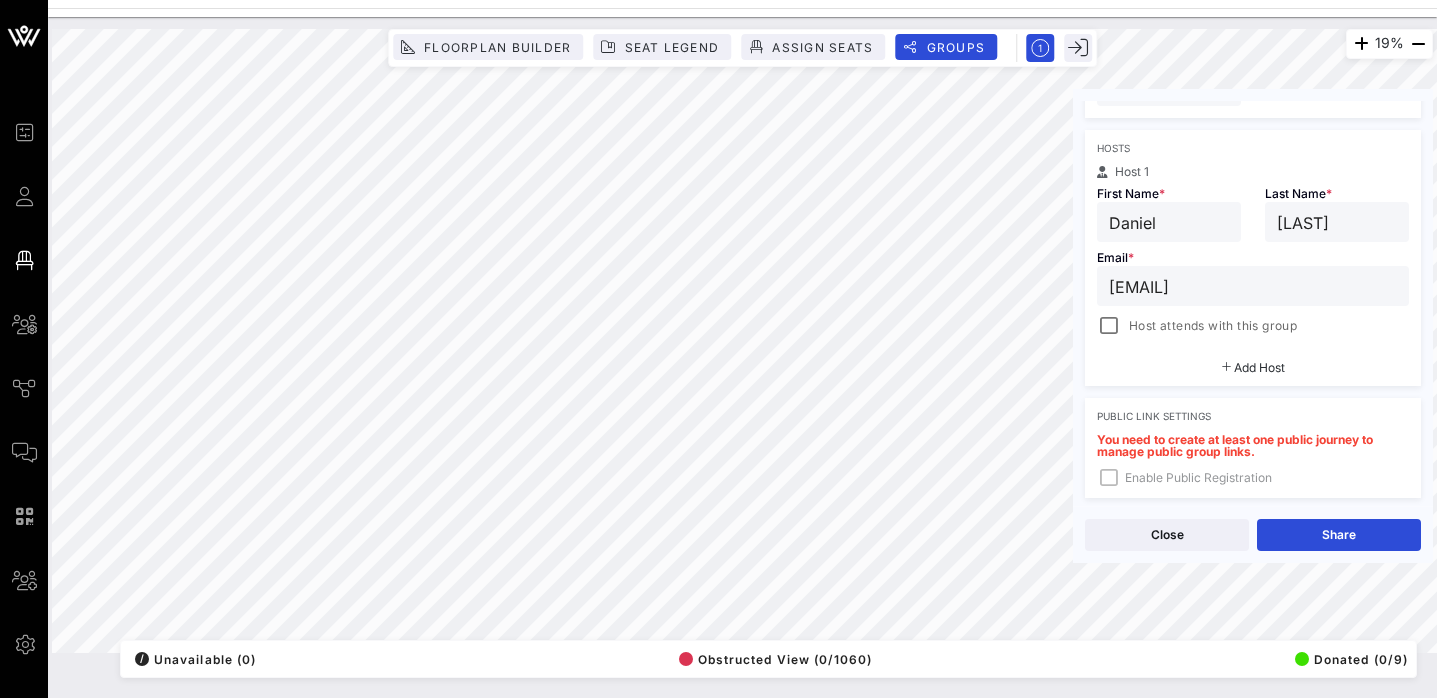 scroll, scrollTop: 353, scrollLeft: 0, axis: vertical 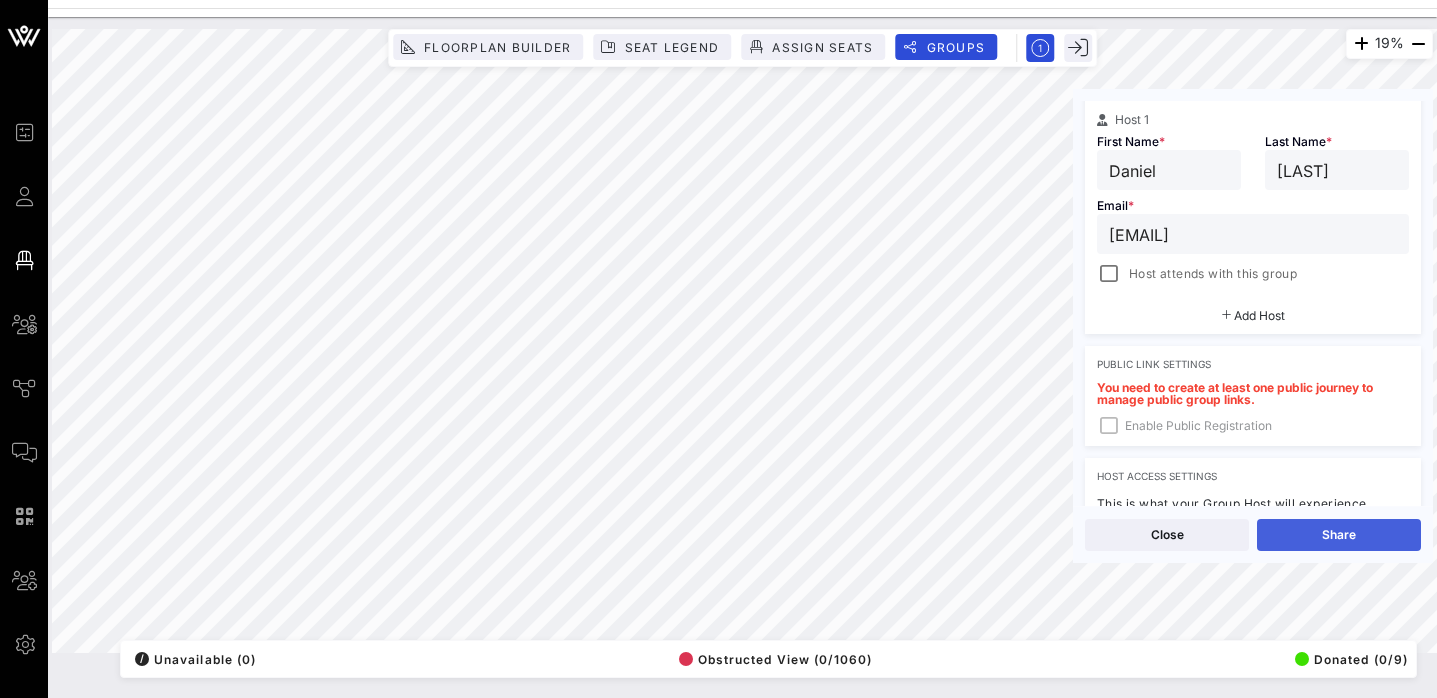 click on "Share" at bounding box center (1339, 535) 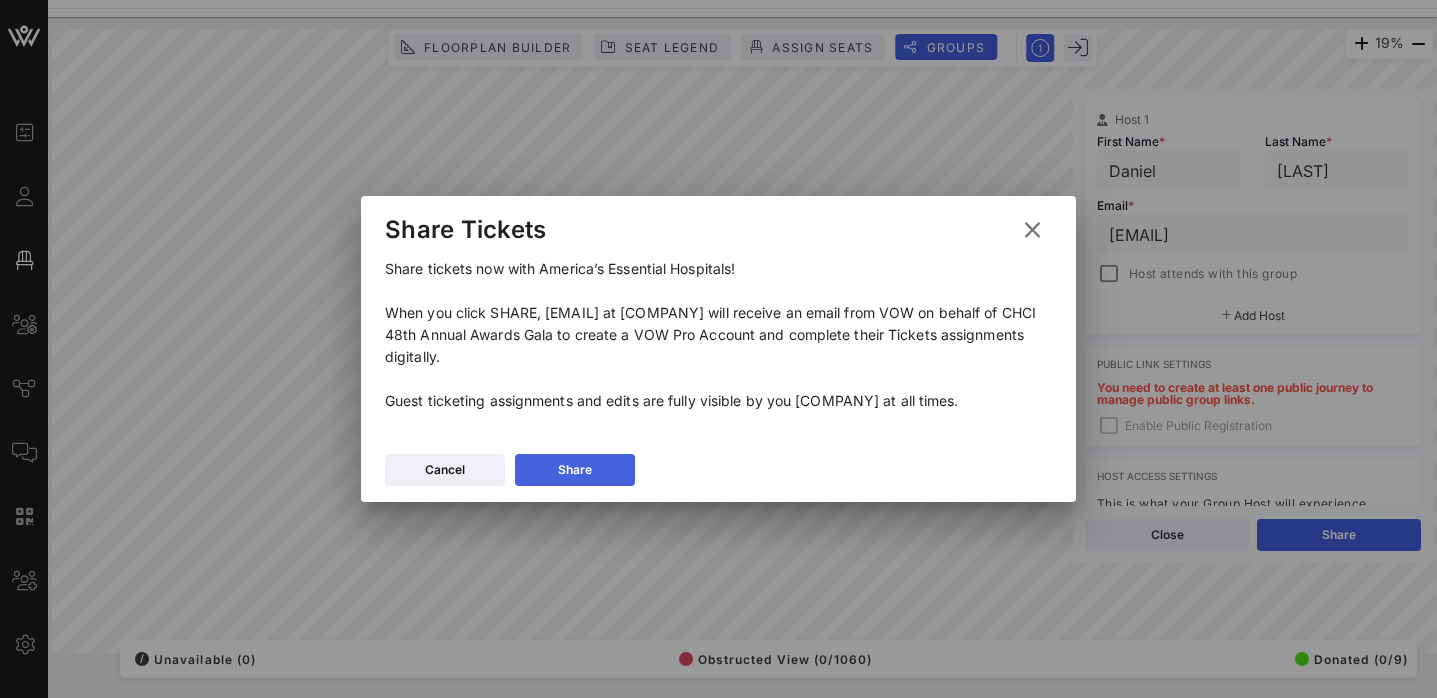 click on "Share" at bounding box center [575, 470] 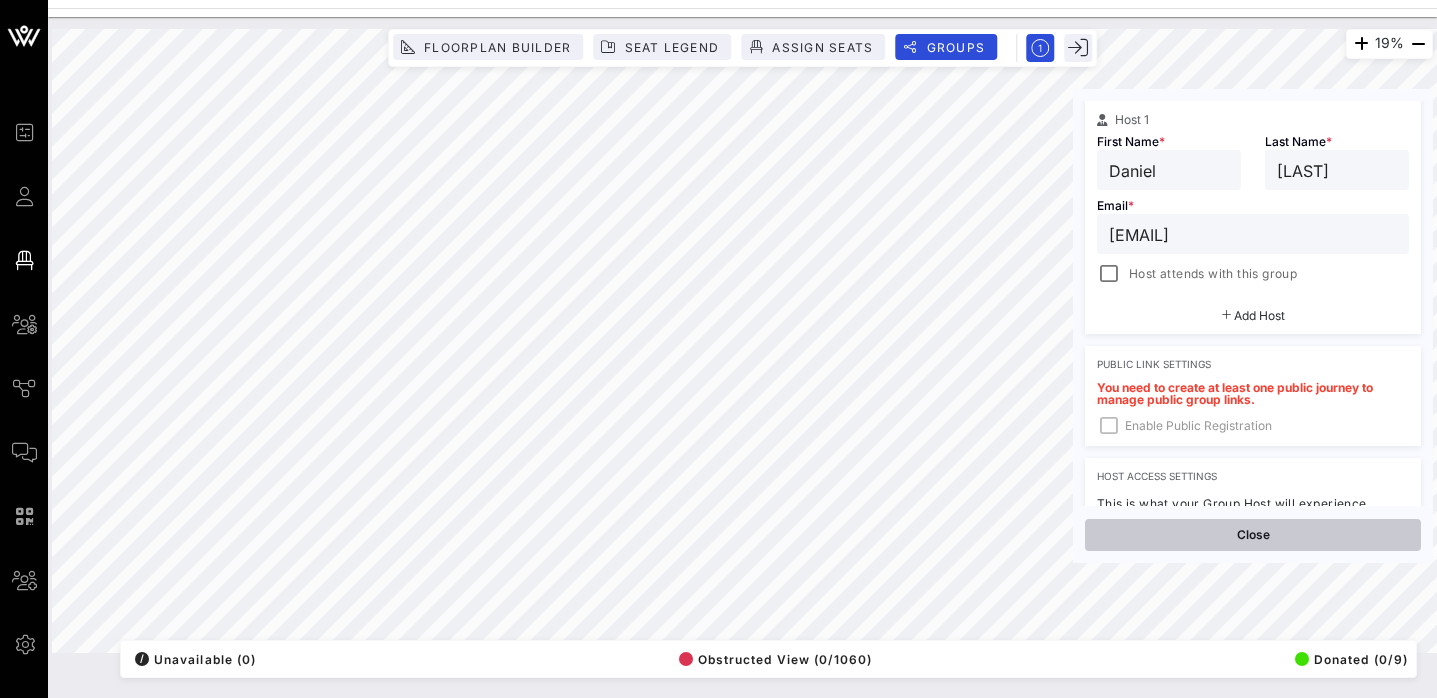 click on "Close" at bounding box center (1253, 535) 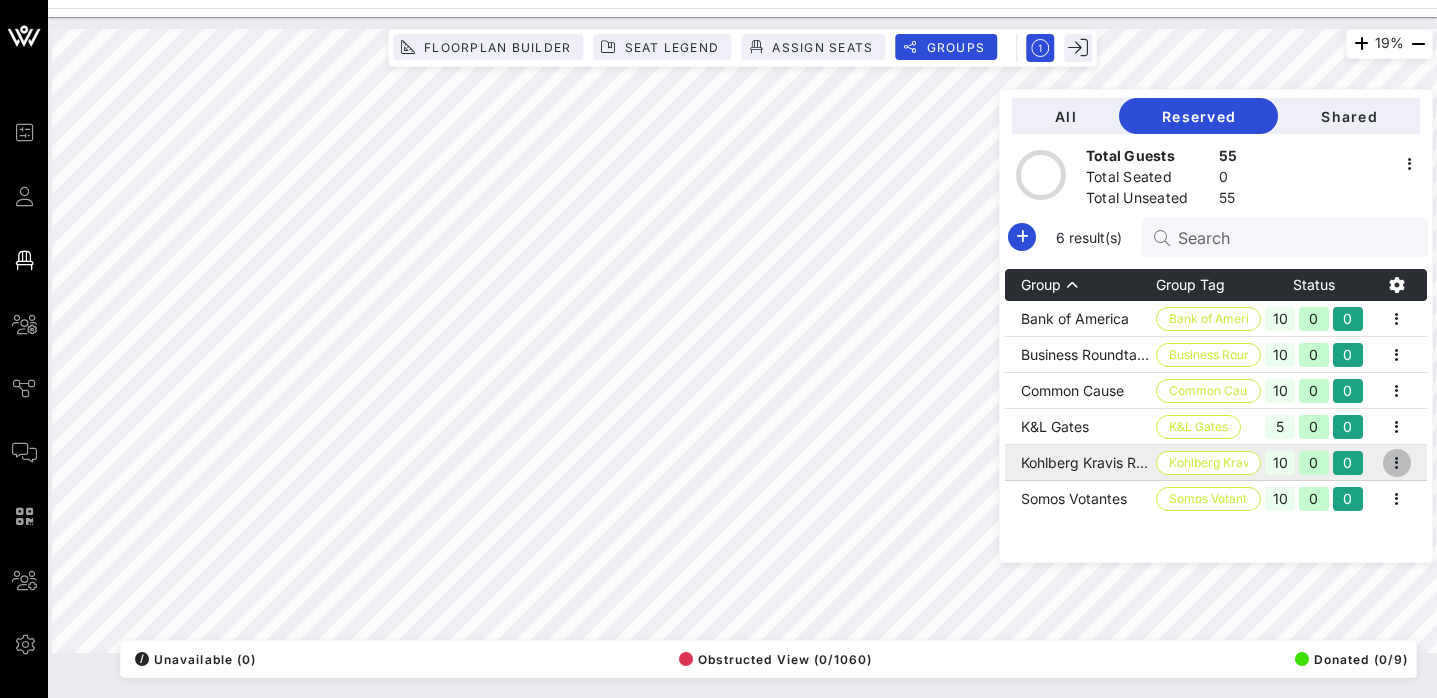 click at bounding box center (1397, 463) 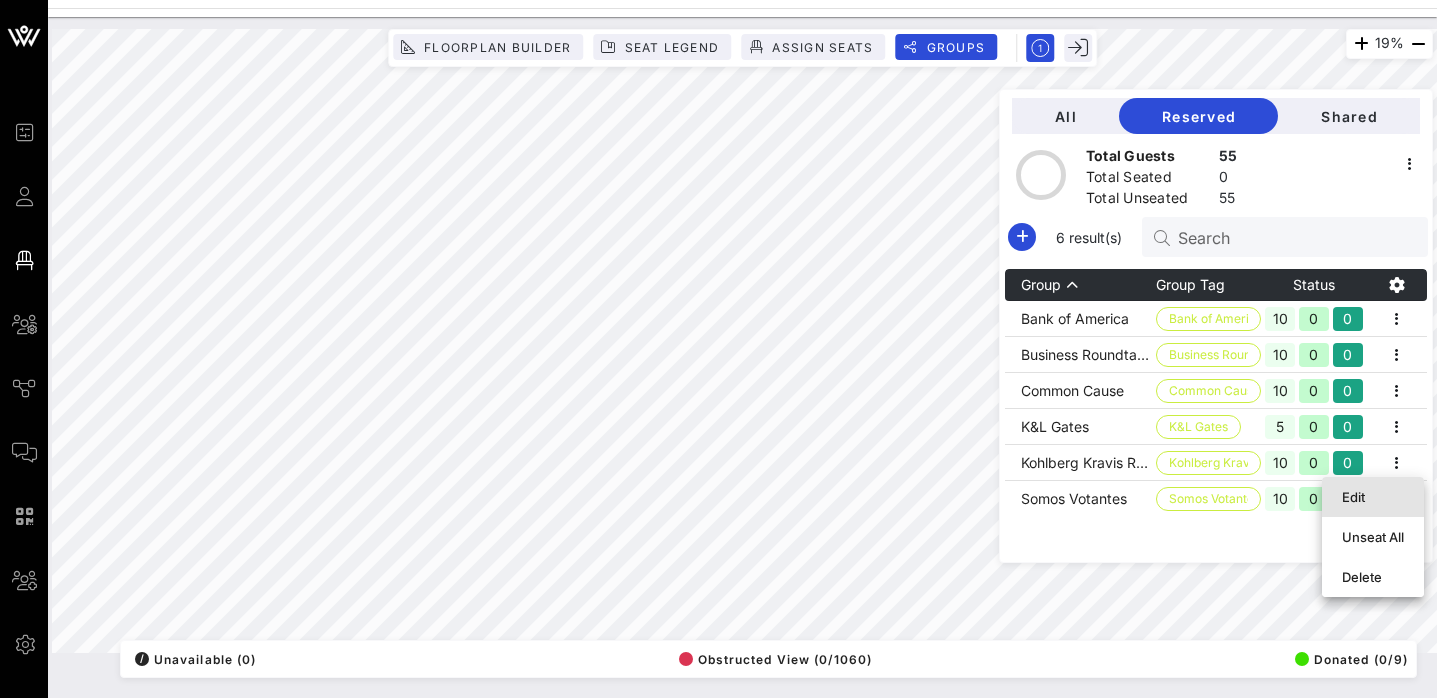 click on "Edit" at bounding box center (1373, 497) 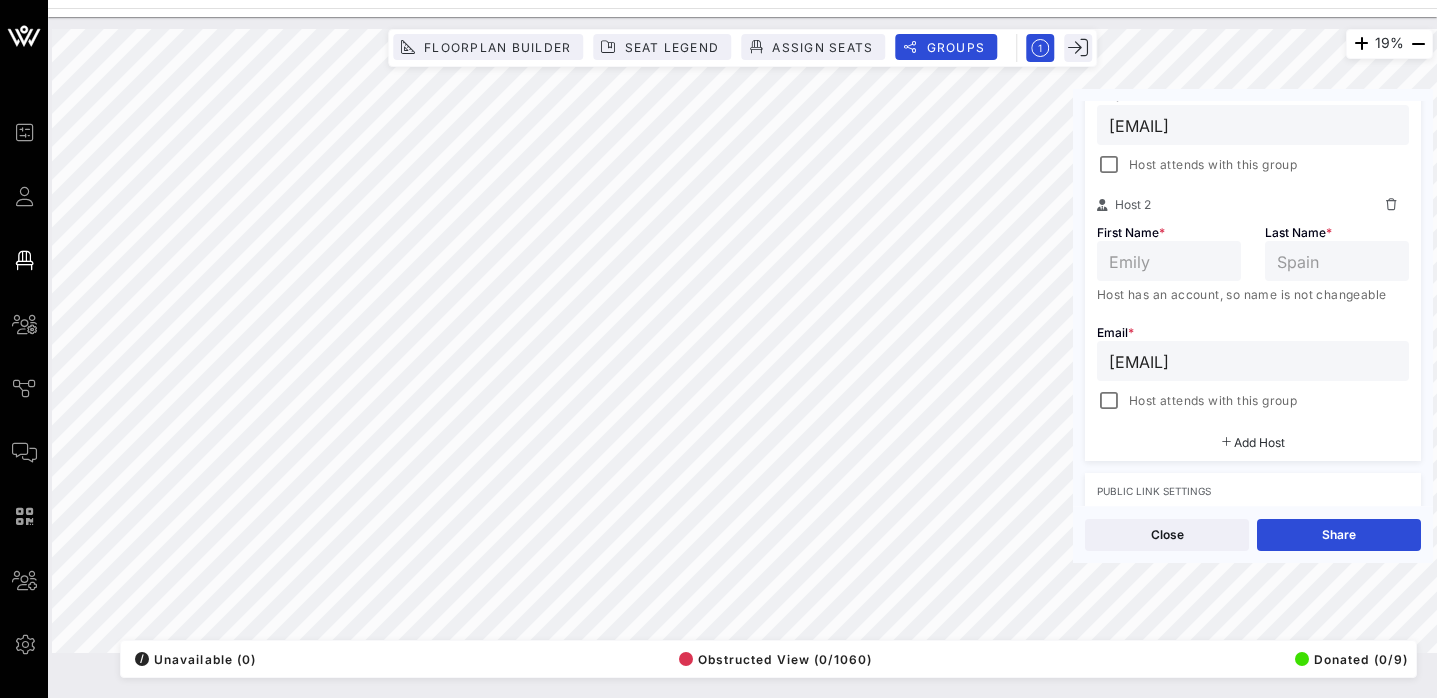 scroll, scrollTop: 560, scrollLeft: 0, axis: vertical 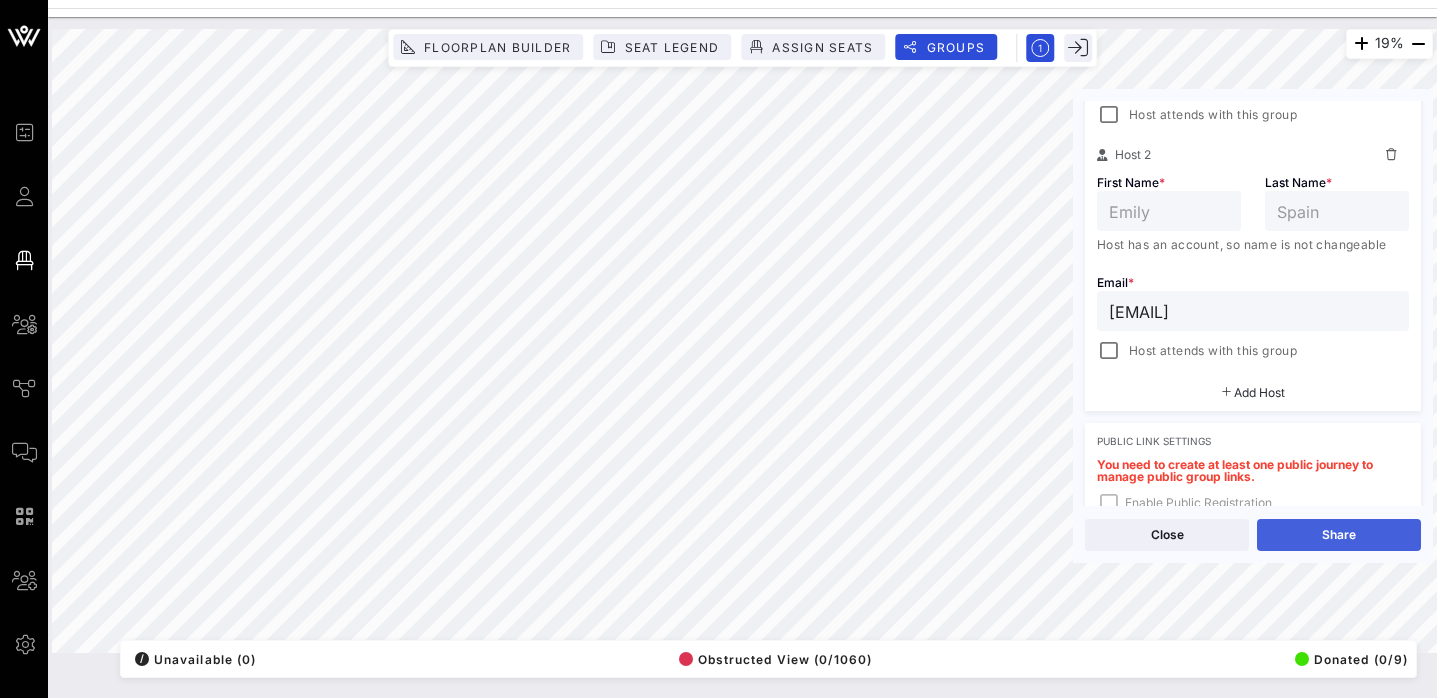 click on "Share" at bounding box center [1339, 535] 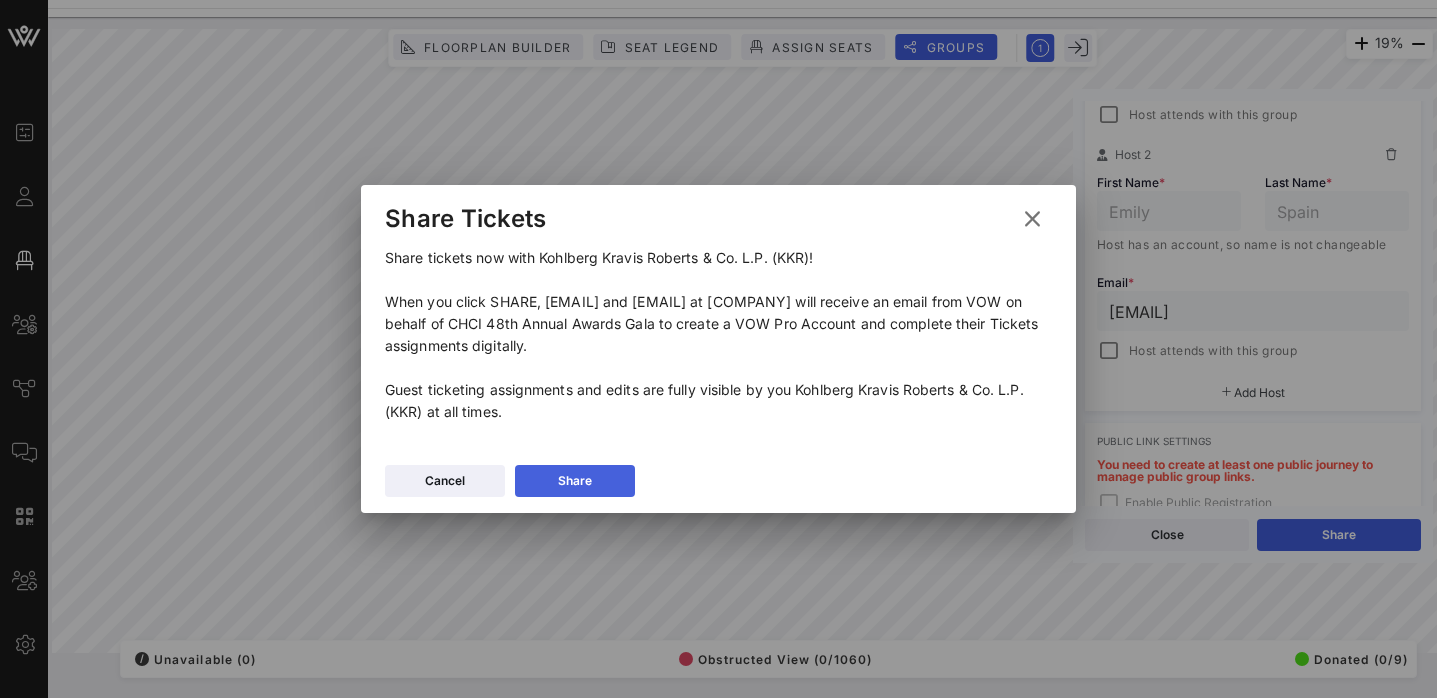 click at bounding box center [575, 481] 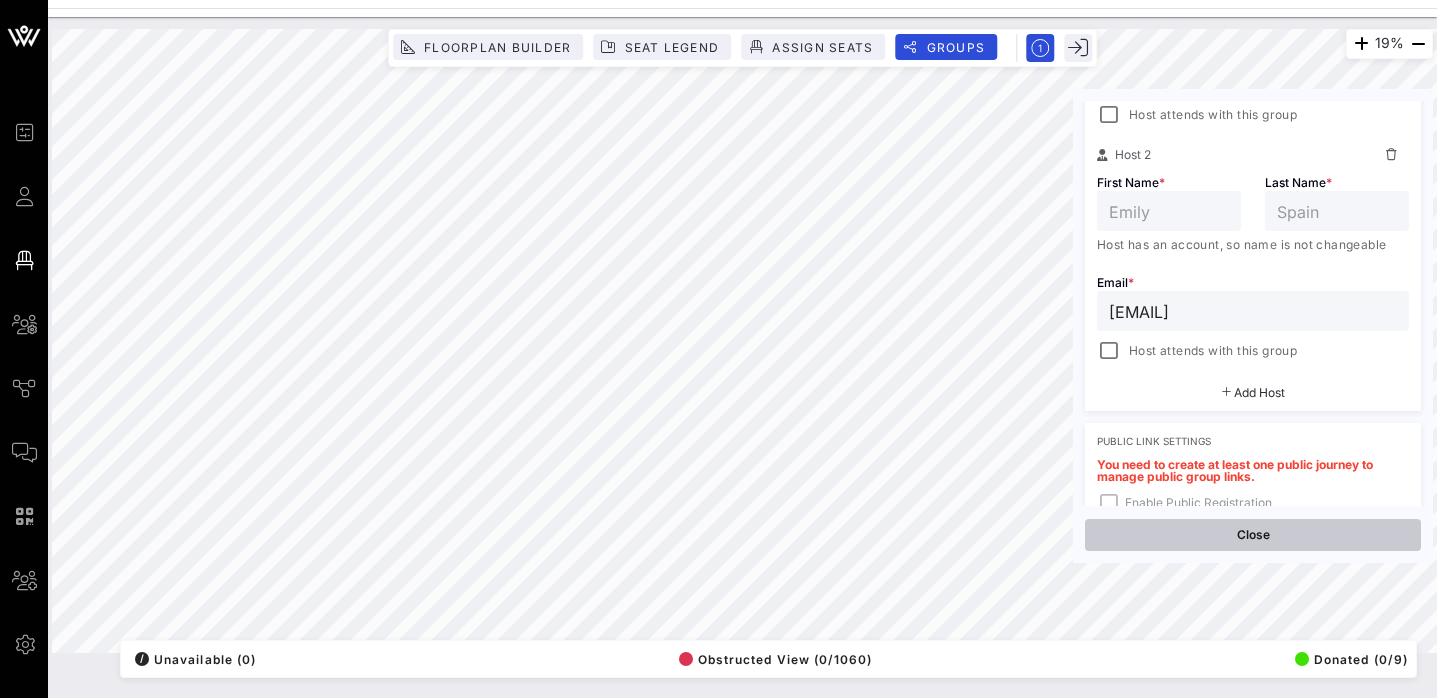 click on "Close" at bounding box center (1253, 535) 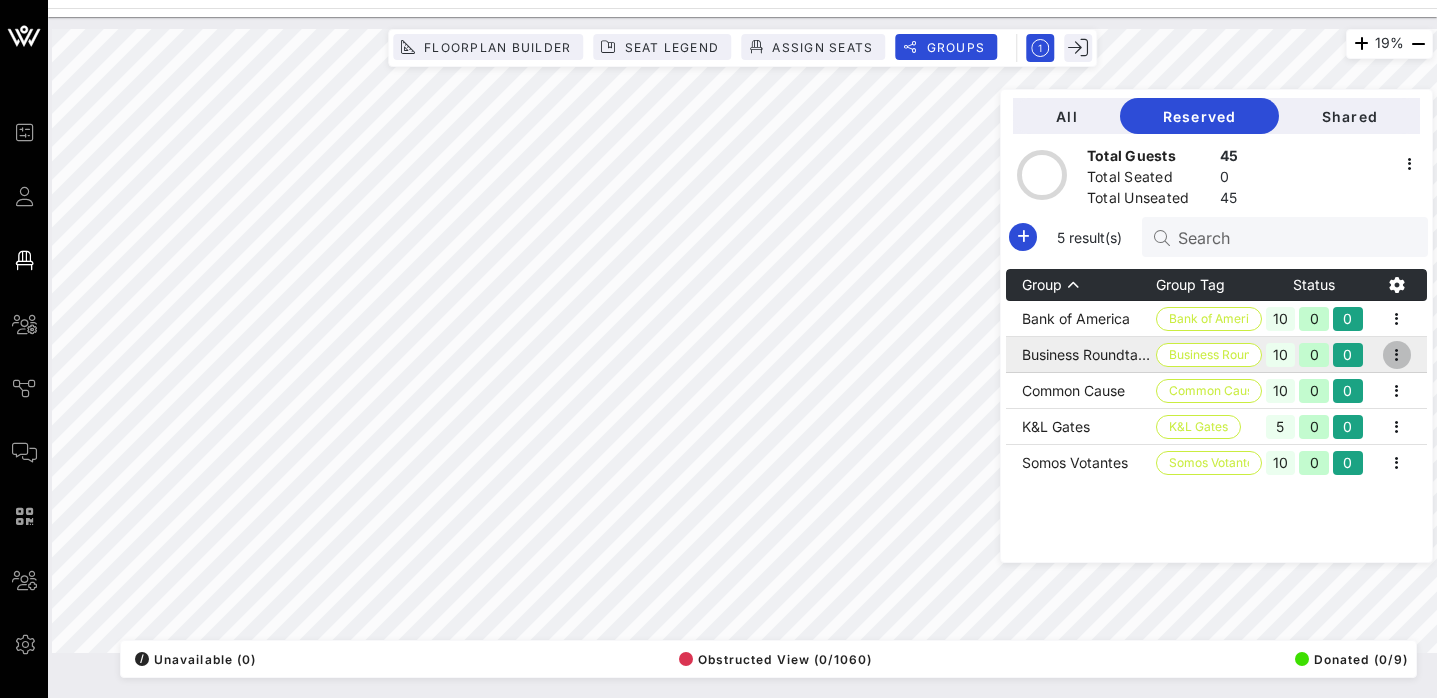 click at bounding box center [1397, 355] 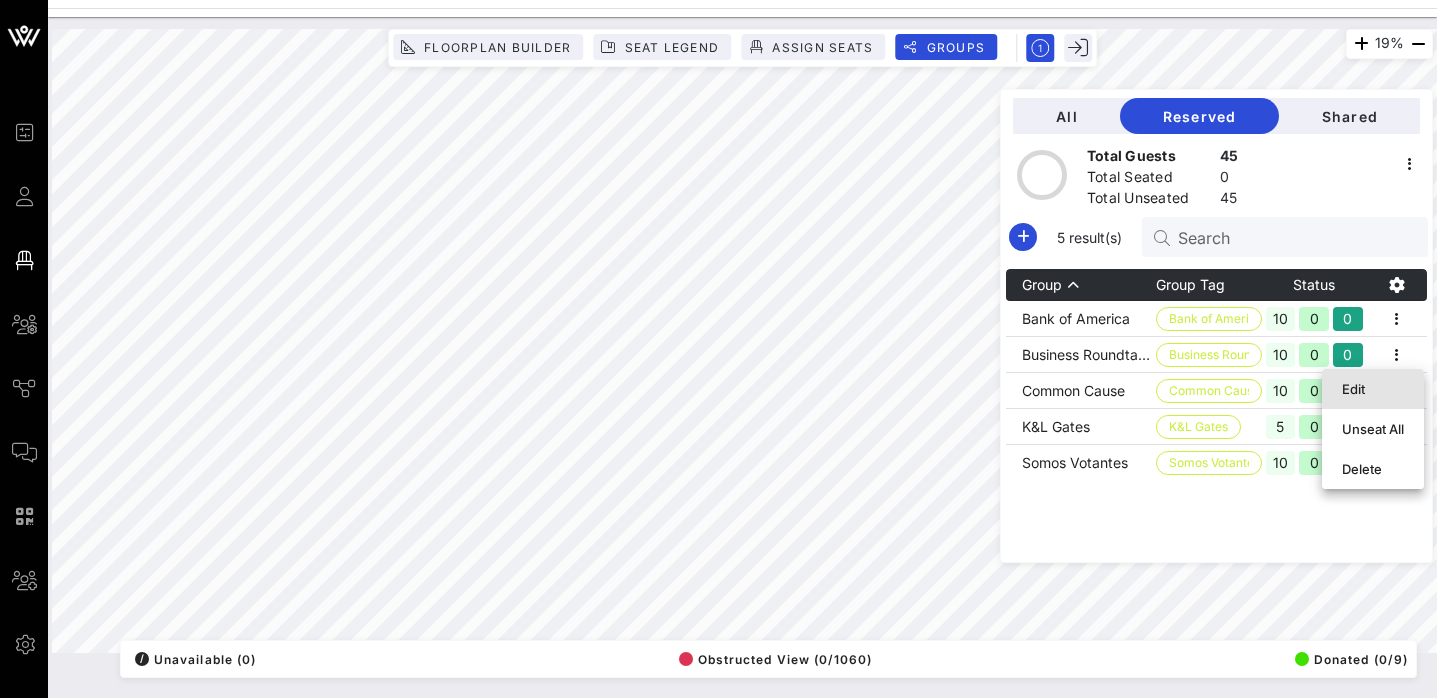 click on "Edit" at bounding box center [1373, 389] 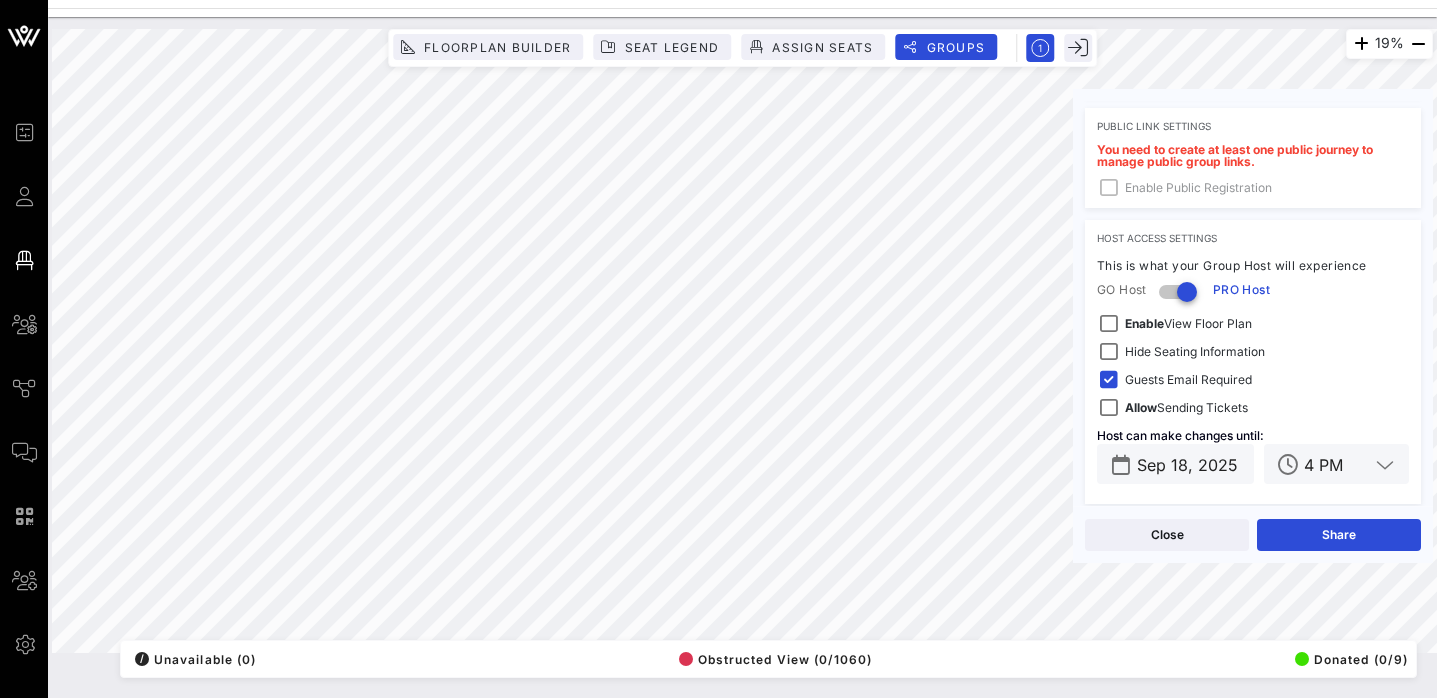 scroll, scrollTop: 637, scrollLeft: 0, axis: vertical 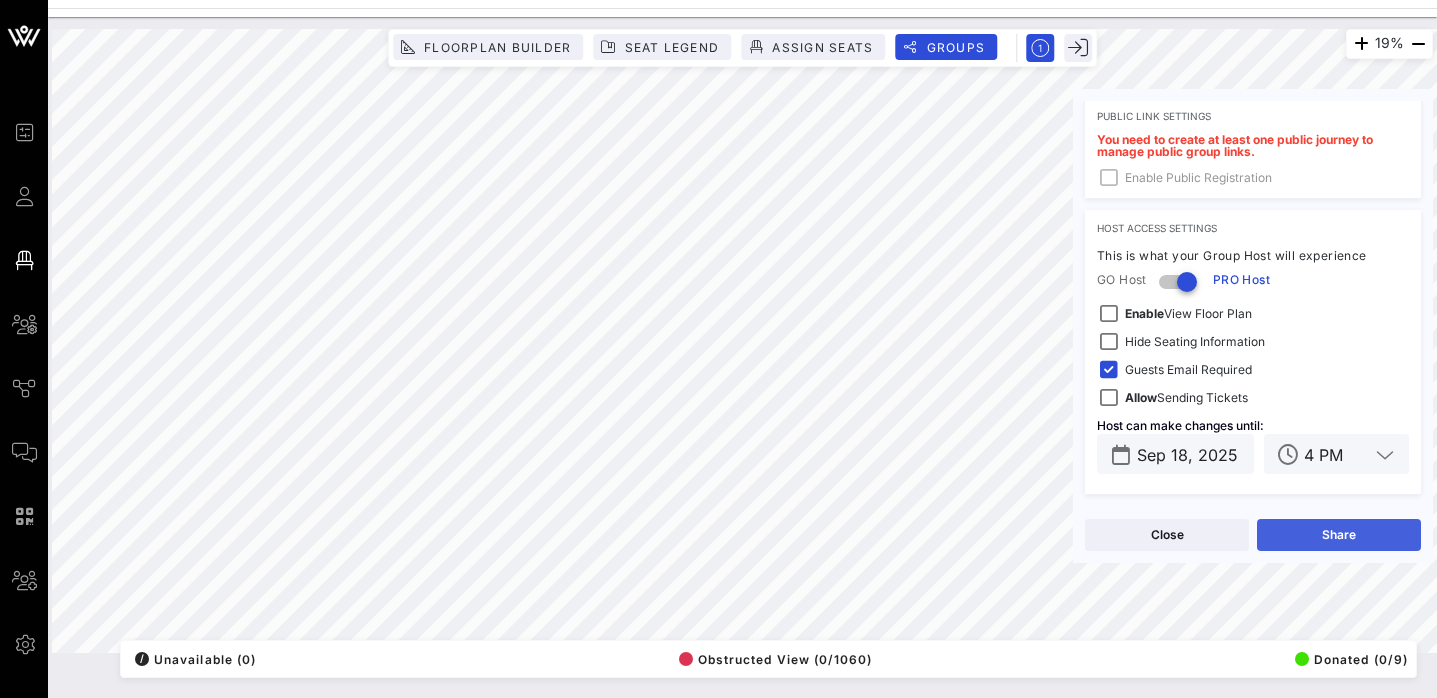 click on "Share" at bounding box center (1339, 535) 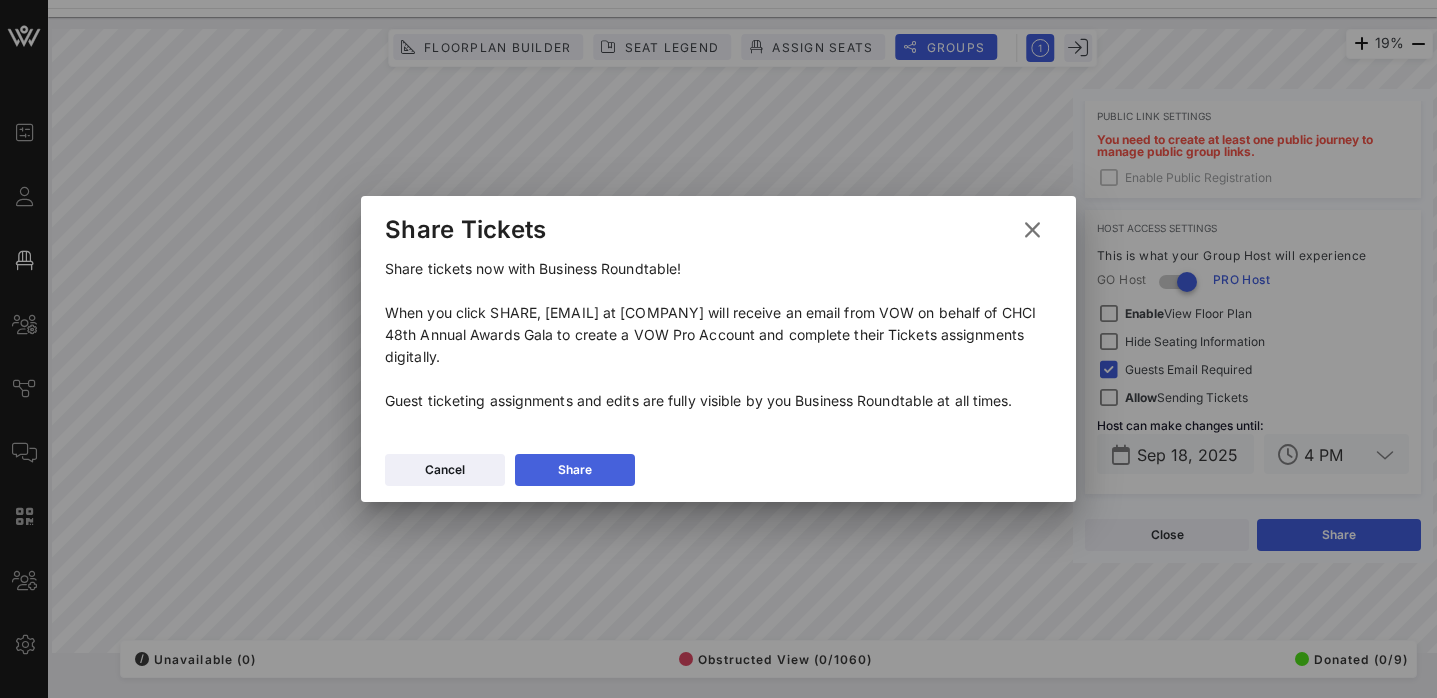 click on "Share" at bounding box center [575, 470] 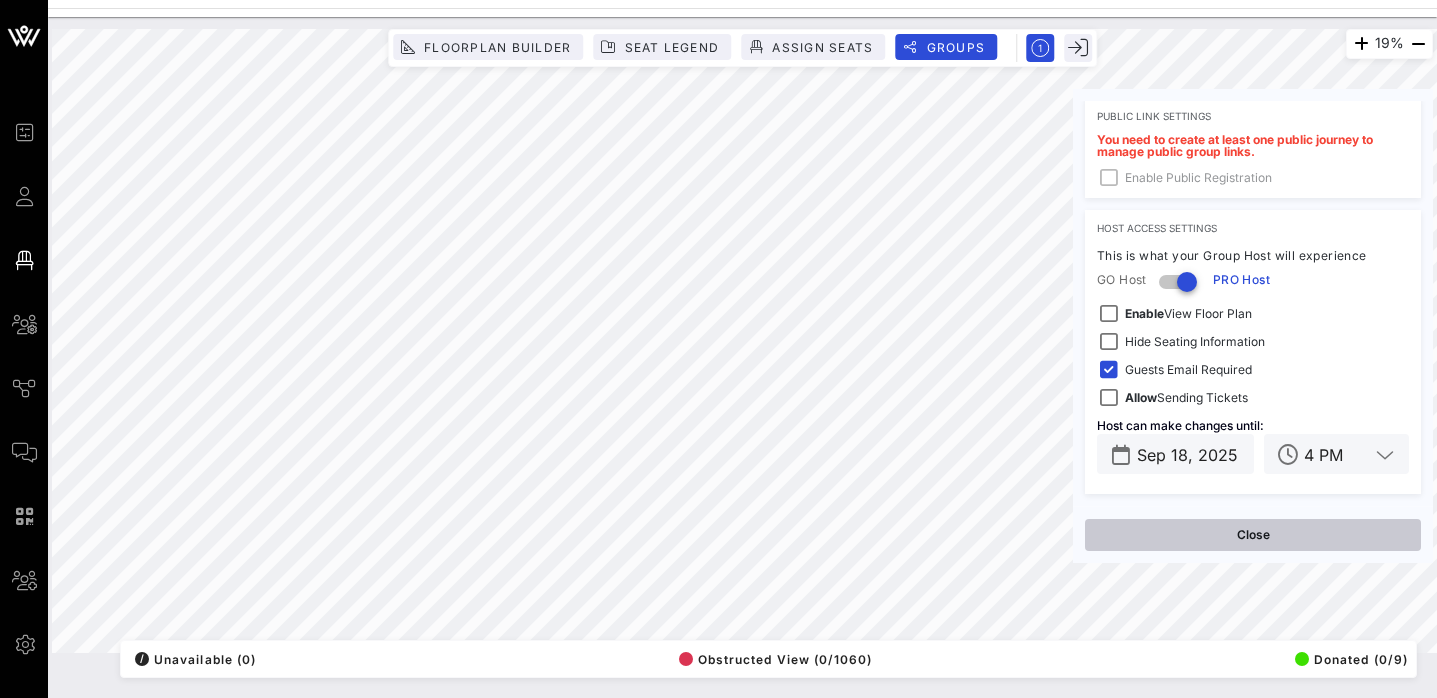 click on "Close" at bounding box center (1253, 535) 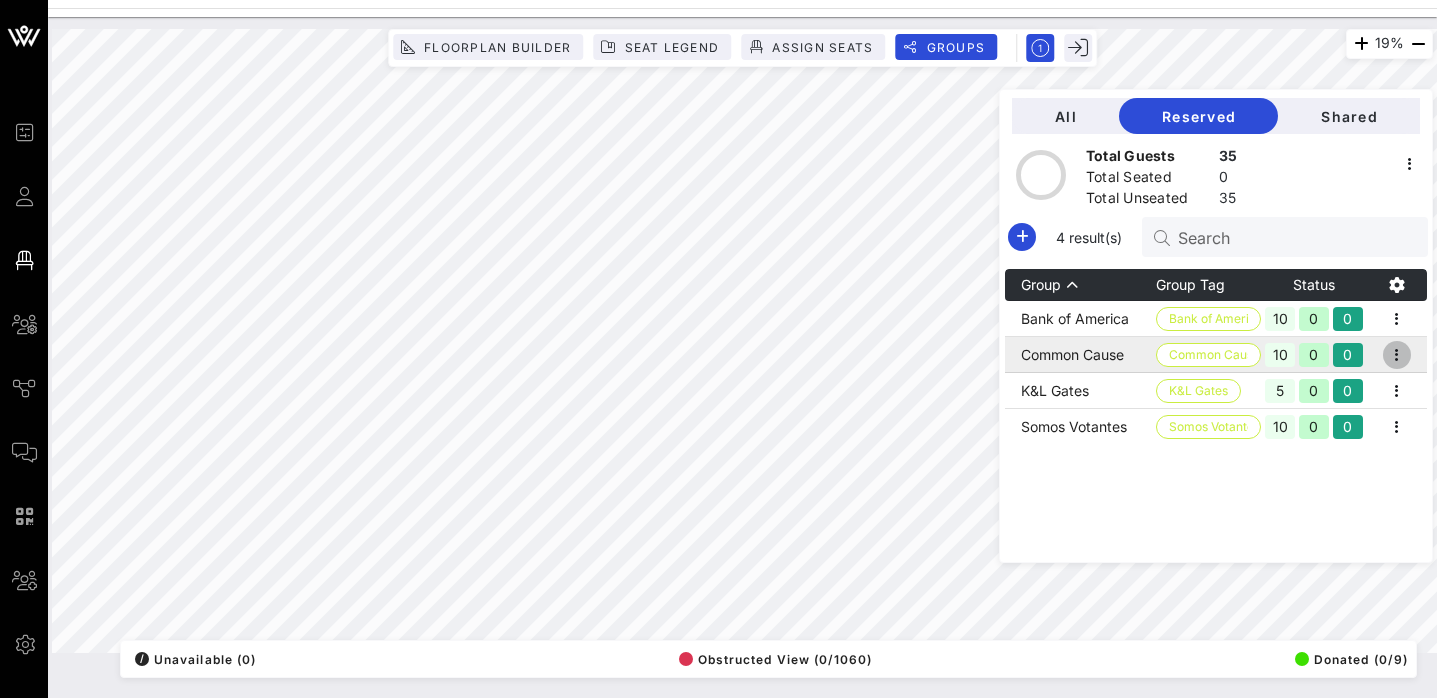 click at bounding box center (1397, 355) 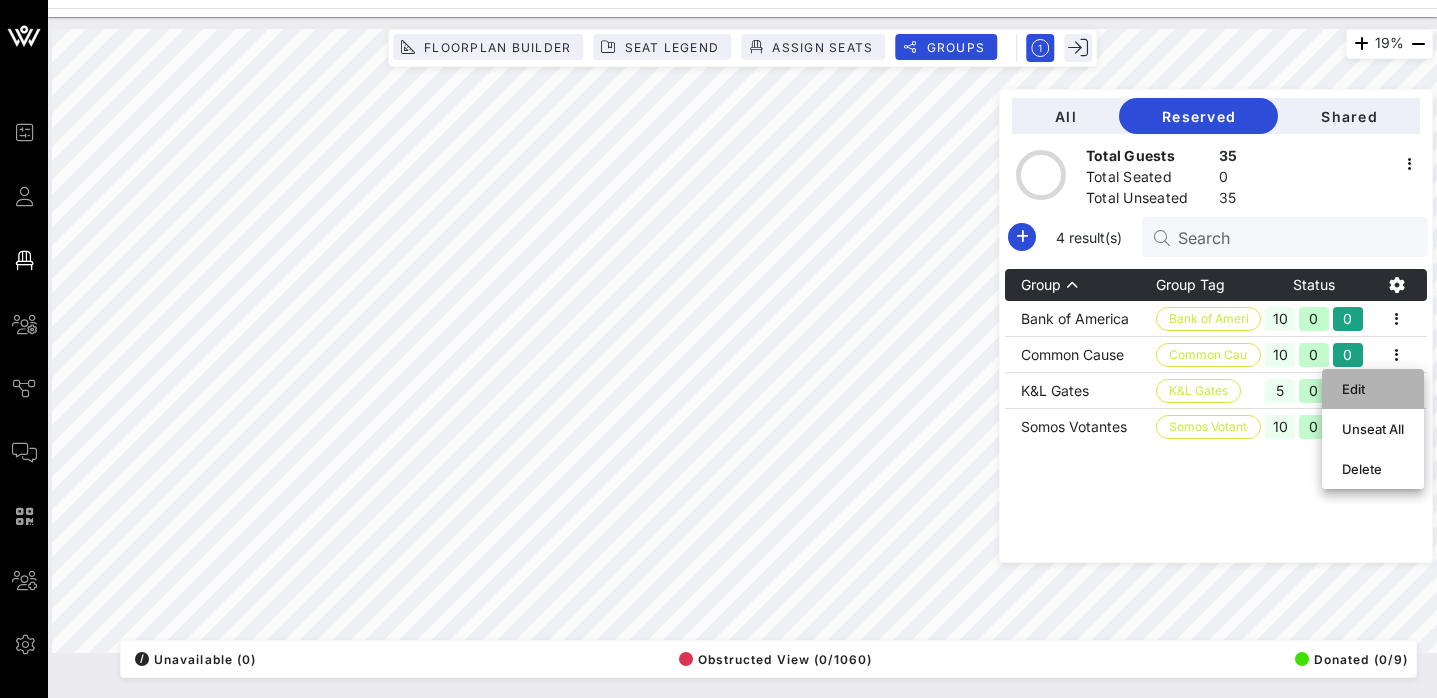 click on "Edit" at bounding box center [1373, 389] 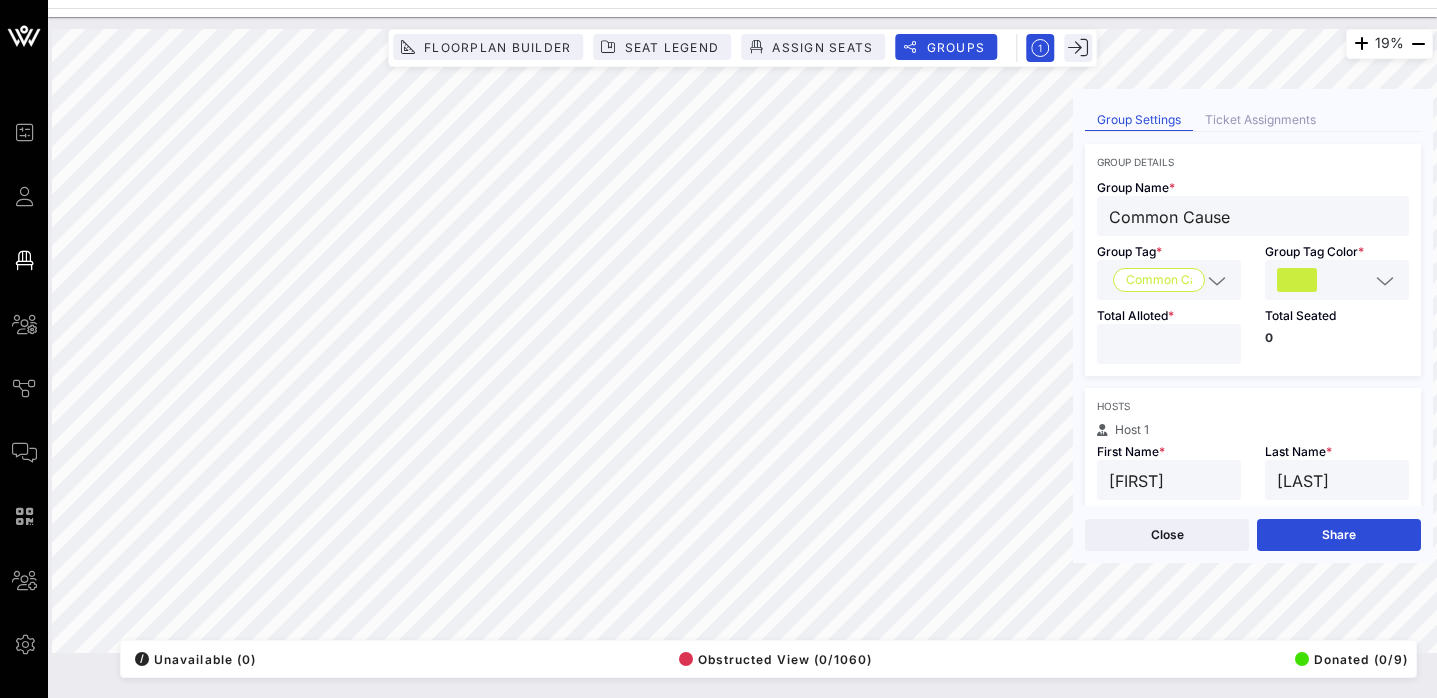 scroll, scrollTop: 0, scrollLeft: 0, axis: both 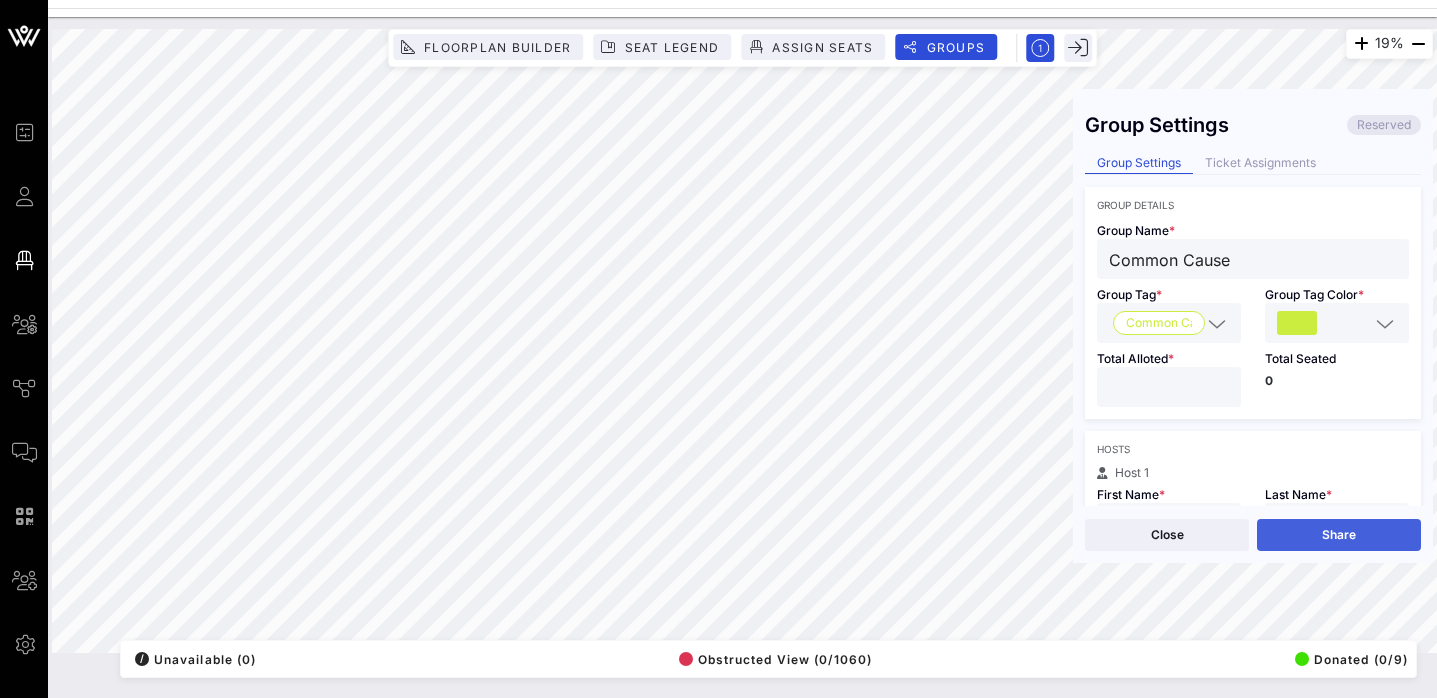 click on "Share" at bounding box center [1339, 535] 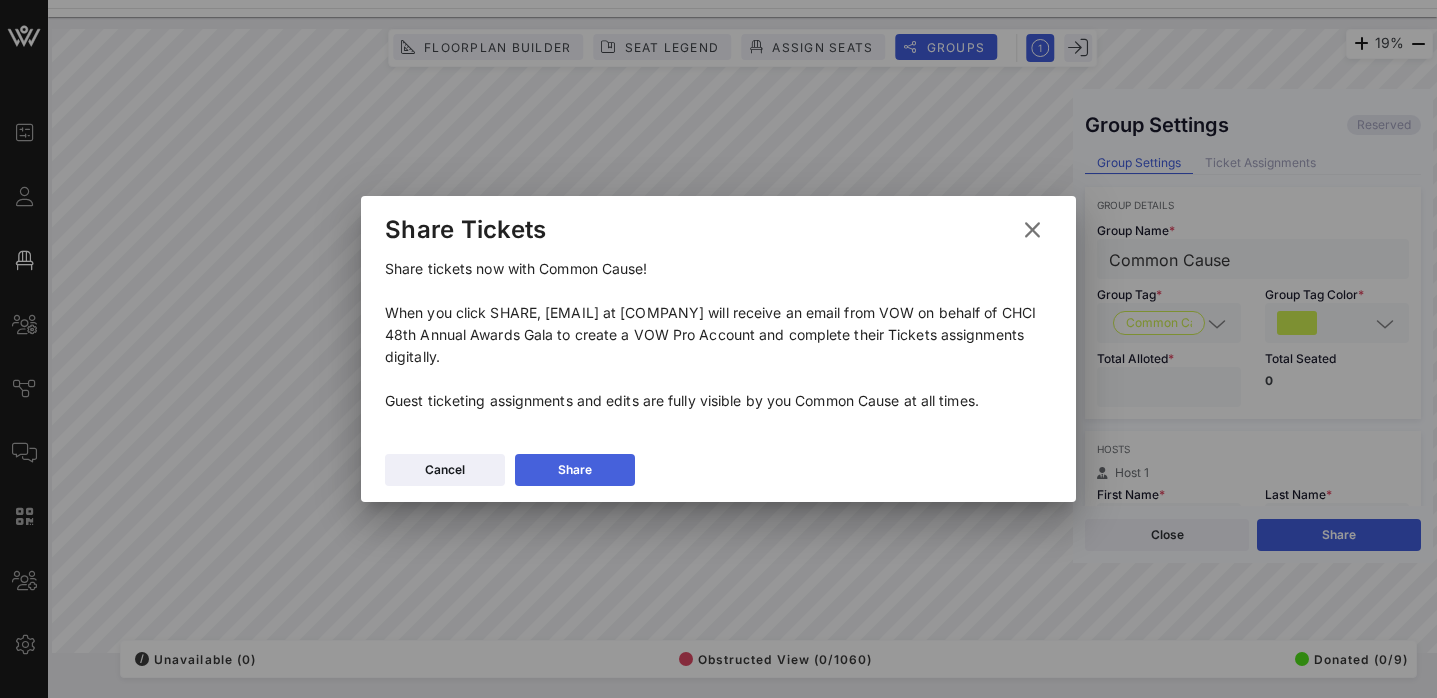 click on "Share" at bounding box center (575, 470) 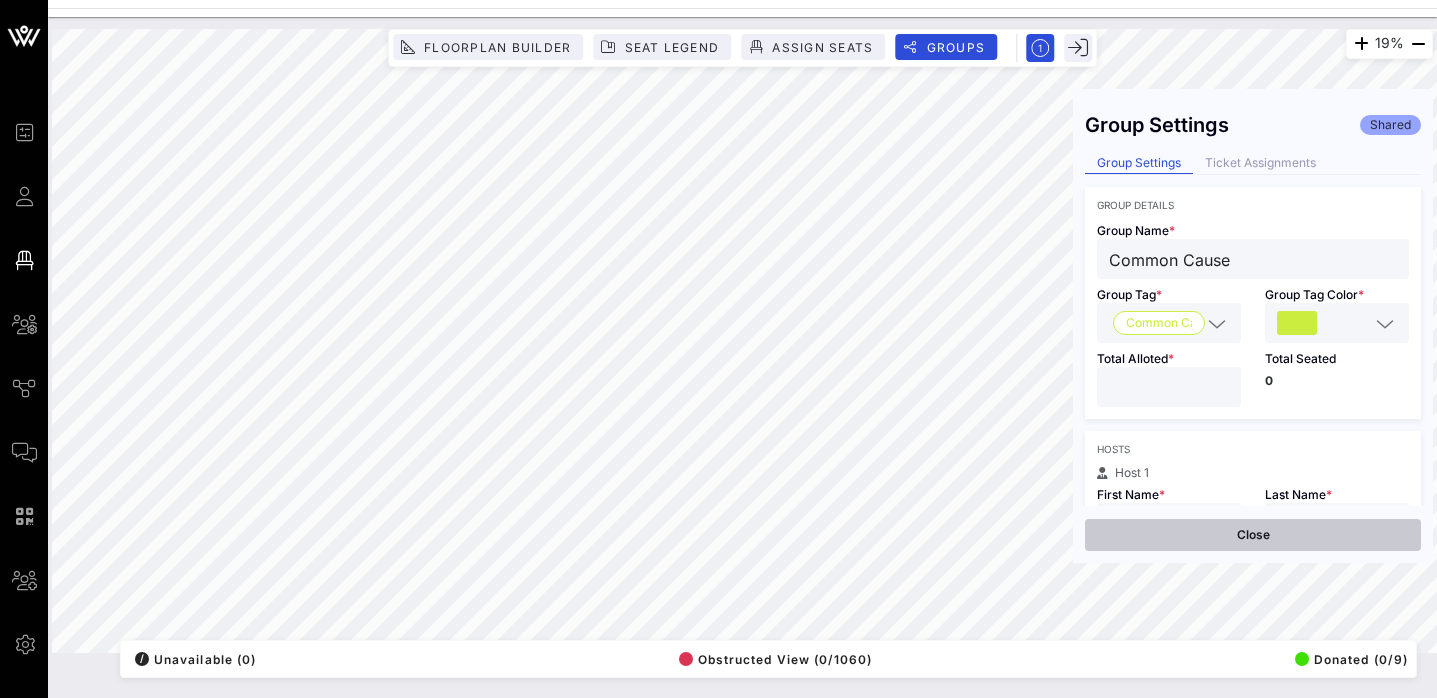 click on "Close" at bounding box center [1253, 535] 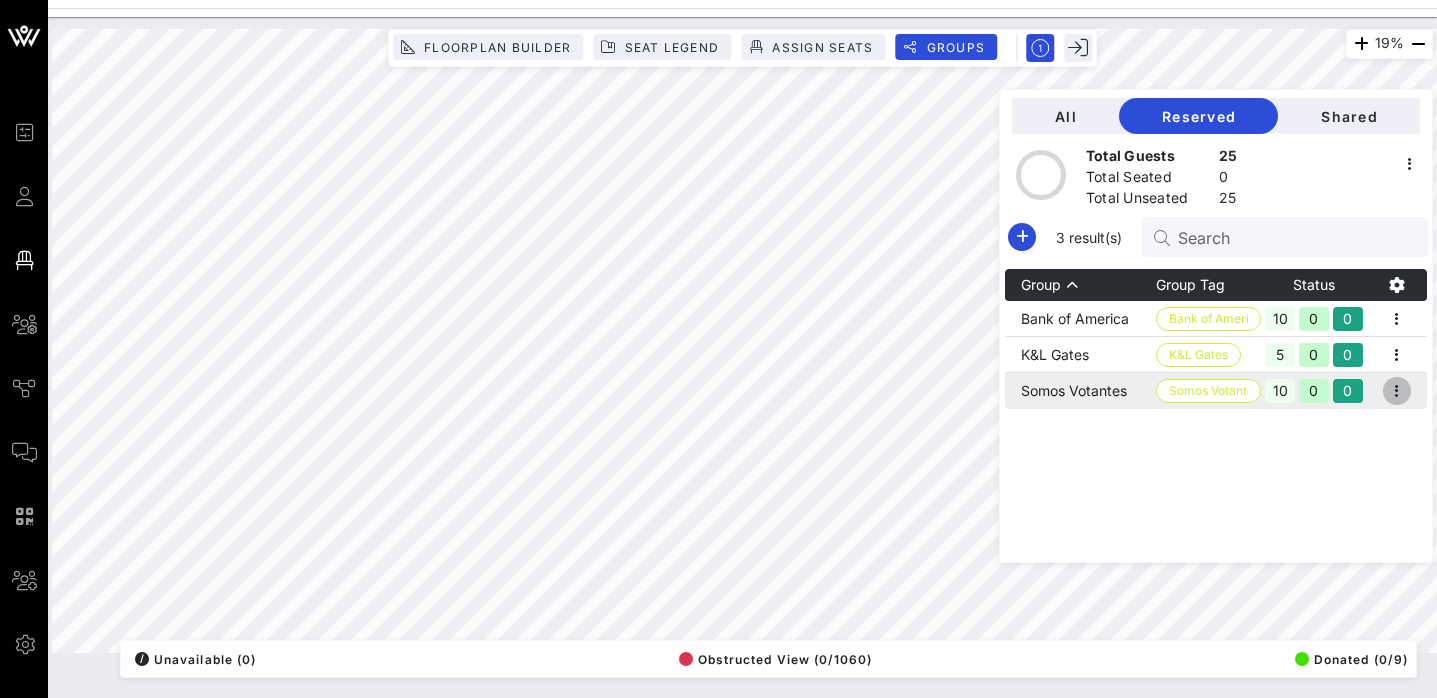 click at bounding box center (1397, 391) 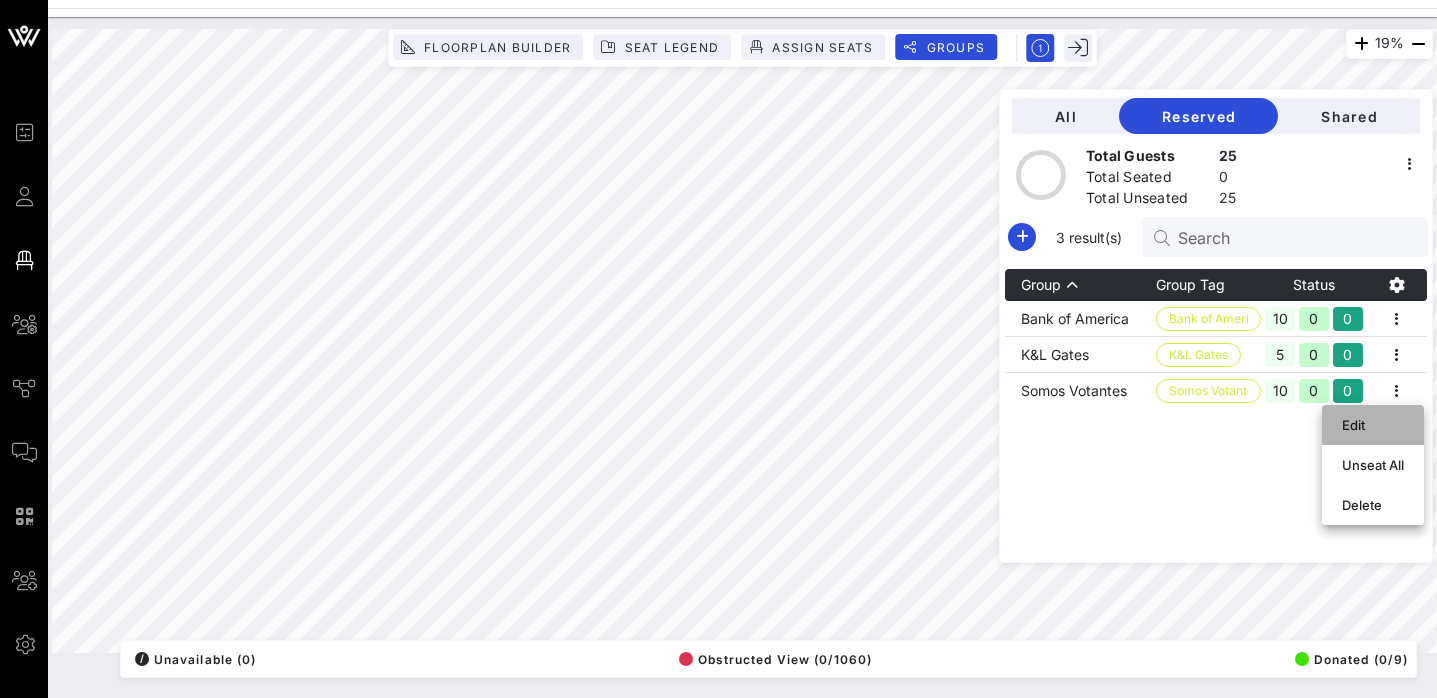 click on "Edit" at bounding box center (1373, 425) 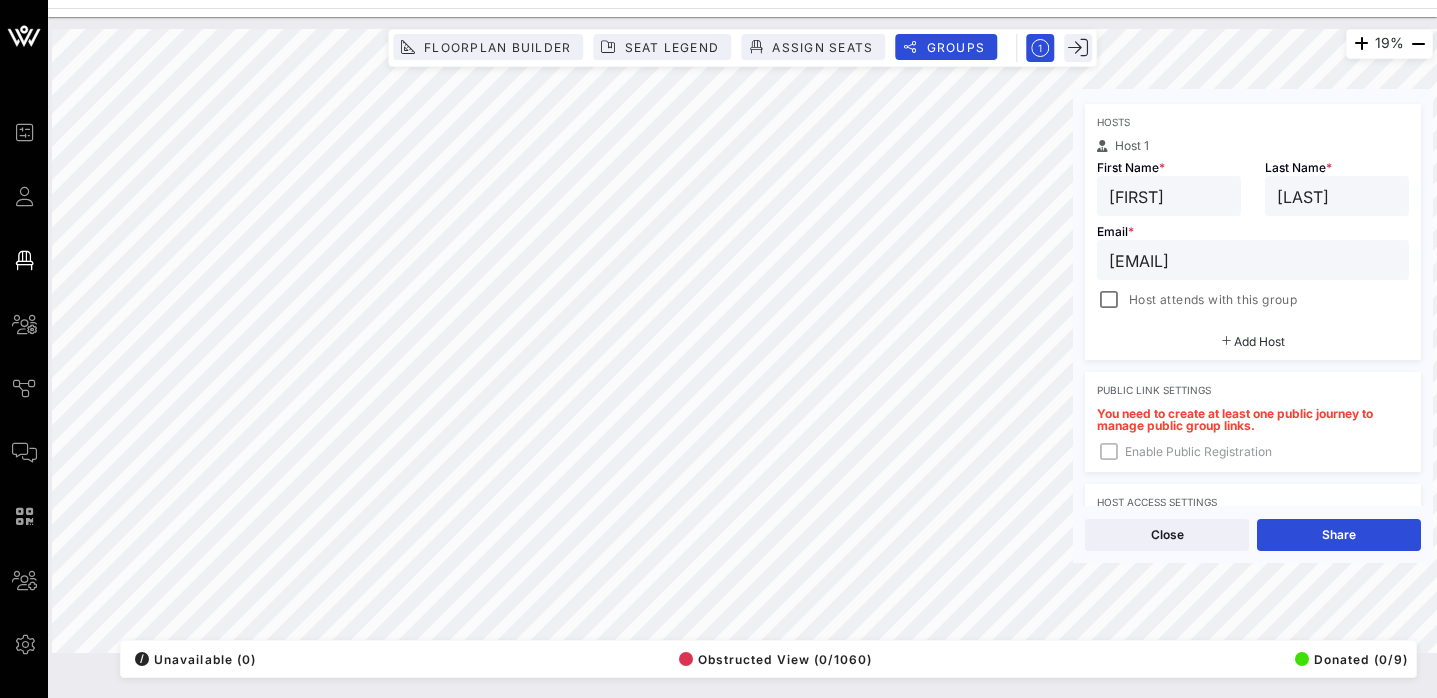 scroll, scrollTop: 328, scrollLeft: 0, axis: vertical 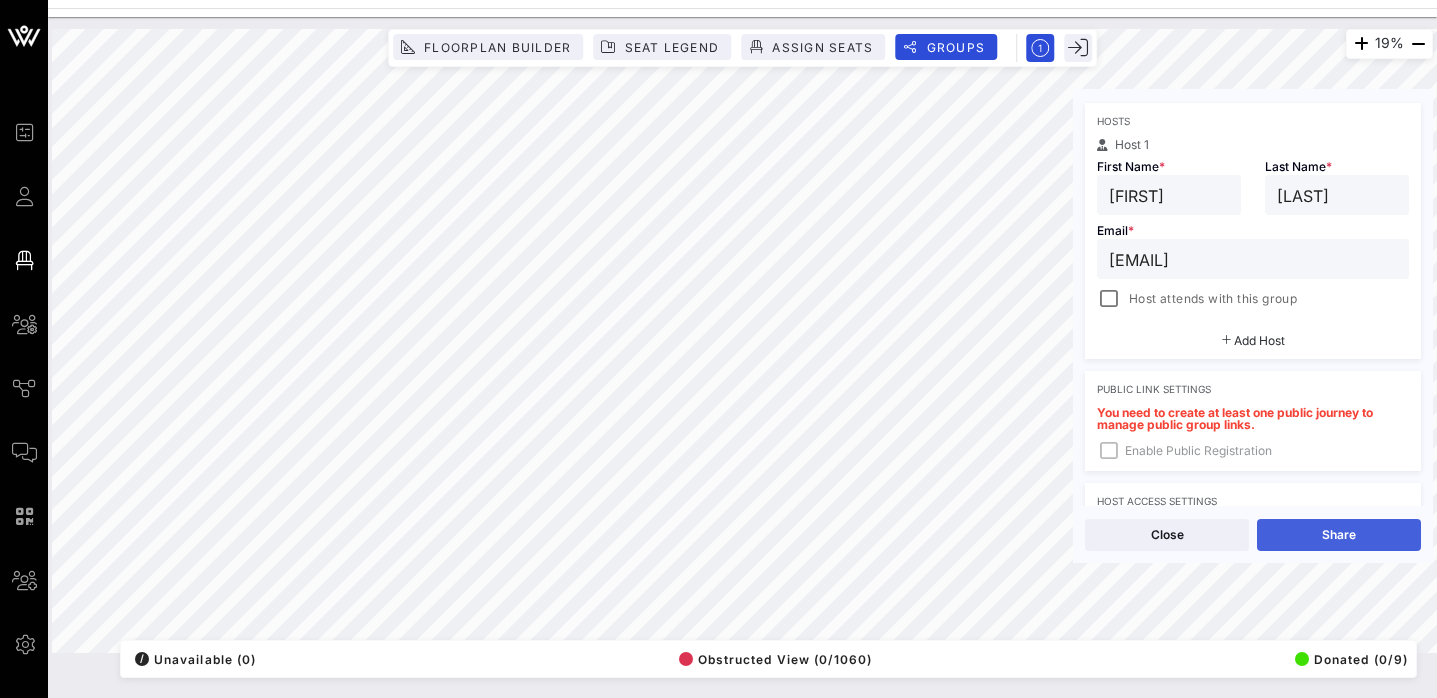 click on "Share" at bounding box center (1339, 535) 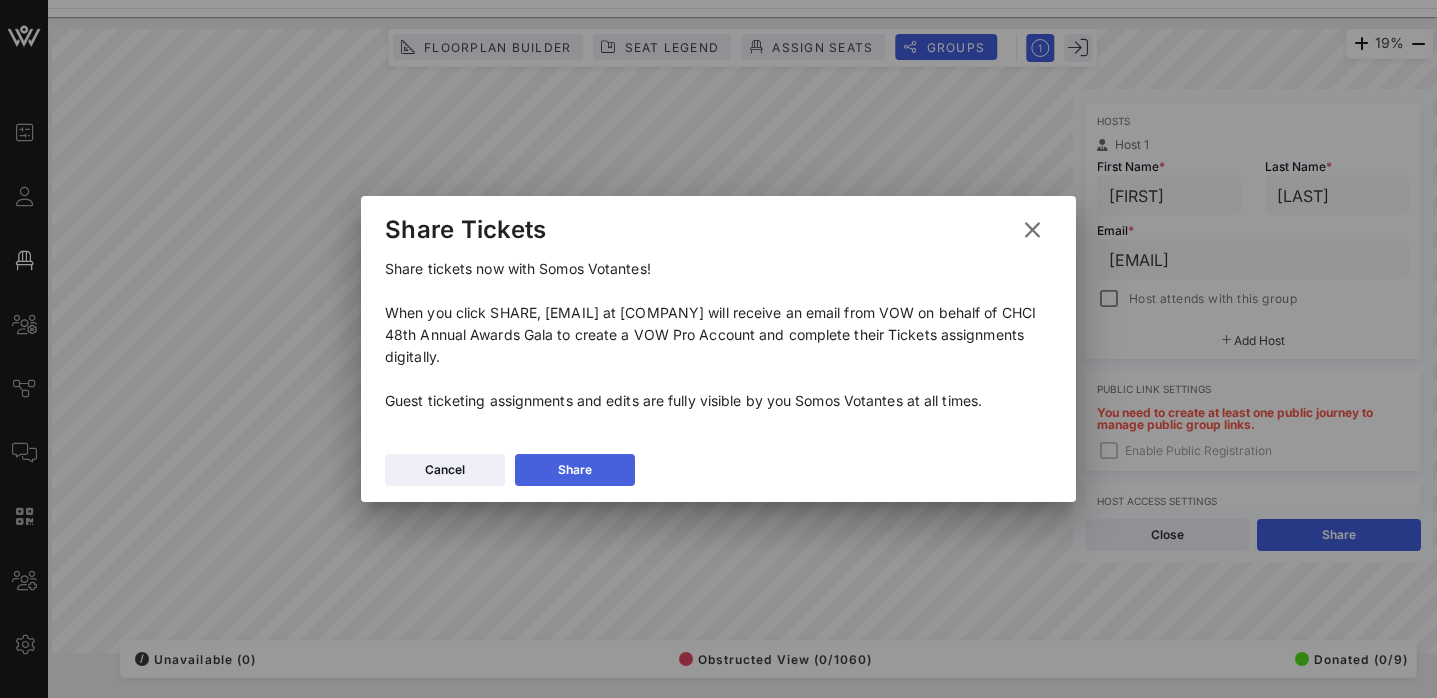 click at bounding box center (575, 470) 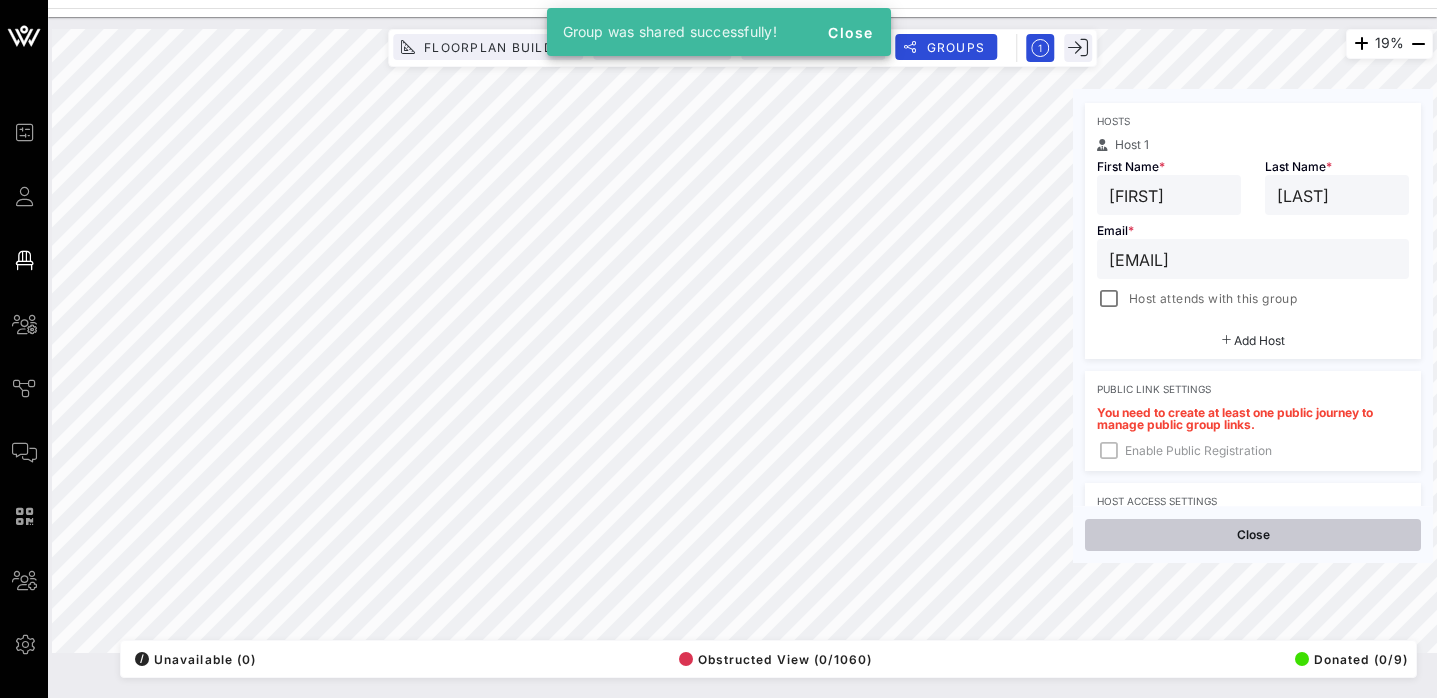 click on "Close" at bounding box center (1253, 535) 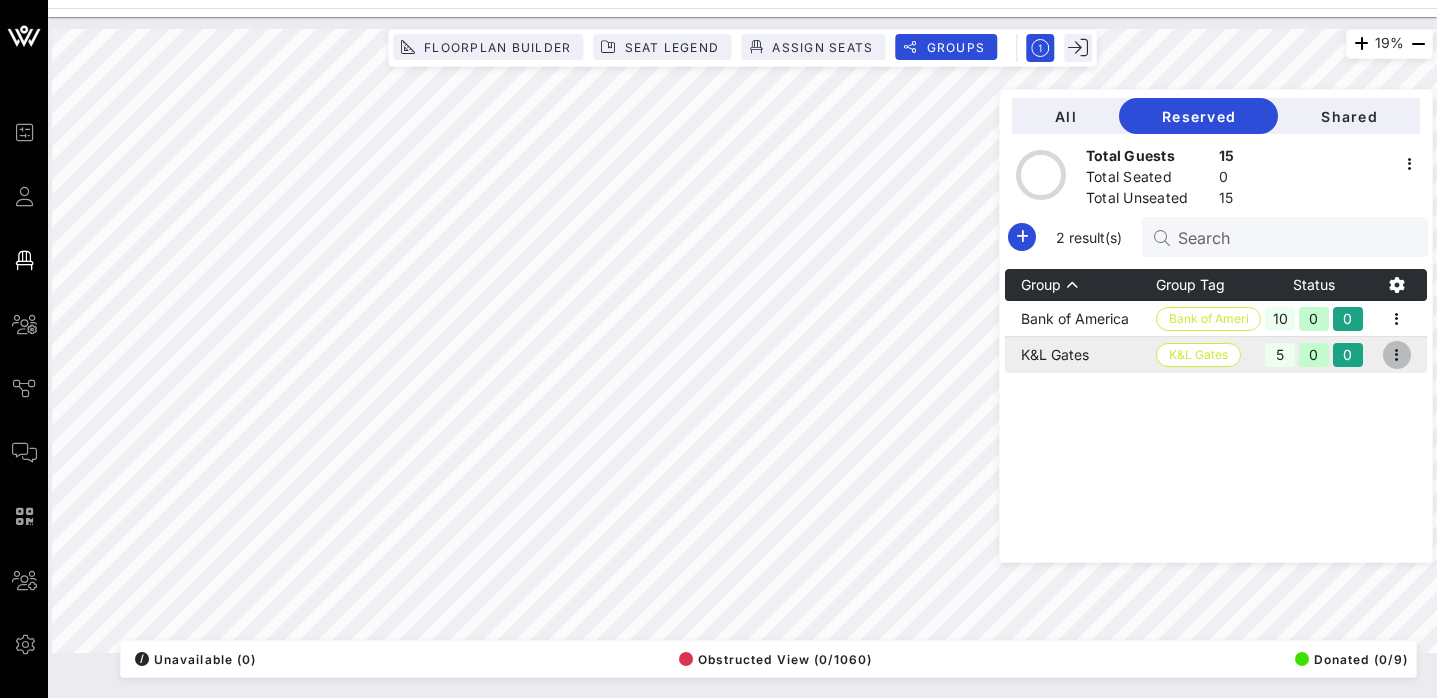 click at bounding box center [1397, 355] 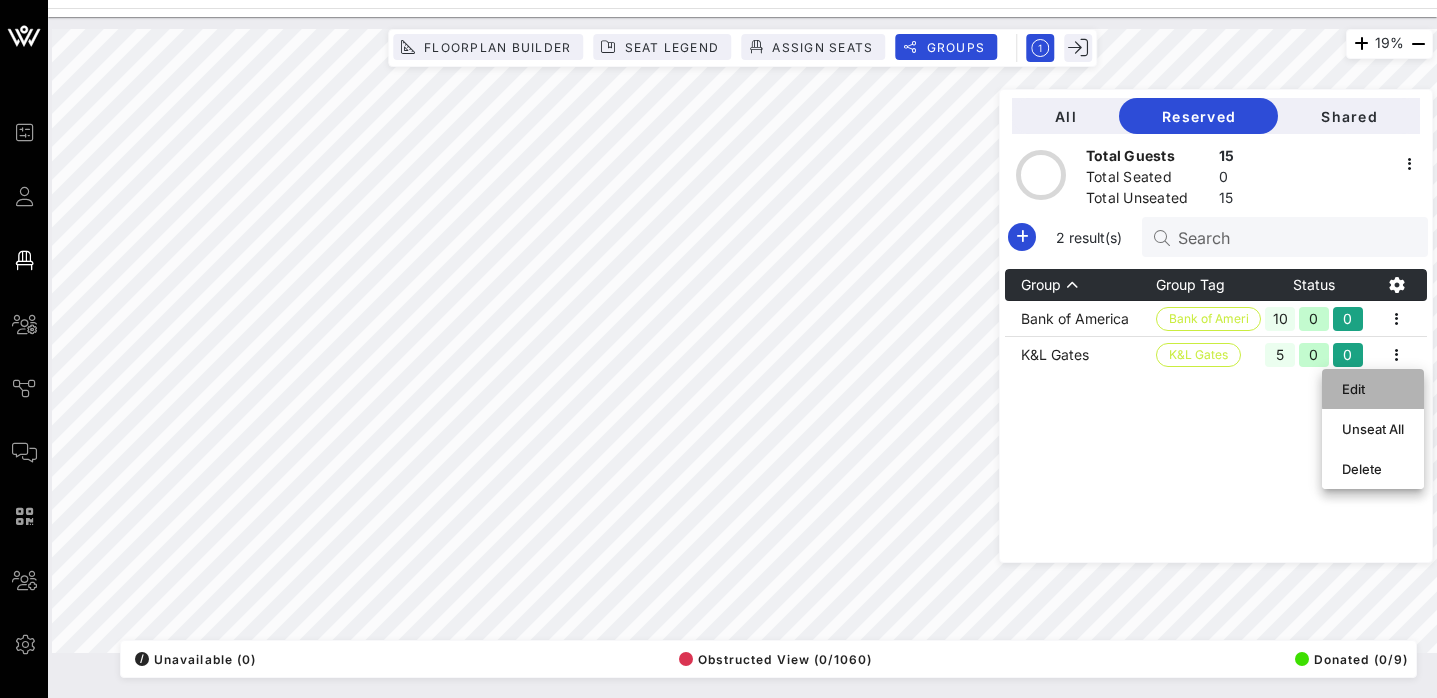 click on "Edit" at bounding box center (1373, 389) 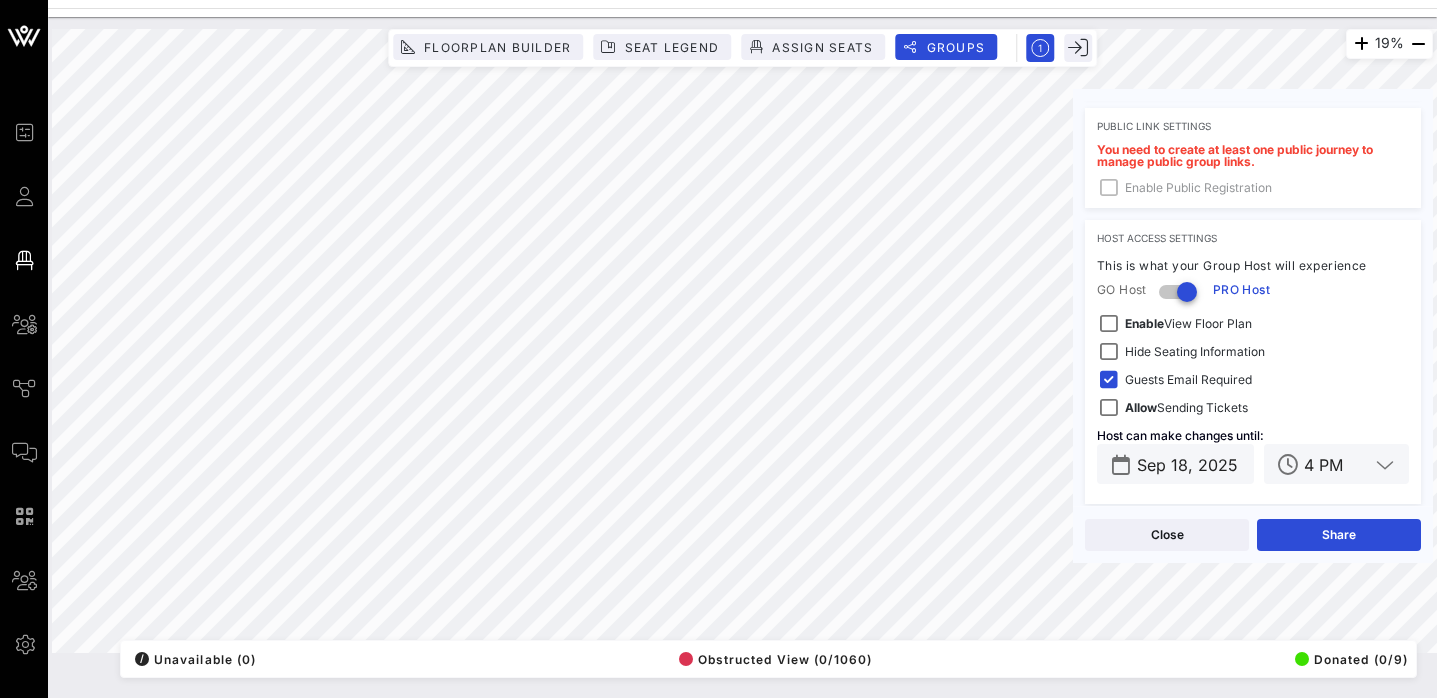 scroll, scrollTop: 637, scrollLeft: 0, axis: vertical 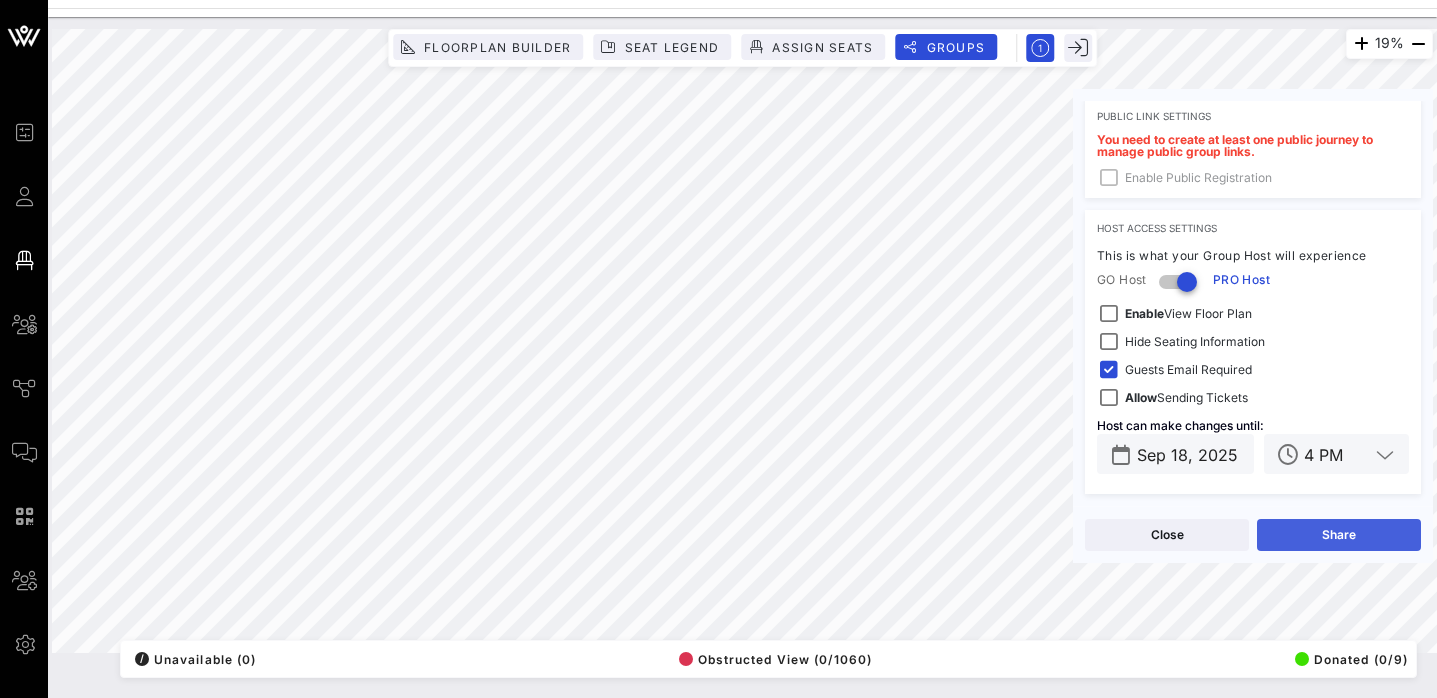 click on "Share" at bounding box center (1339, 535) 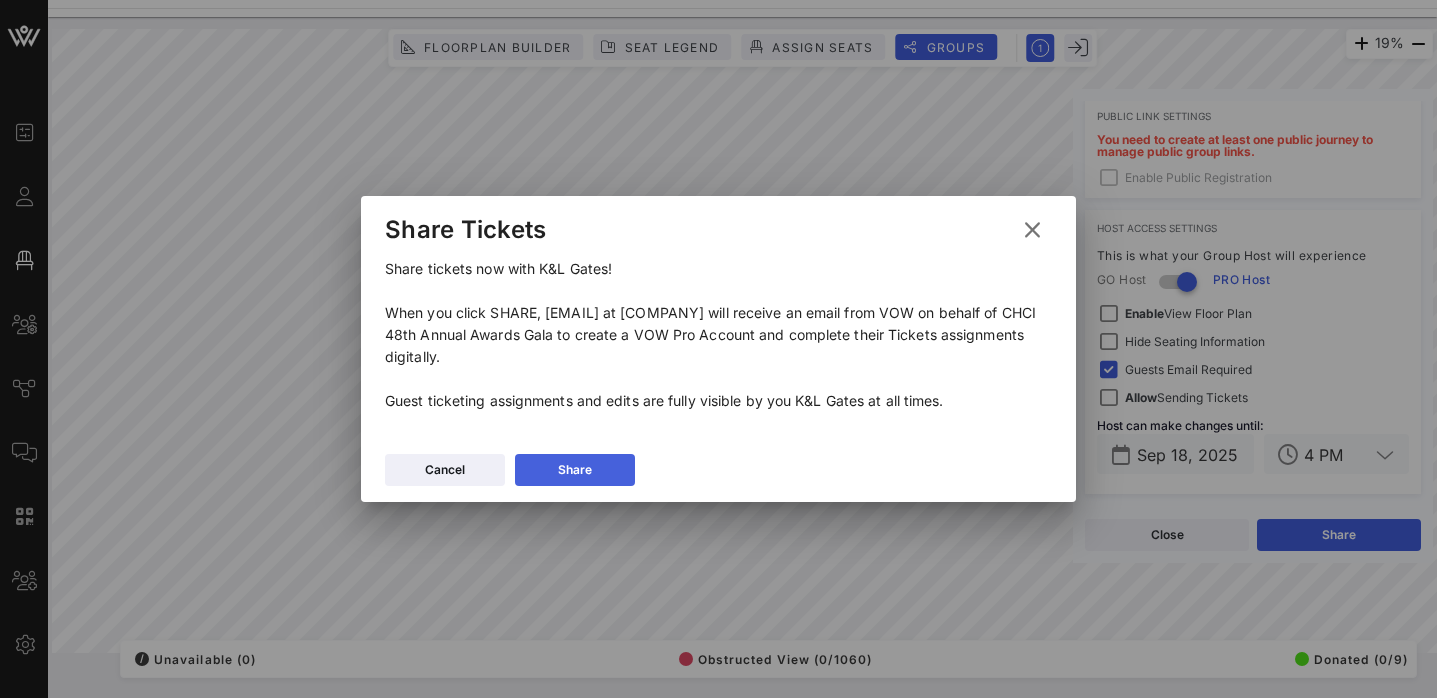 click on "Share" at bounding box center (575, 470) 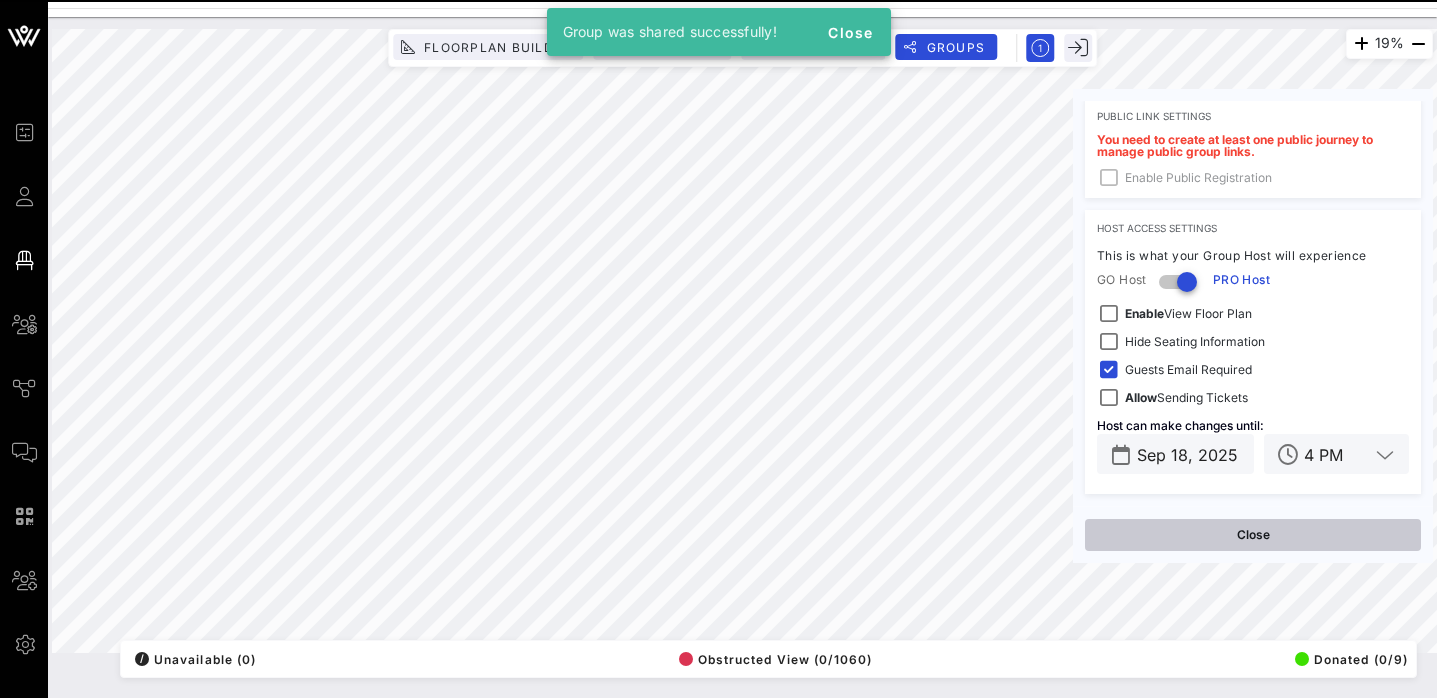 click on "Close" at bounding box center (1253, 535) 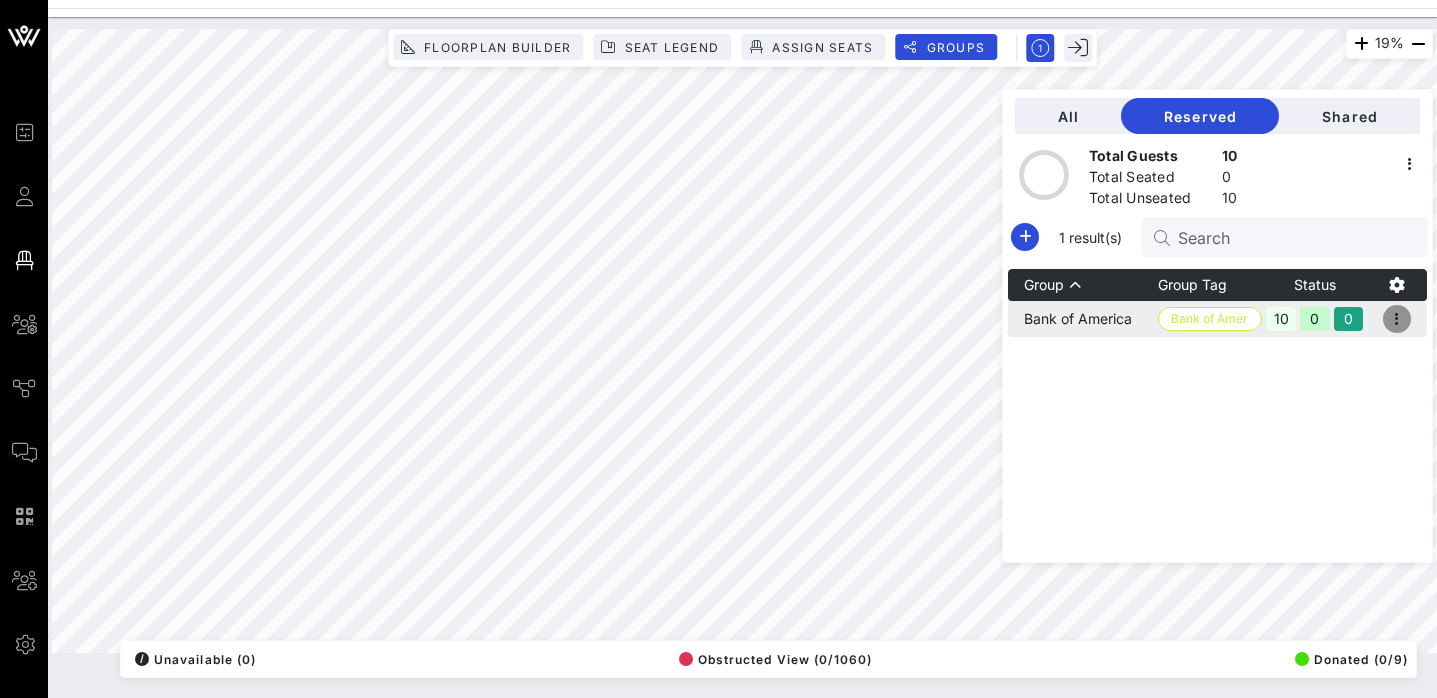 click at bounding box center [1397, 319] 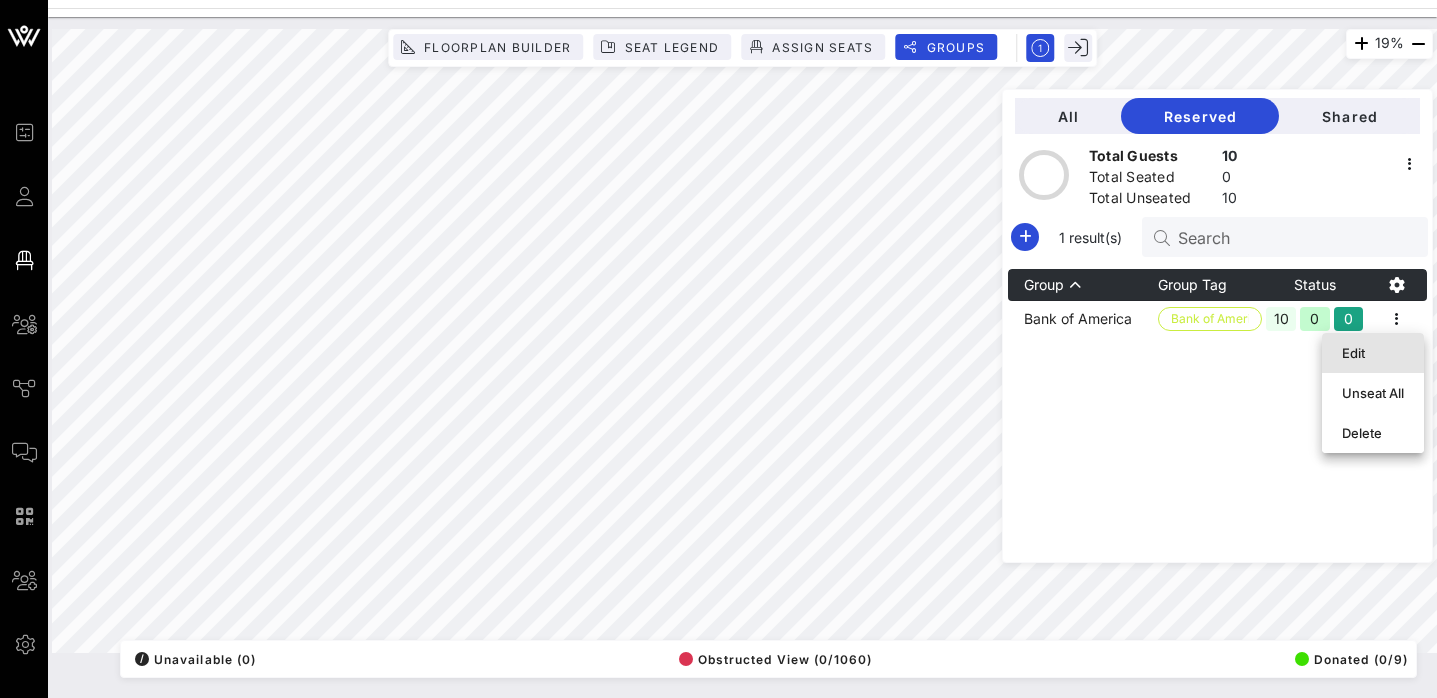 click on "Edit" at bounding box center (1373, 353) 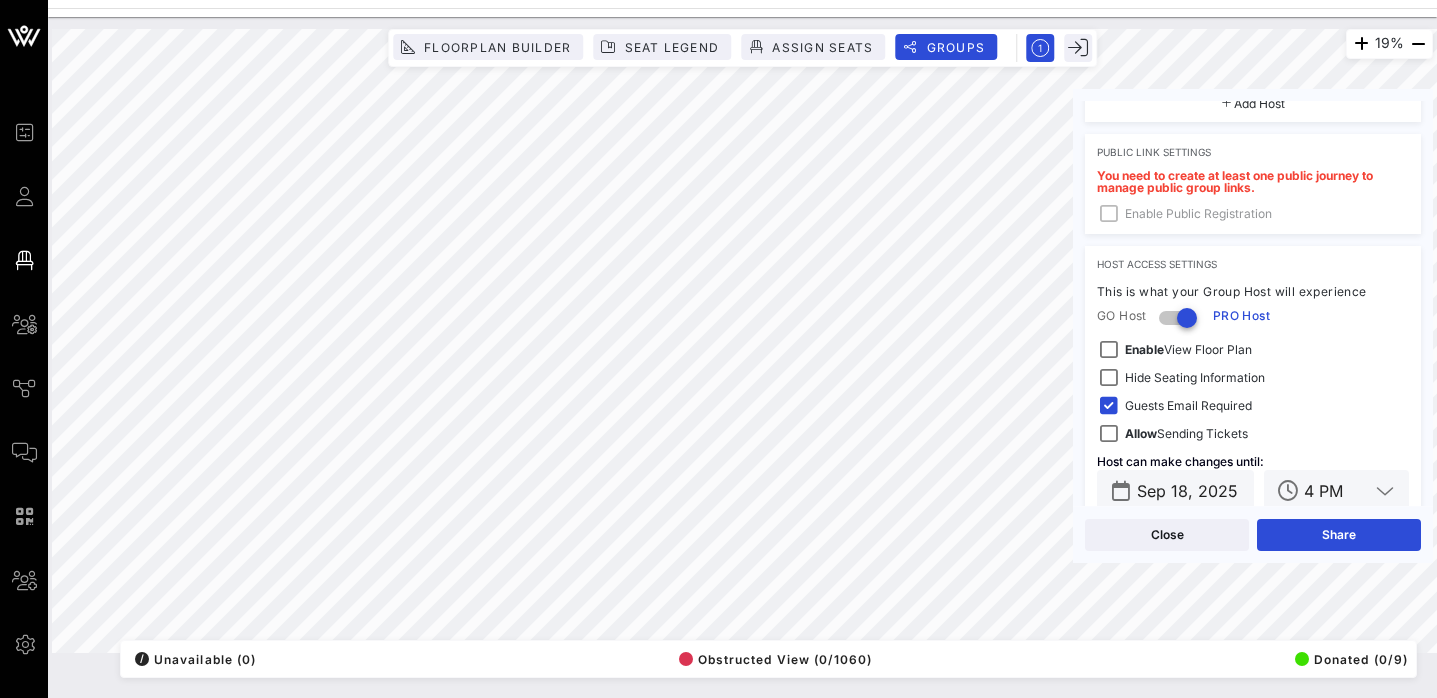 scroll, scrollTop: 601, scrollLeft: 0, axis: vertical 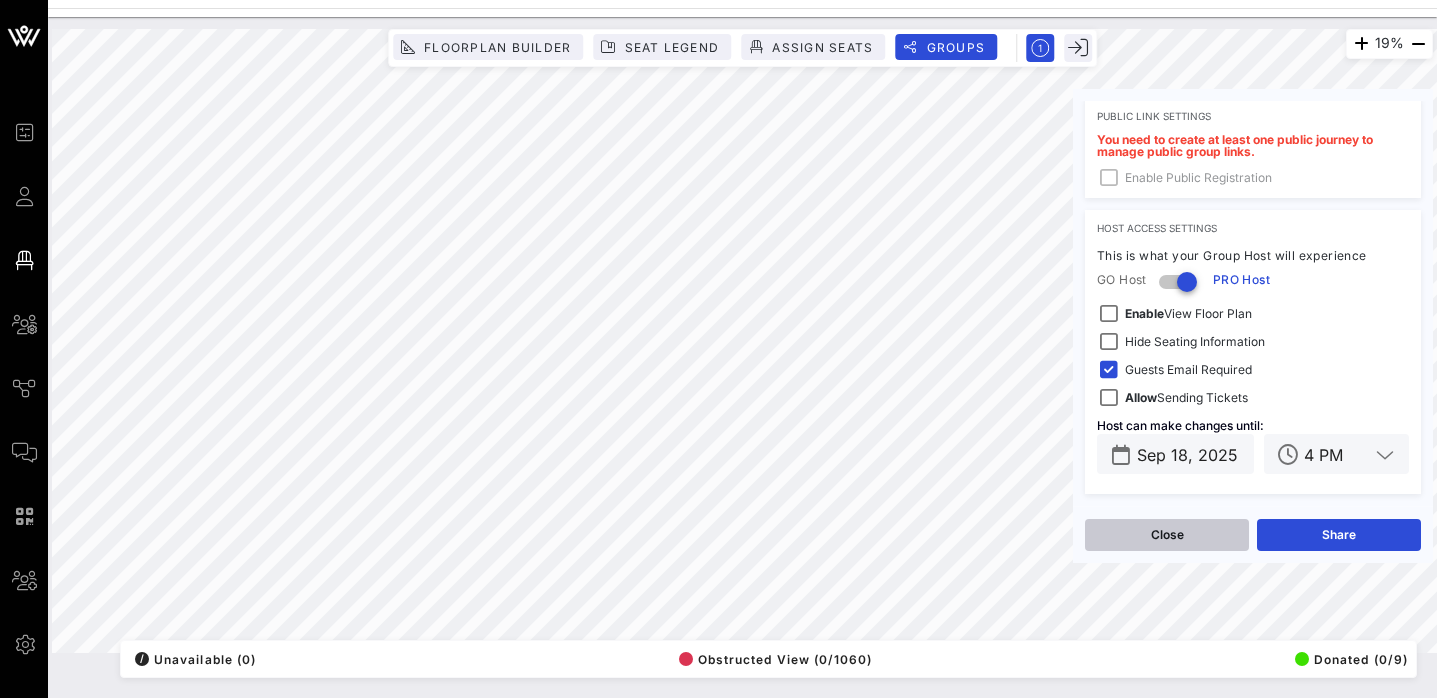 click on "Close" at bounding box center [1167, 535] 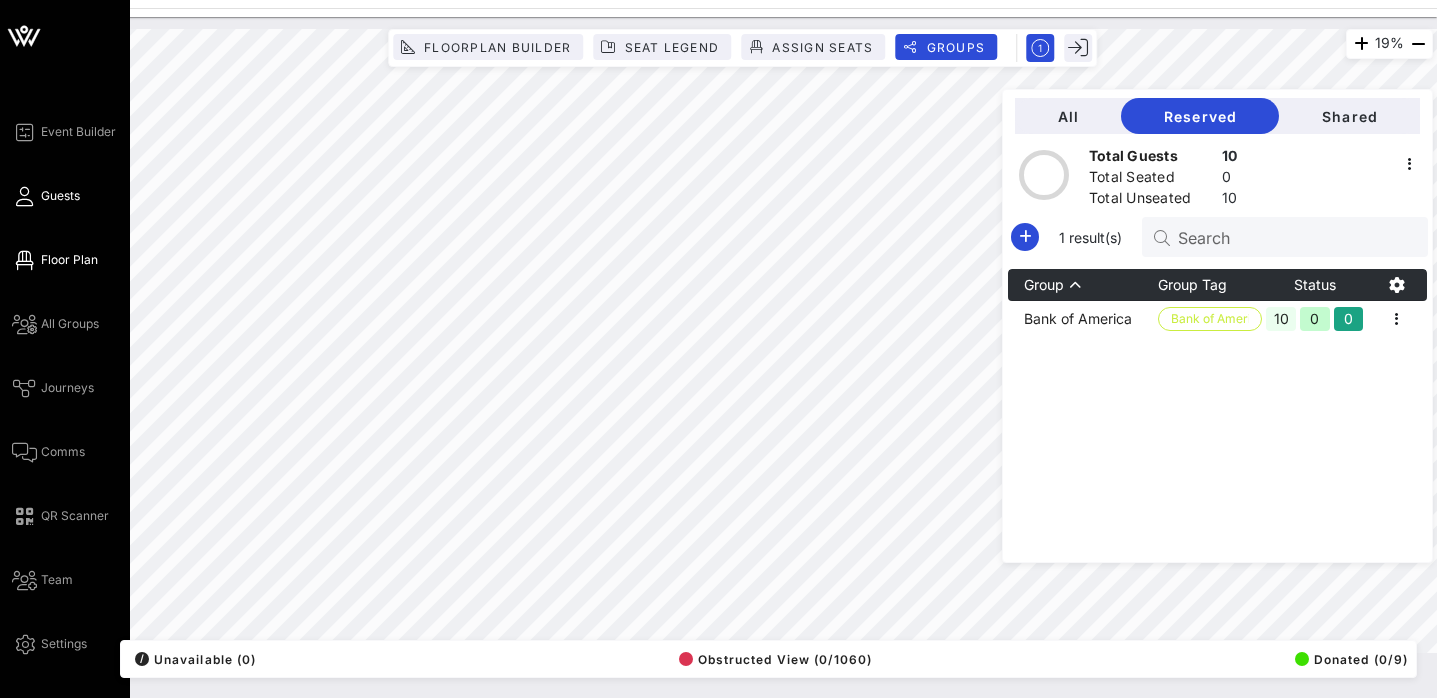 click on "Guests" at bounding box center [60, 196] 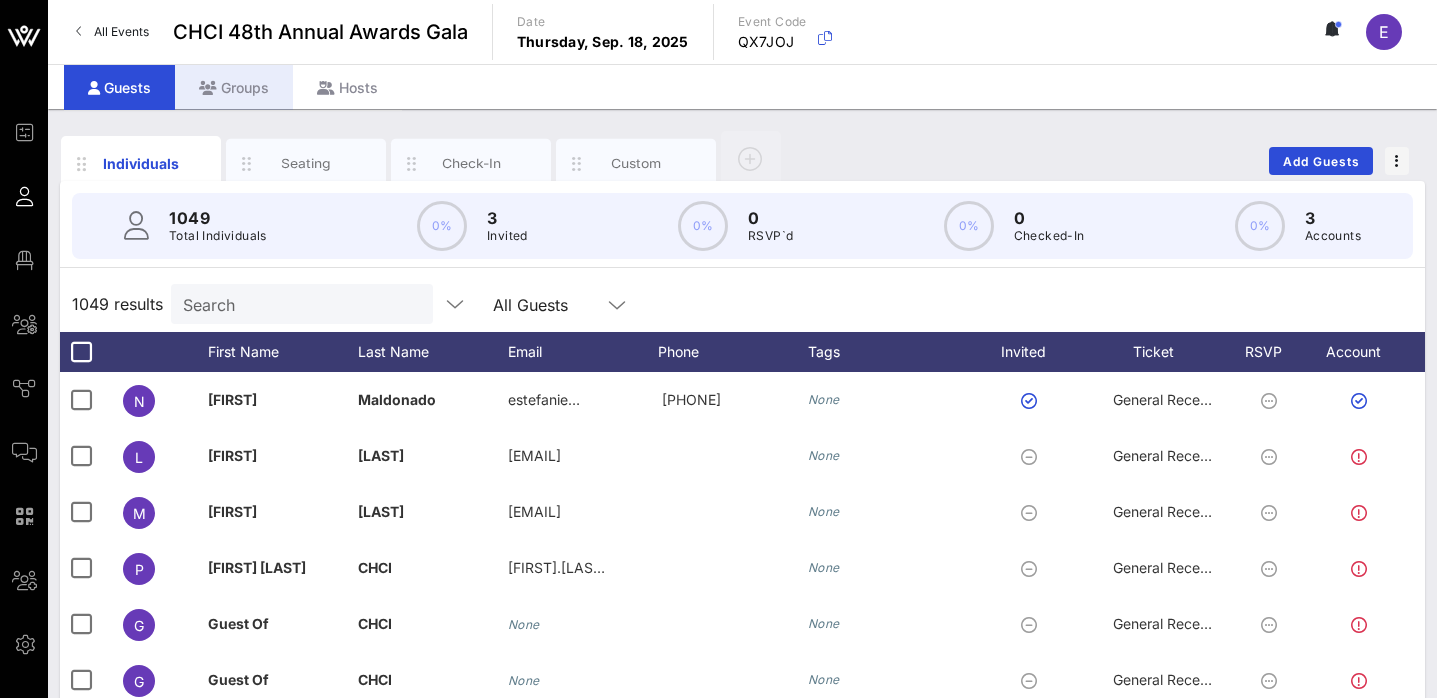 click on "Groups" at bounding box center [234, 87] 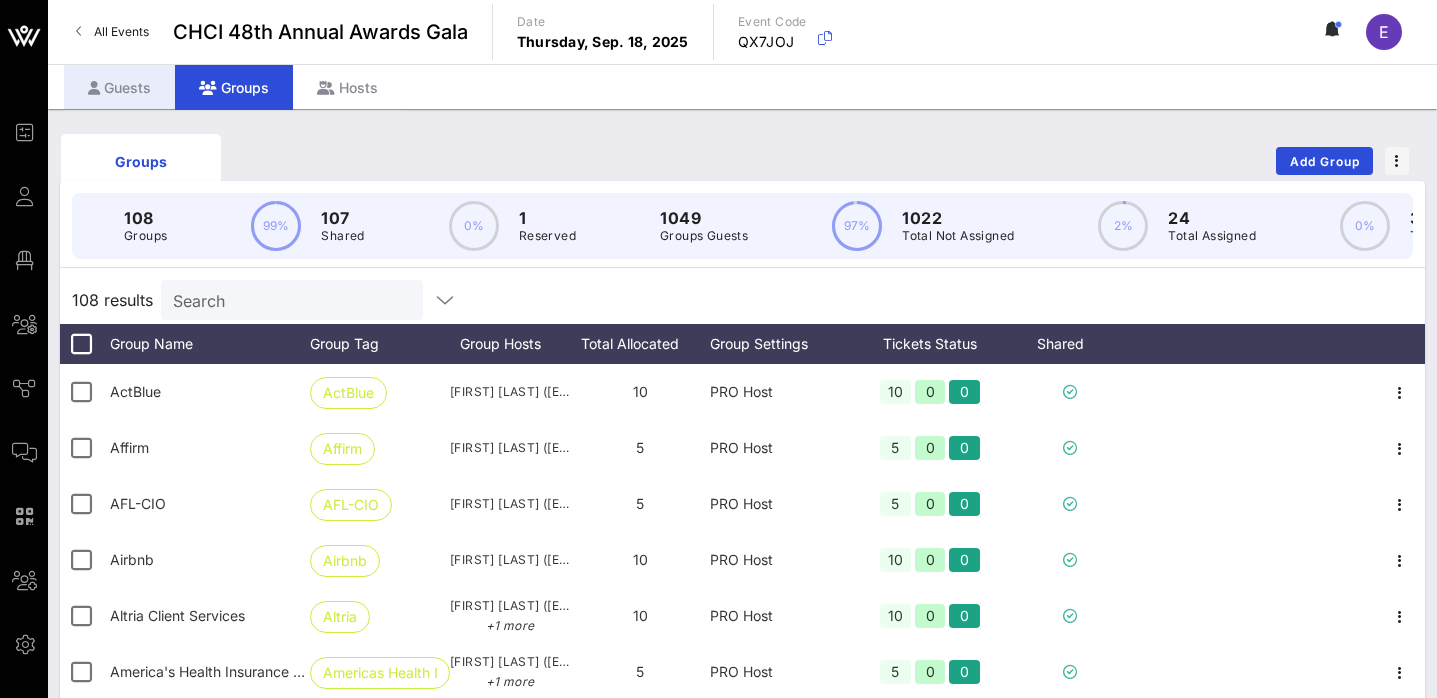 click on "Guests" at bounding box center [119, 87] 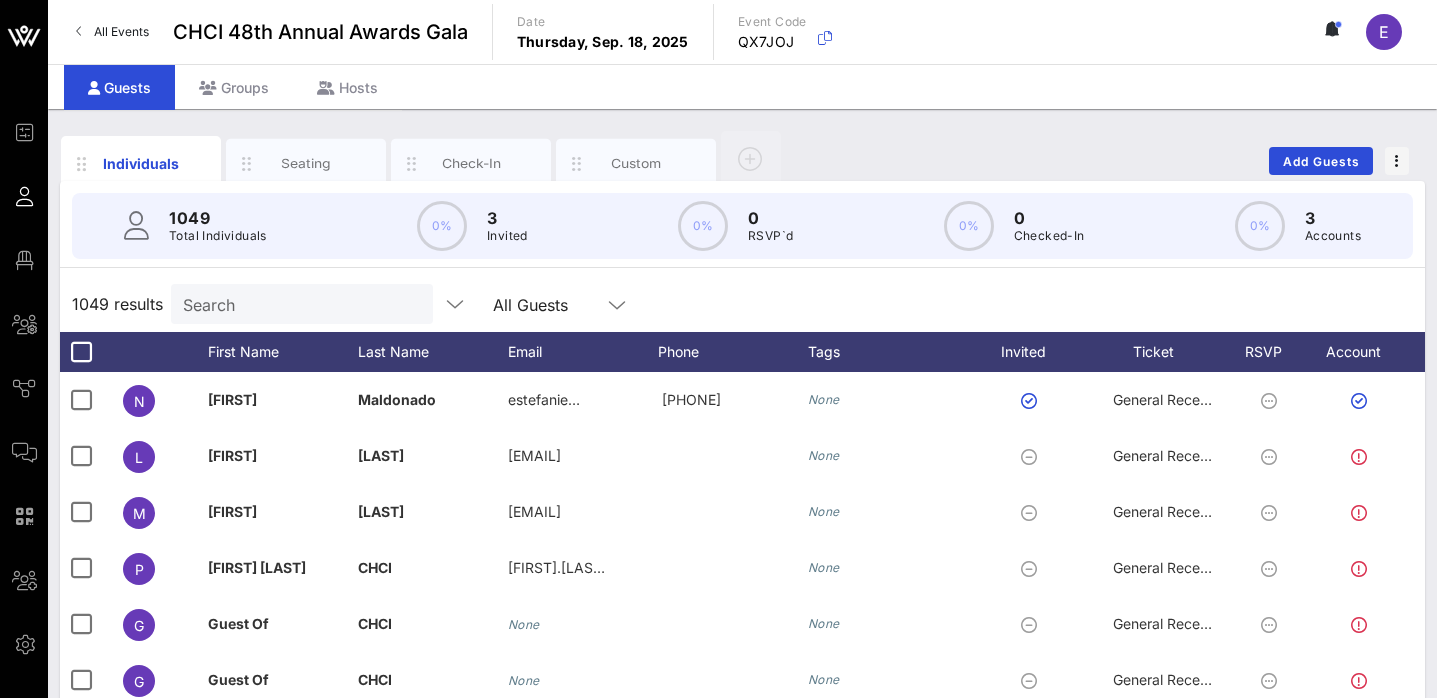 click on "Search" at bounding box center [300, 304] 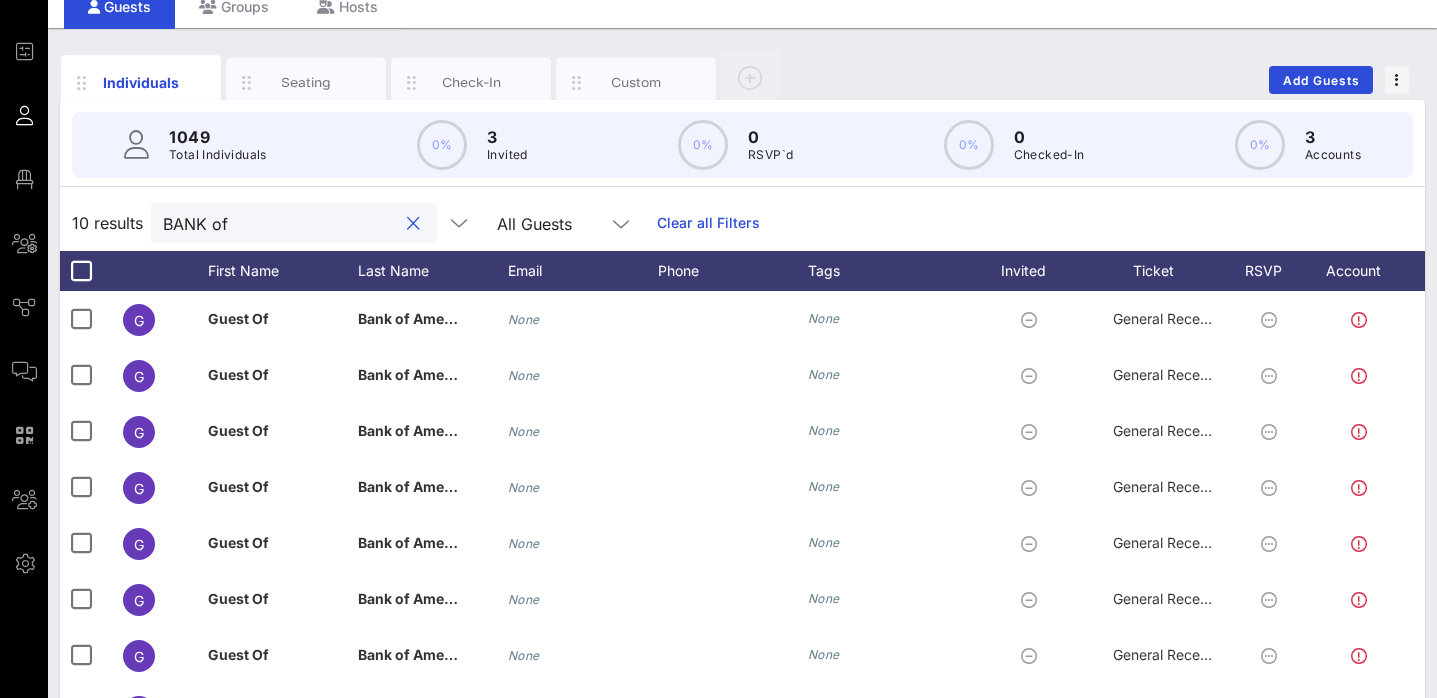 scroll, scrollTop: 60, scrollLeft: 0, axis: vertical 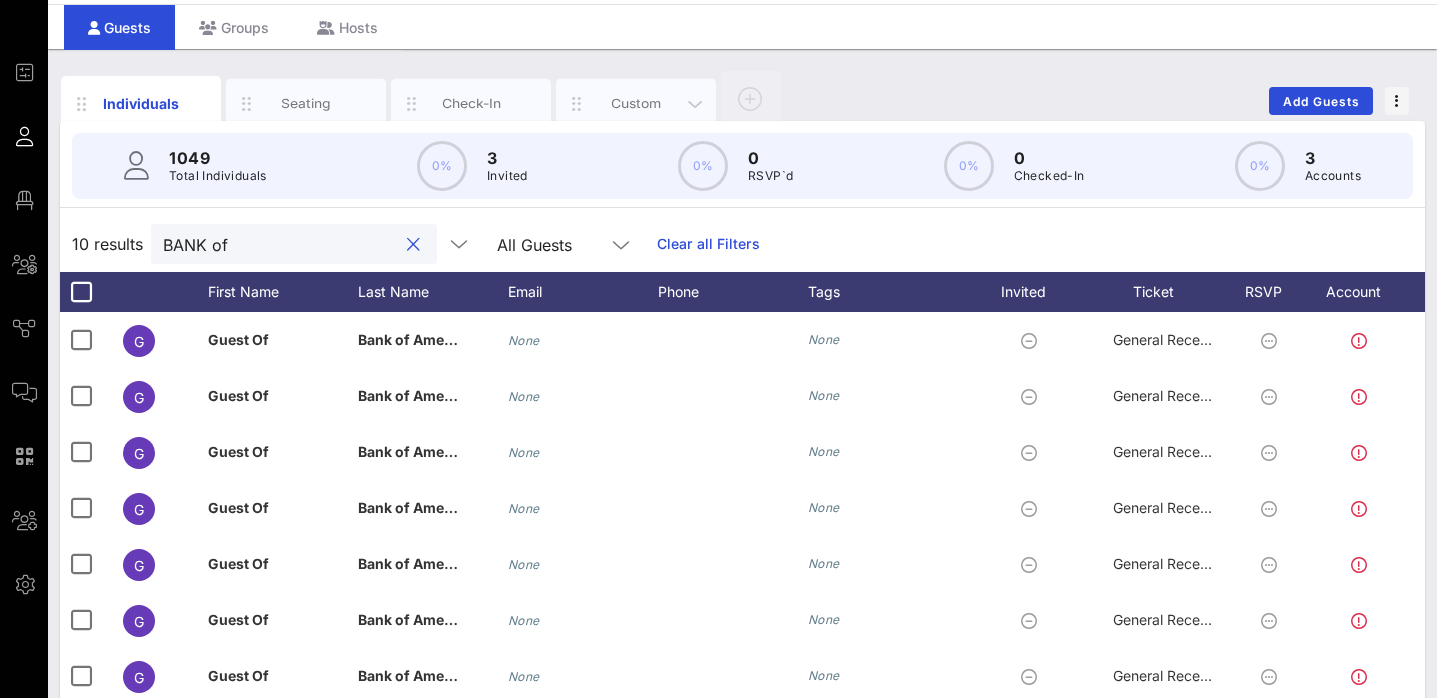 click on "Custom" at bounding box center (636, 103) 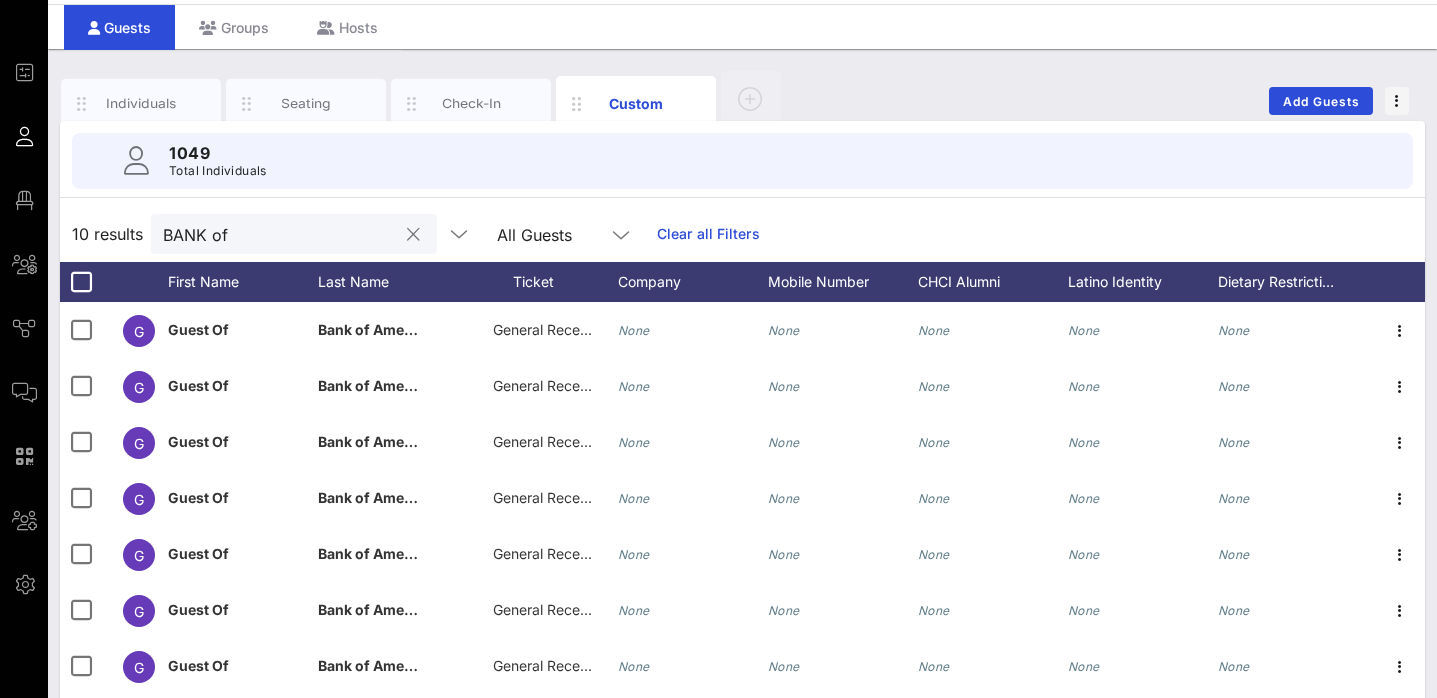 click on "BANK of" at bounding box center [280, 234] 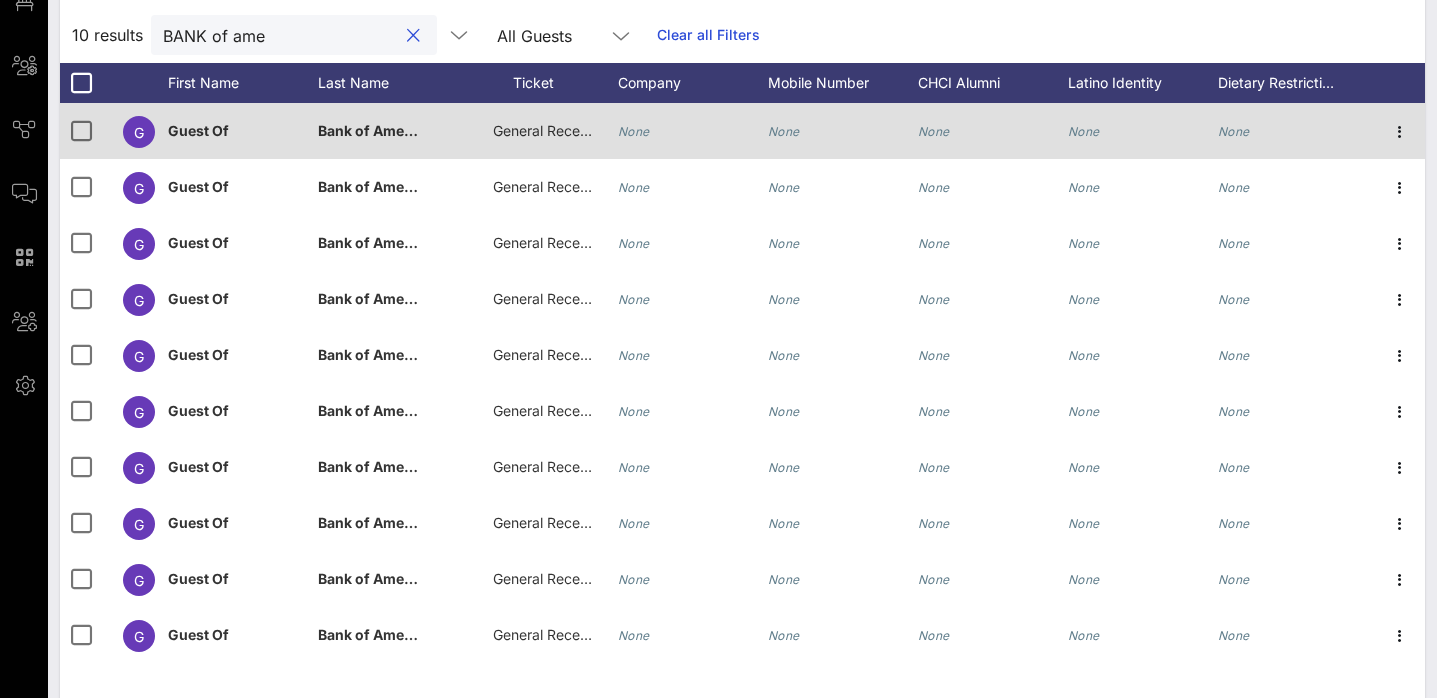 scroll, scrollTop: 284, scrollLeft: 0, axis: vertical 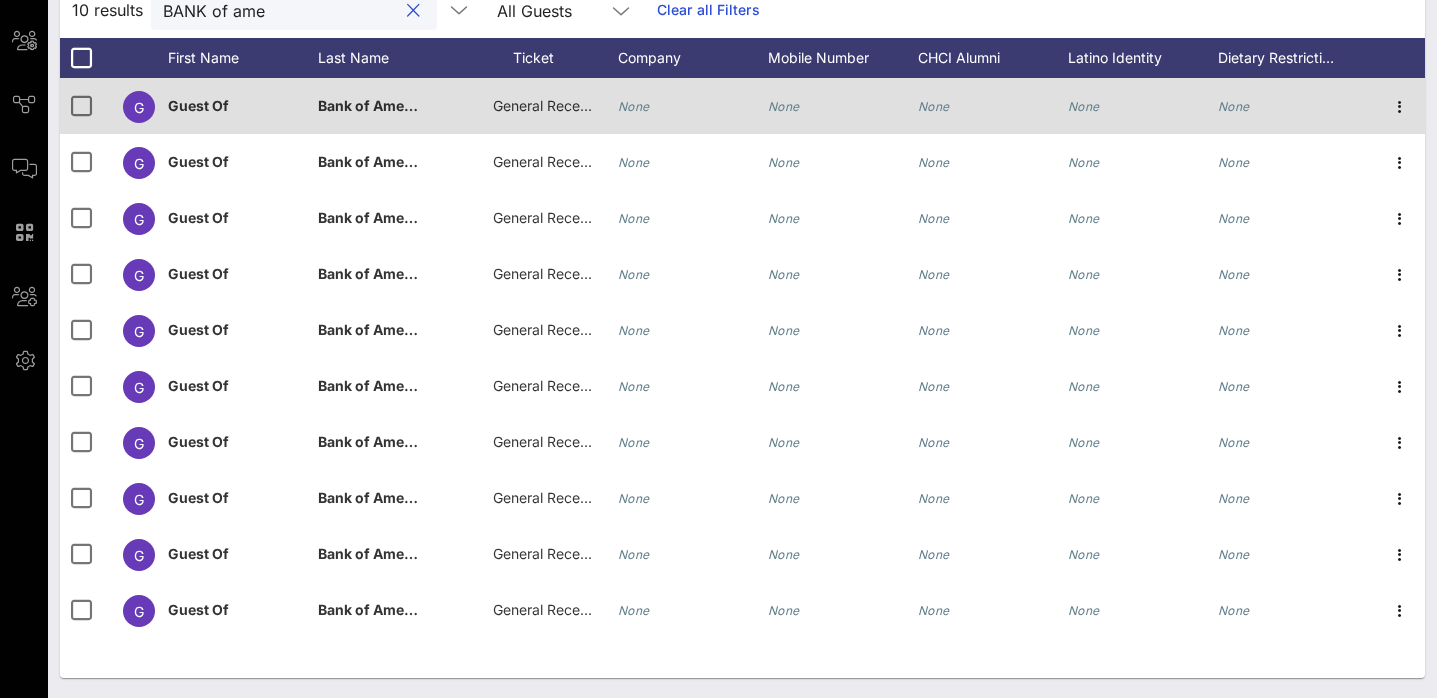 type on "BANK of ame" 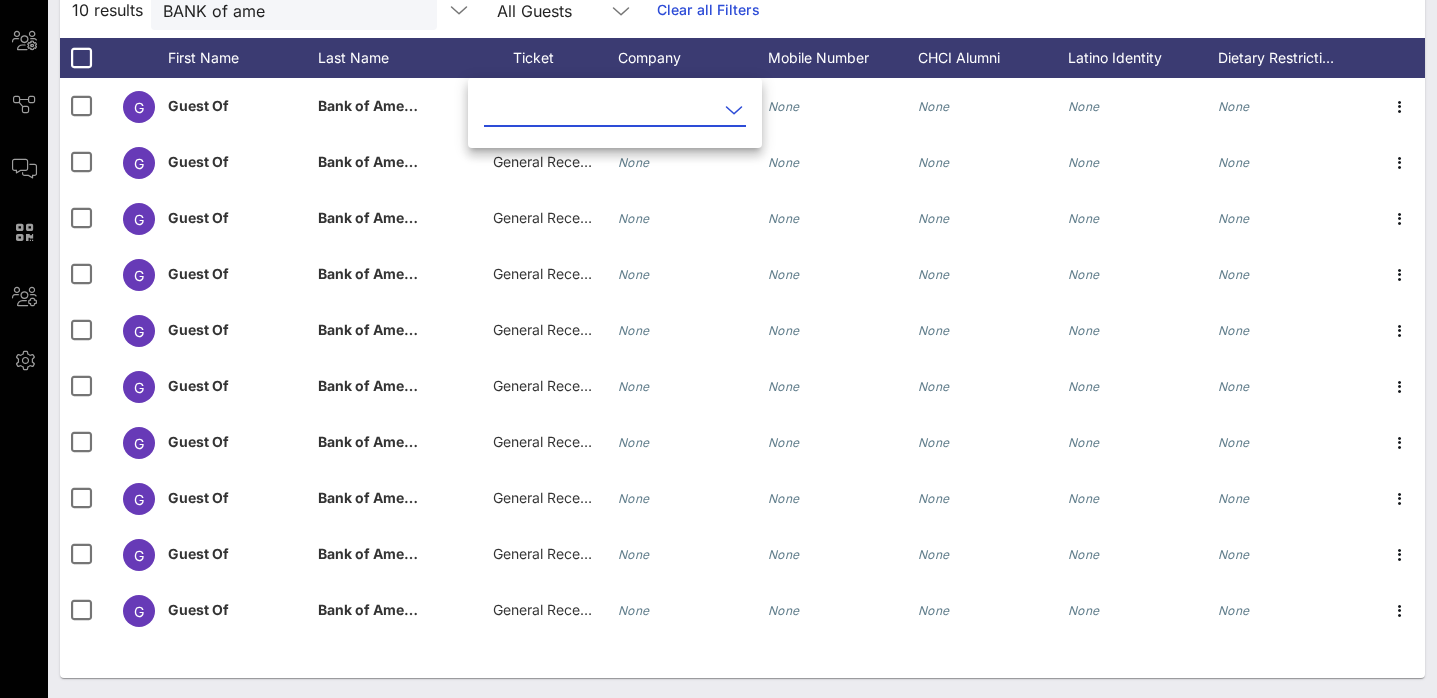 click at bounding box center [601, 110] 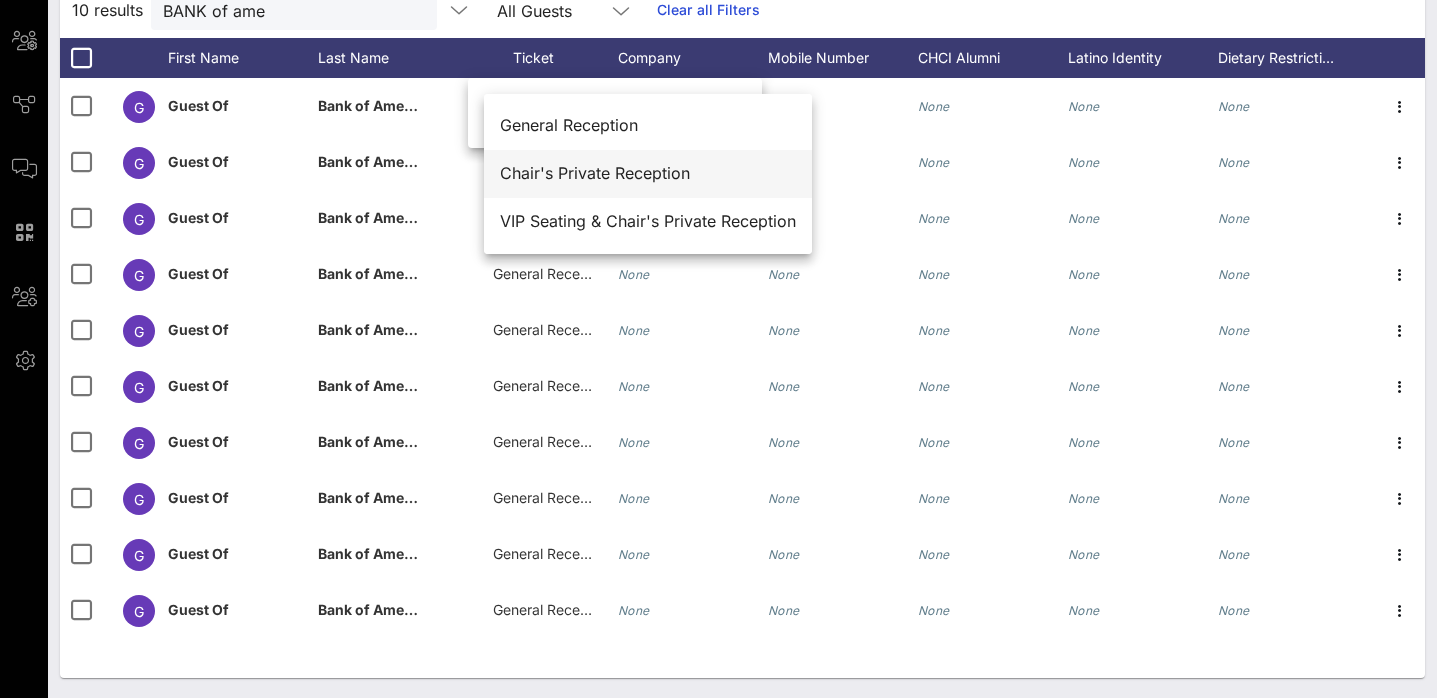 click on "Chair's Private Reception" at bounding box center [648, 173] 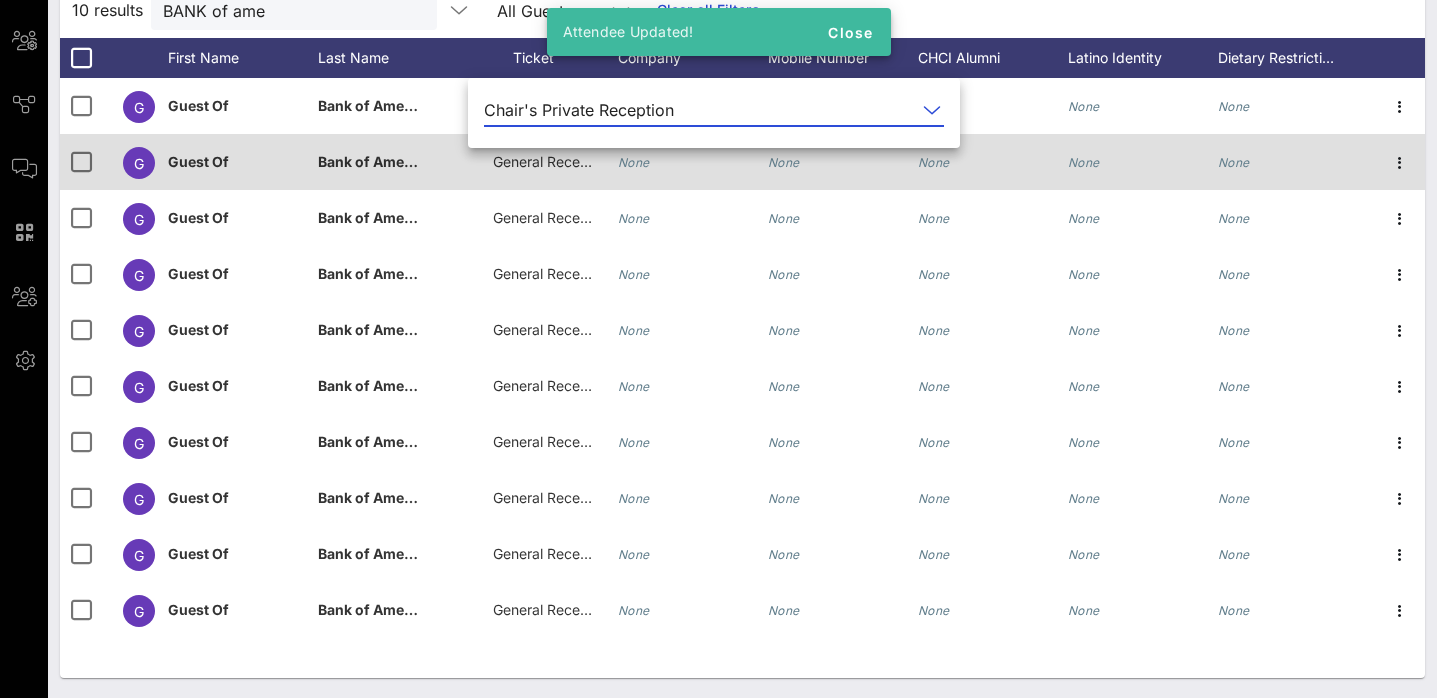 click on "General Reception" at bounding box center [543, 162] 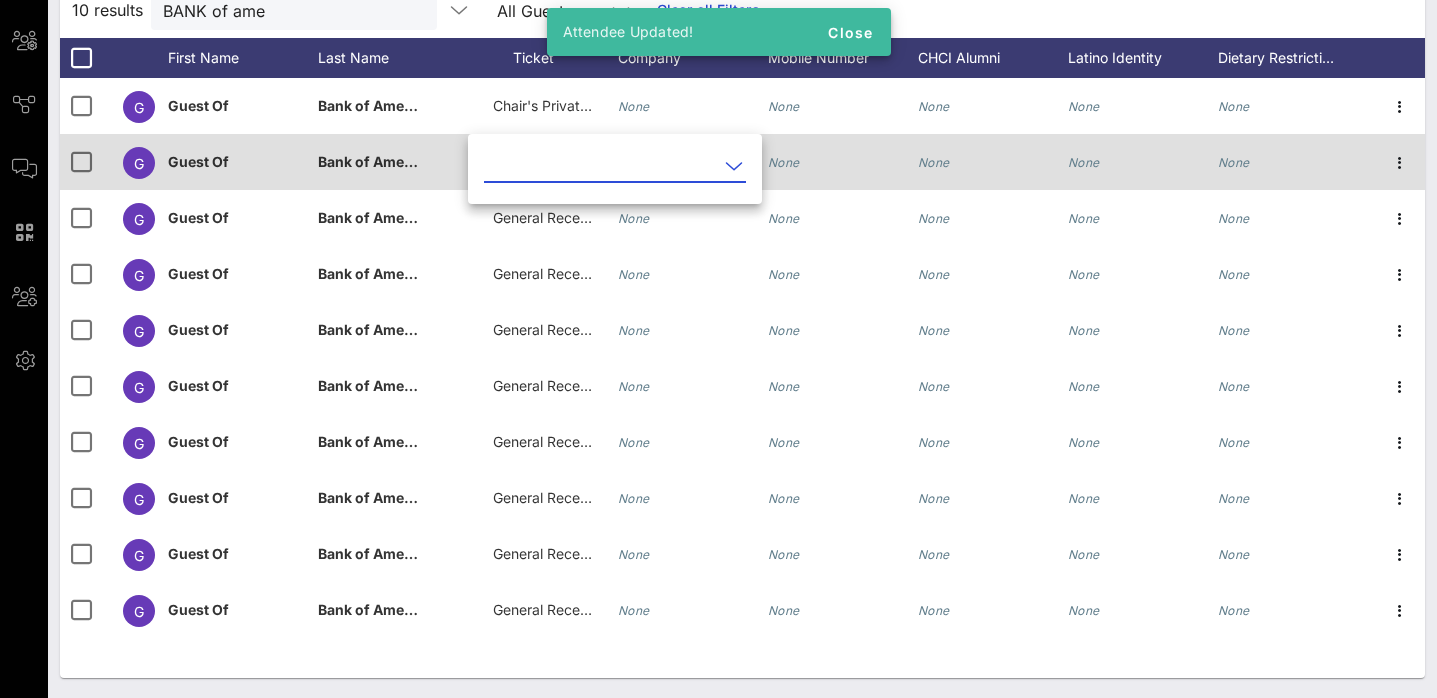 click at bounding box center [601, 166] 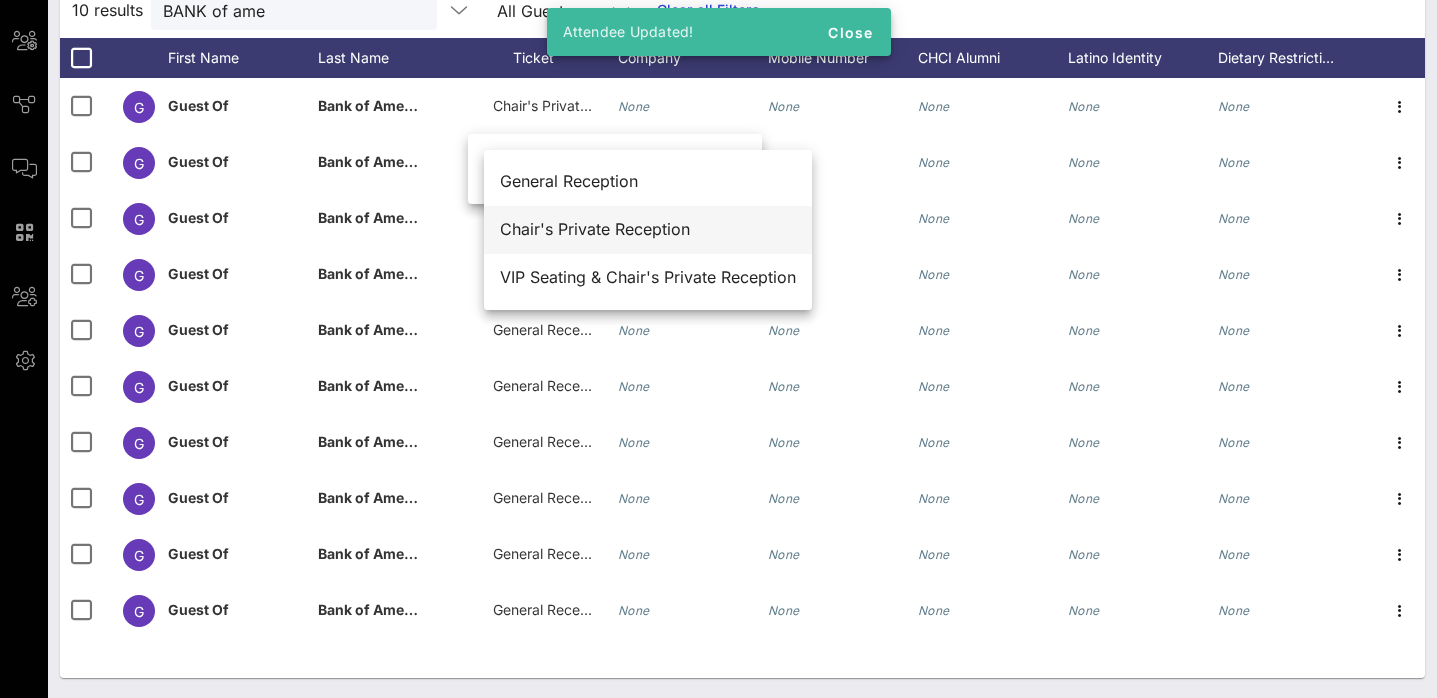 click on "Chair's Private Reception" at bounding box center (648, 229) 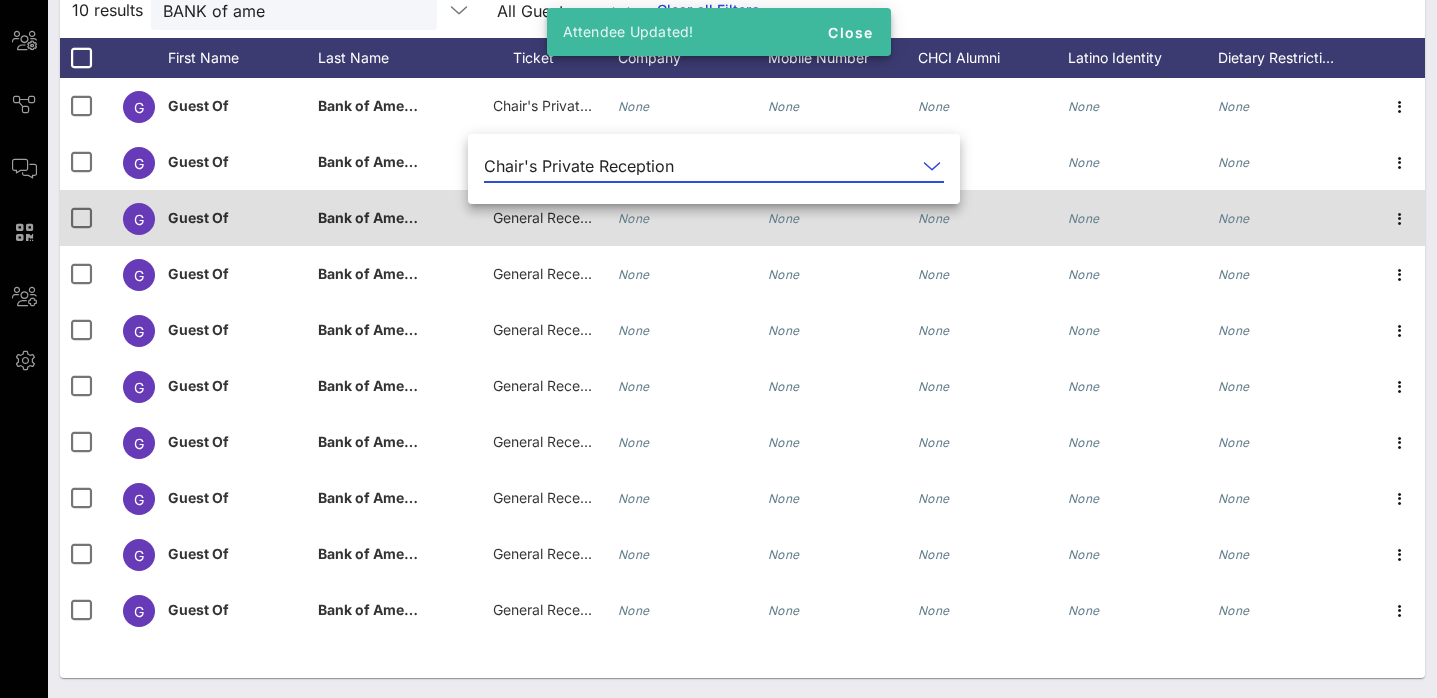 click on "General Reception" at bounding box center (553, 217) 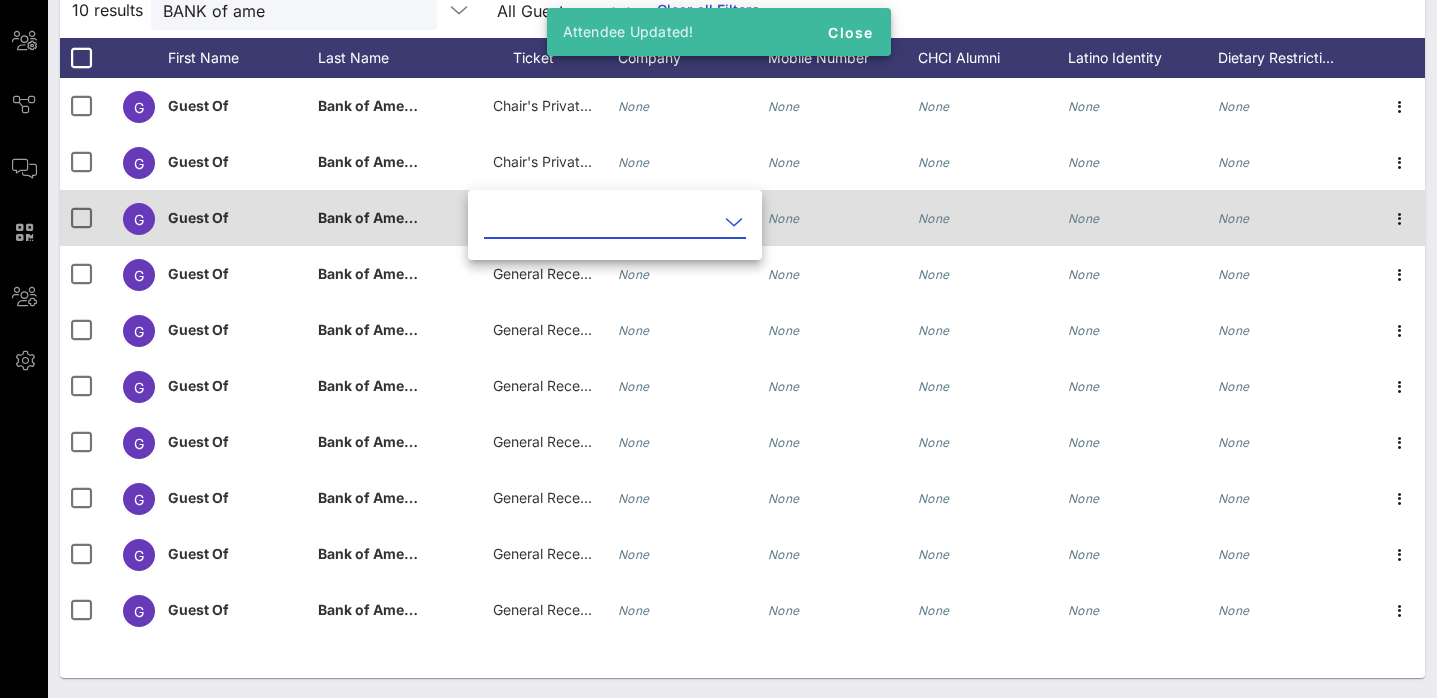 click at bounding box center (601, 222) 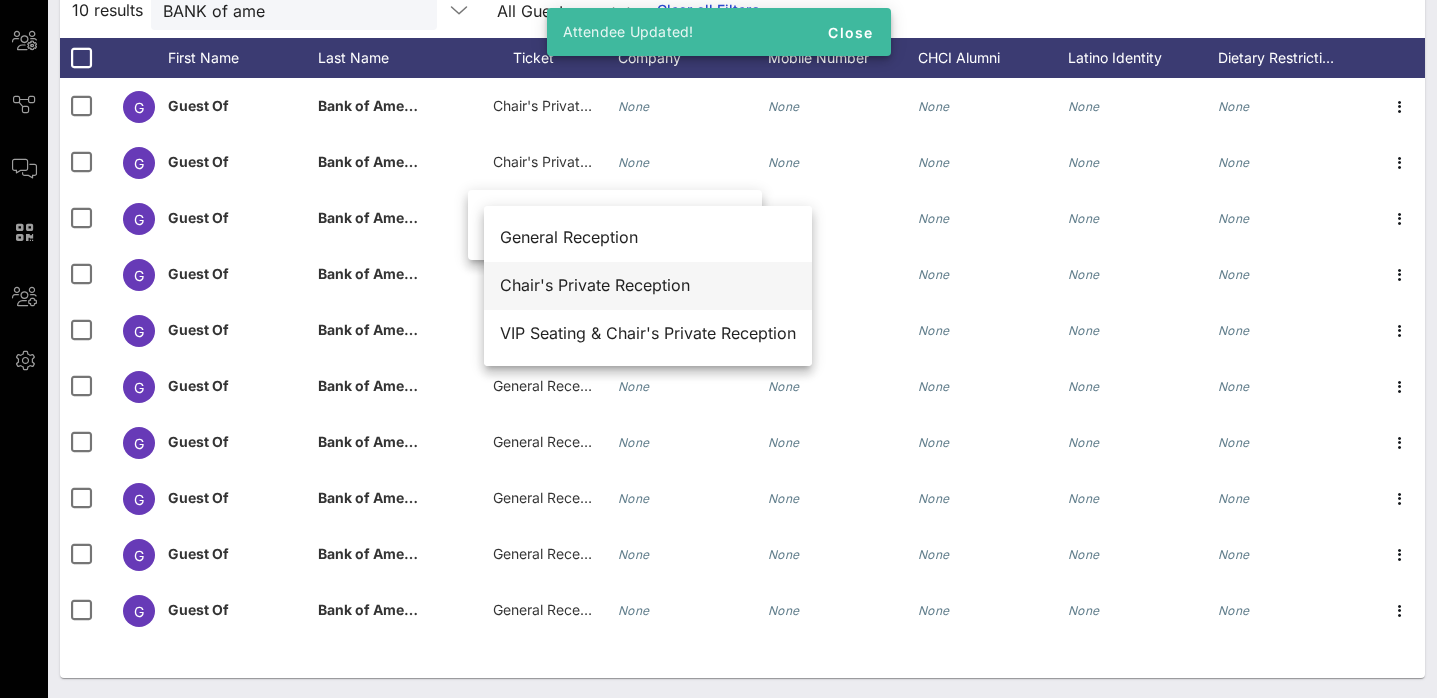 click on "Chair's Private Reception" at bounding box center (648, 285) 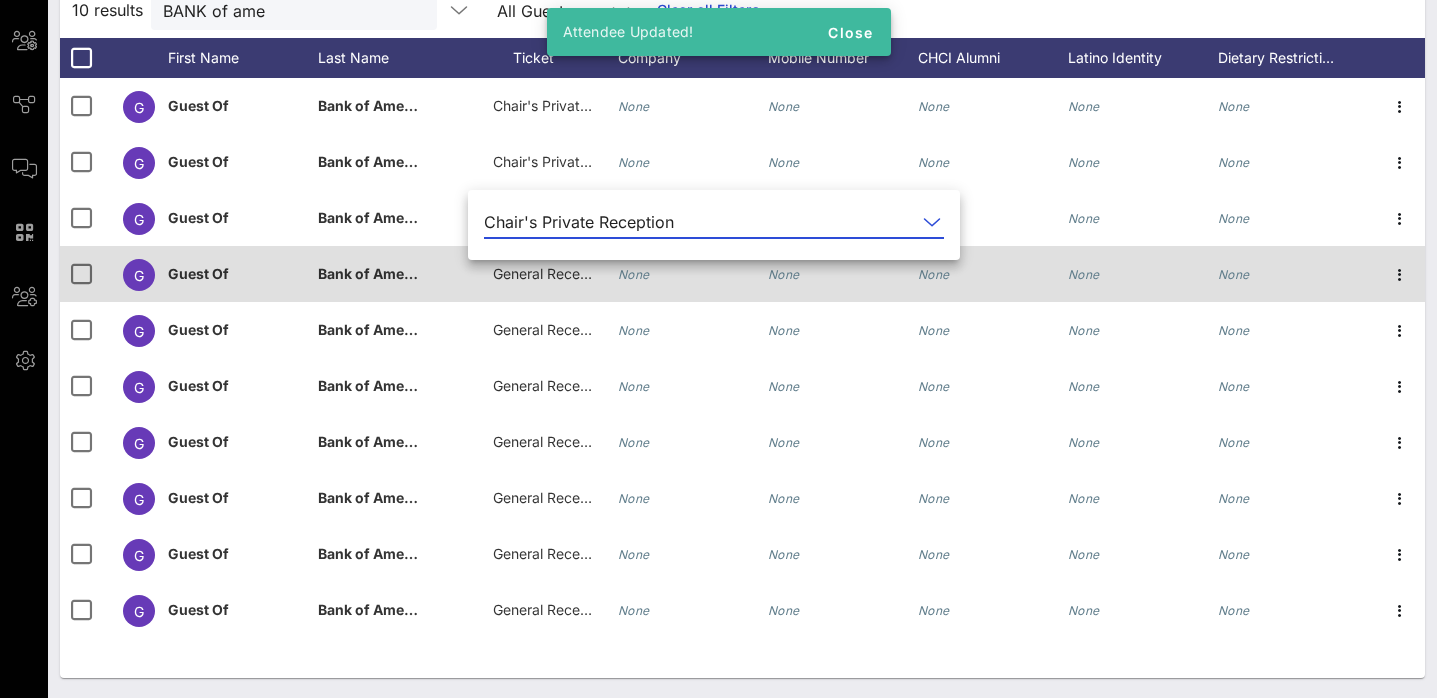 click on "General Reception" at bounding box center (543, 274) 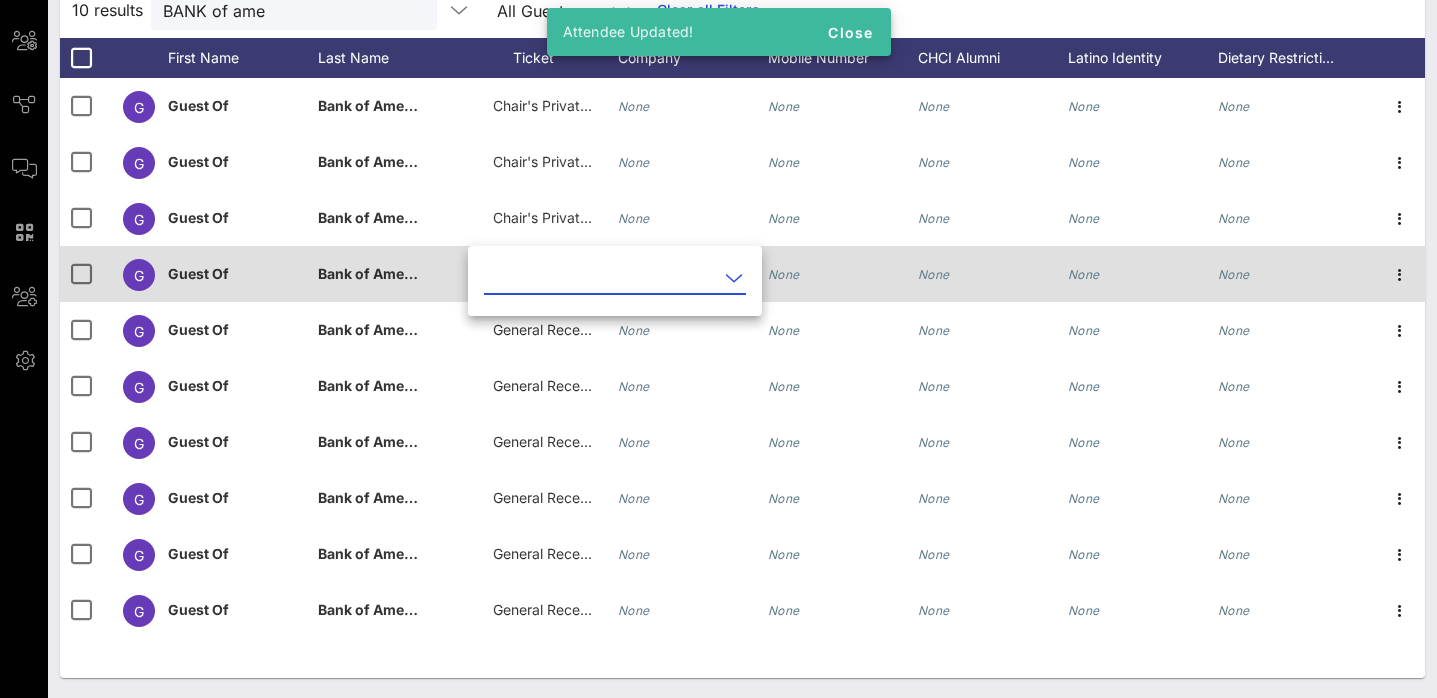 click at bounding box center [601, 278] 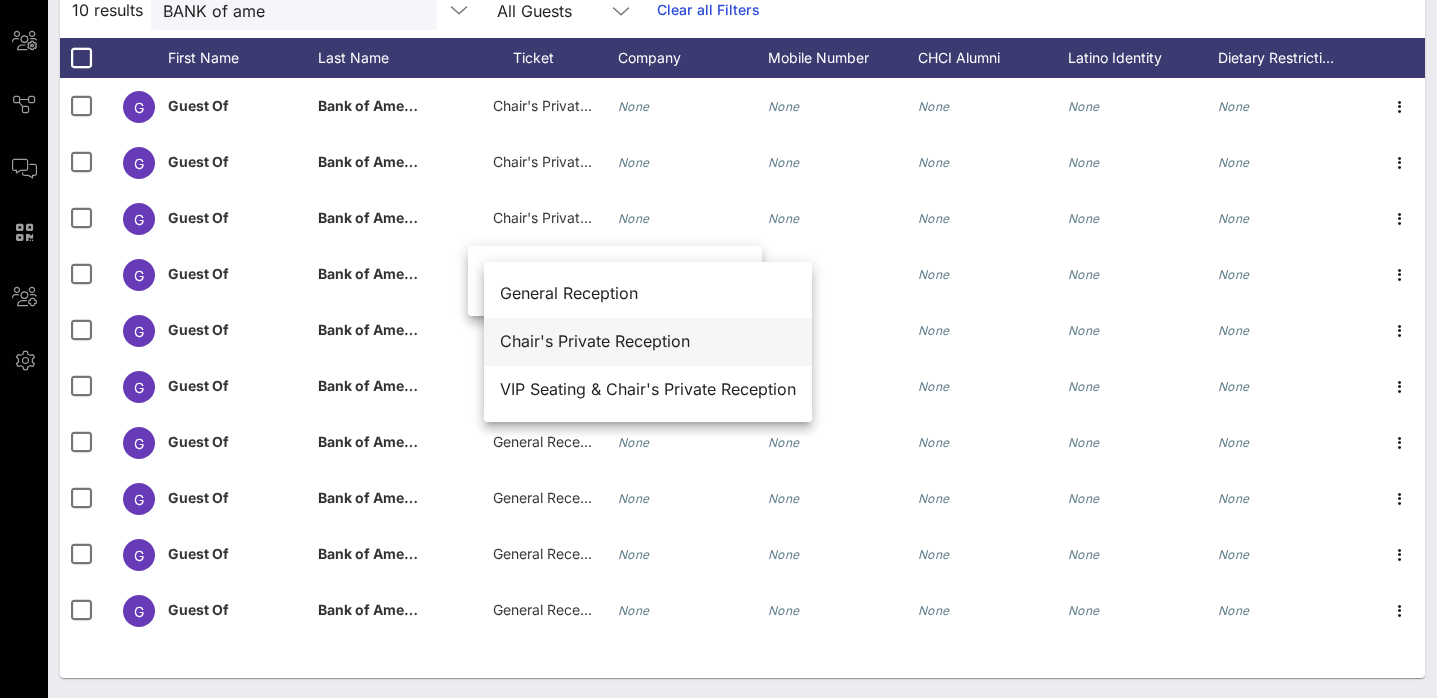 click on "Chair's Private Reception" at bounding box center [648, 341] 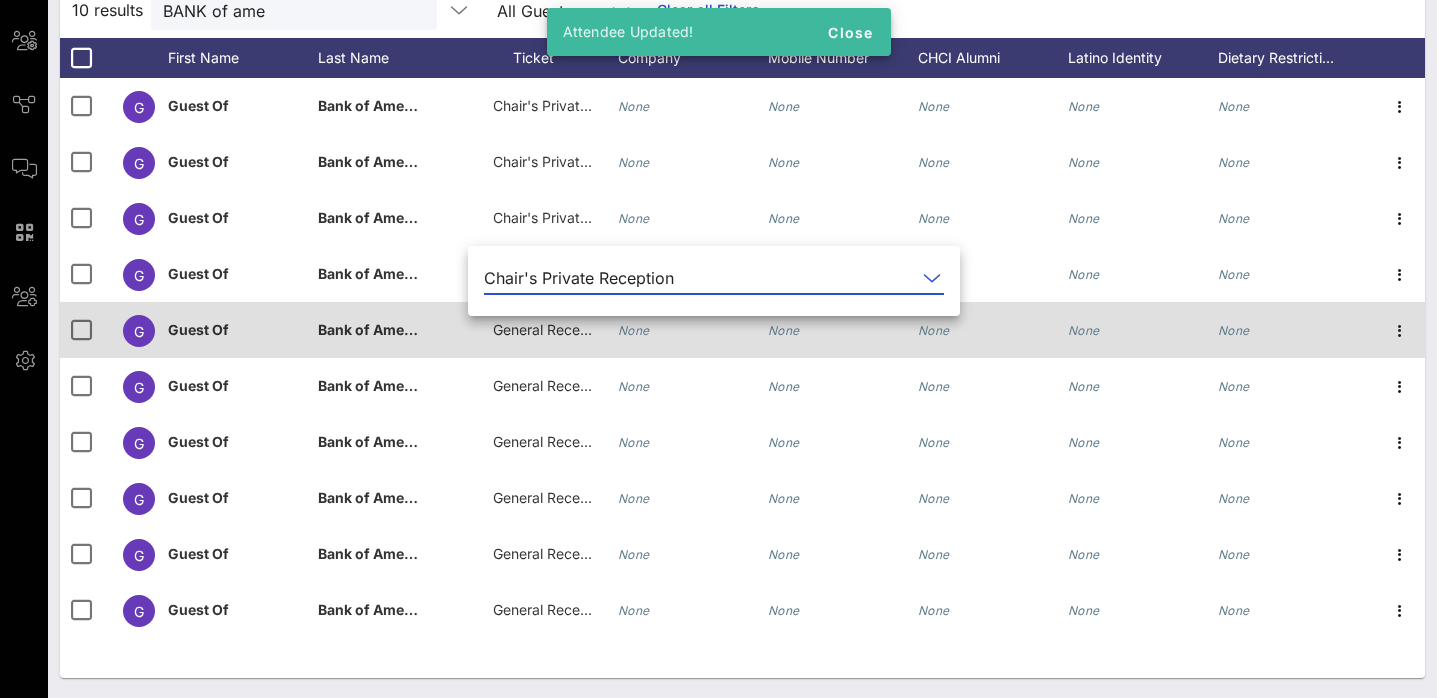 click on "General Reception" at bounding box center (553, 329) 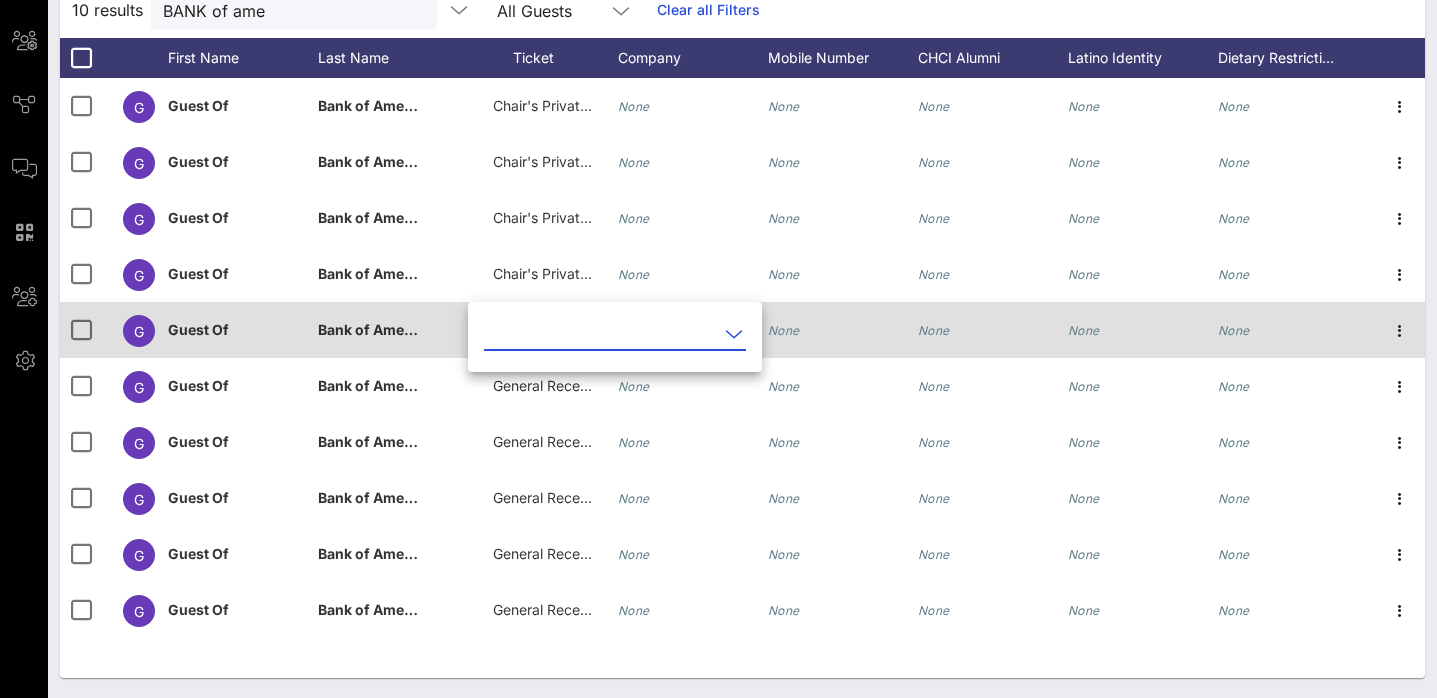 click at bounding box center (601, 334) 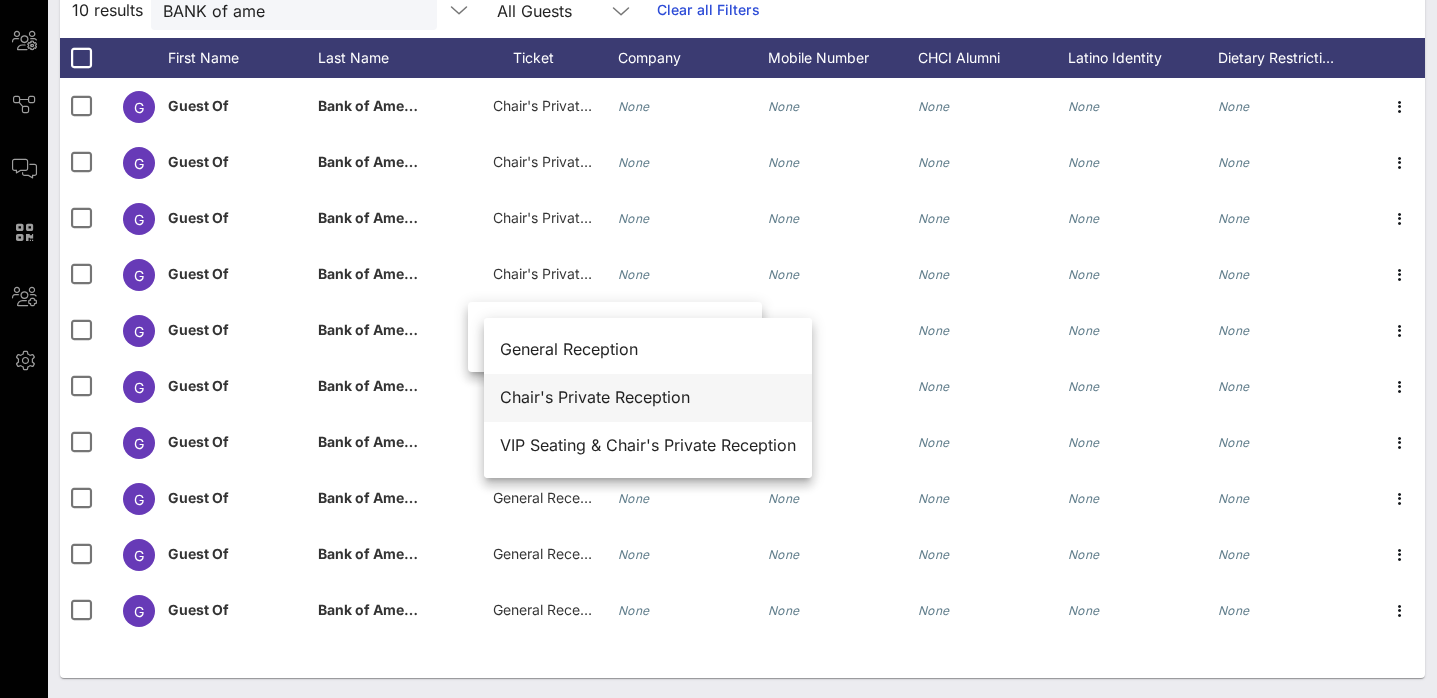 click on "Chair's Private Reception" at bounding box center (648, 397) 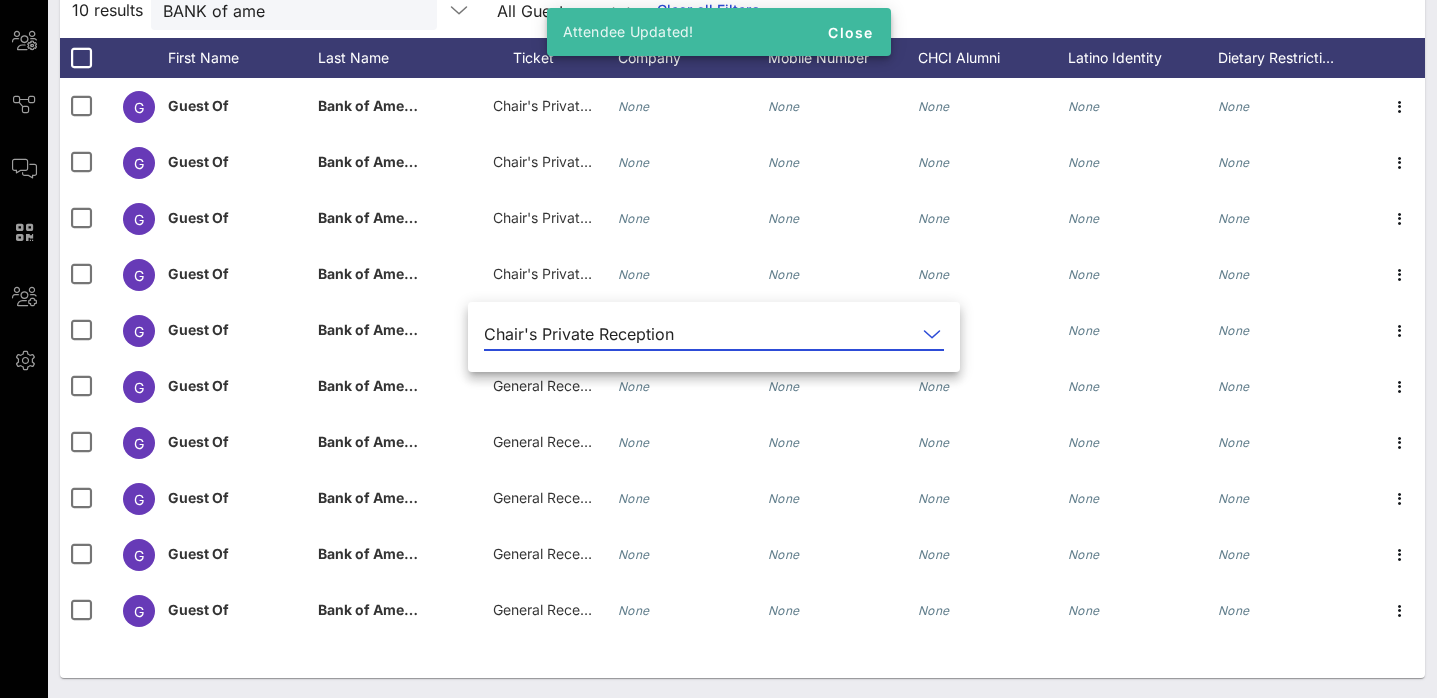 click on "10 results     BANK of ame     All Guests     Clear all Filters" at bounding box center [742, 10] 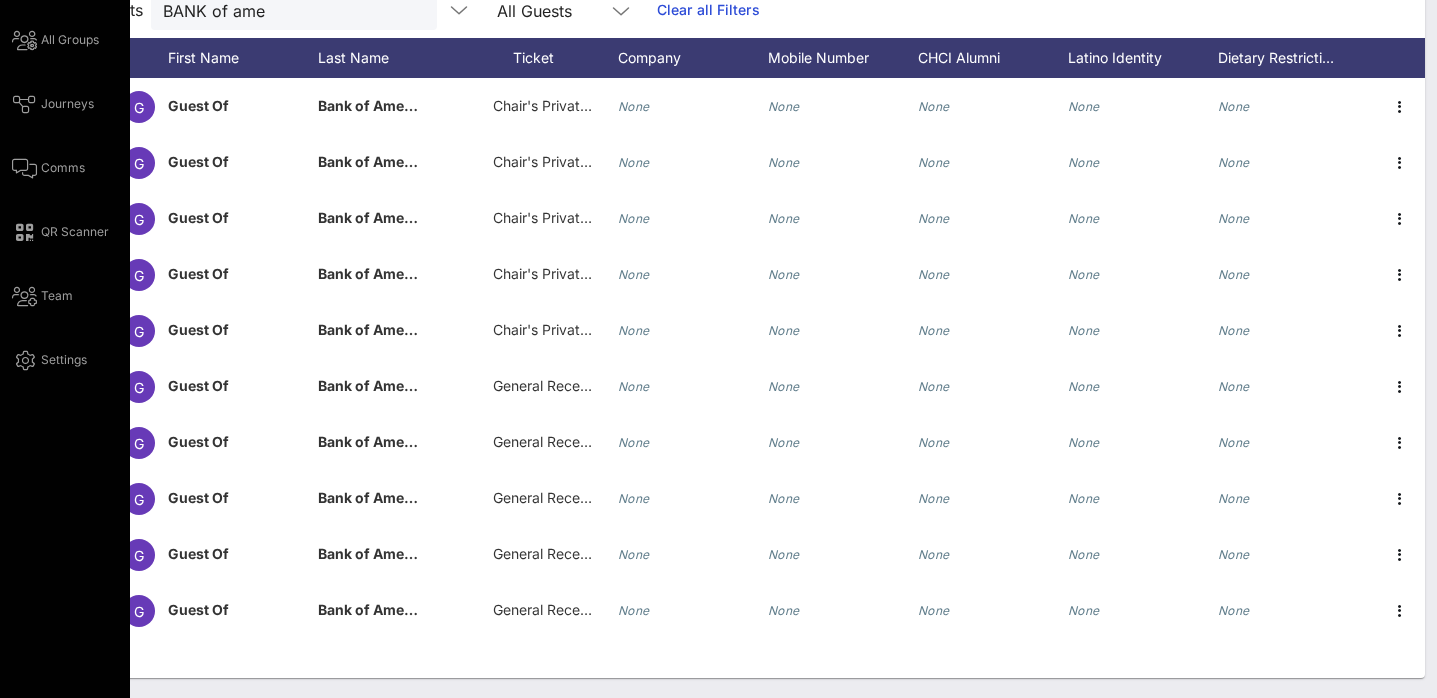 scroll, scrollTop: 0, scrollLeft: 0, axis: both 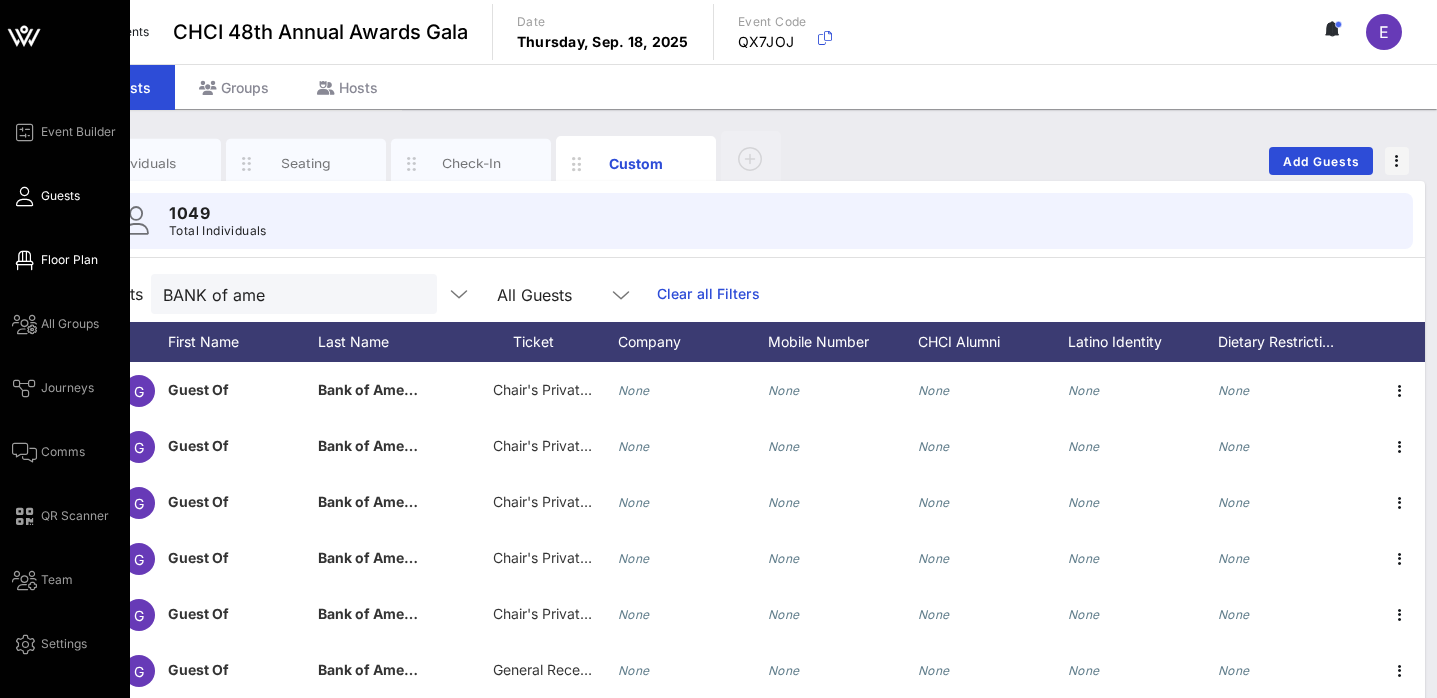 click on "Floor Plan" at bounding box center (69, 260) 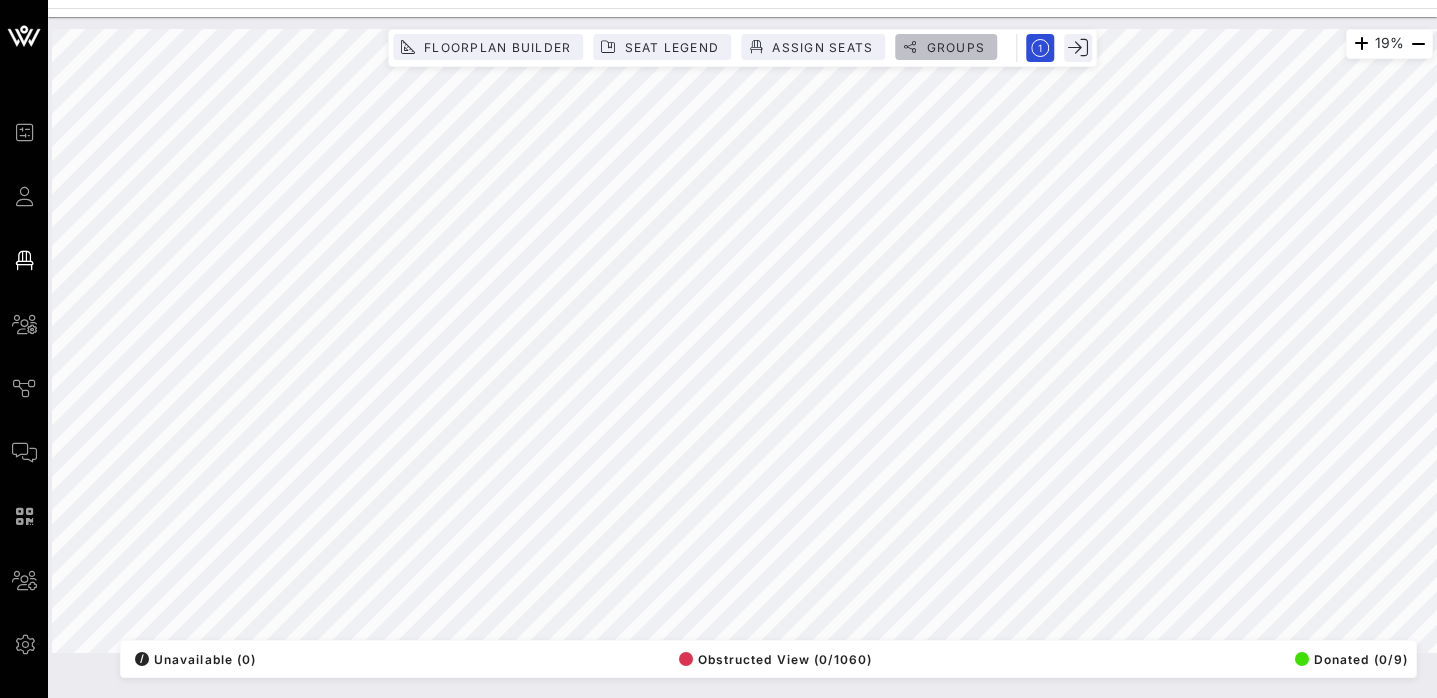 click on "Groups" at bounding box center [955, 47] 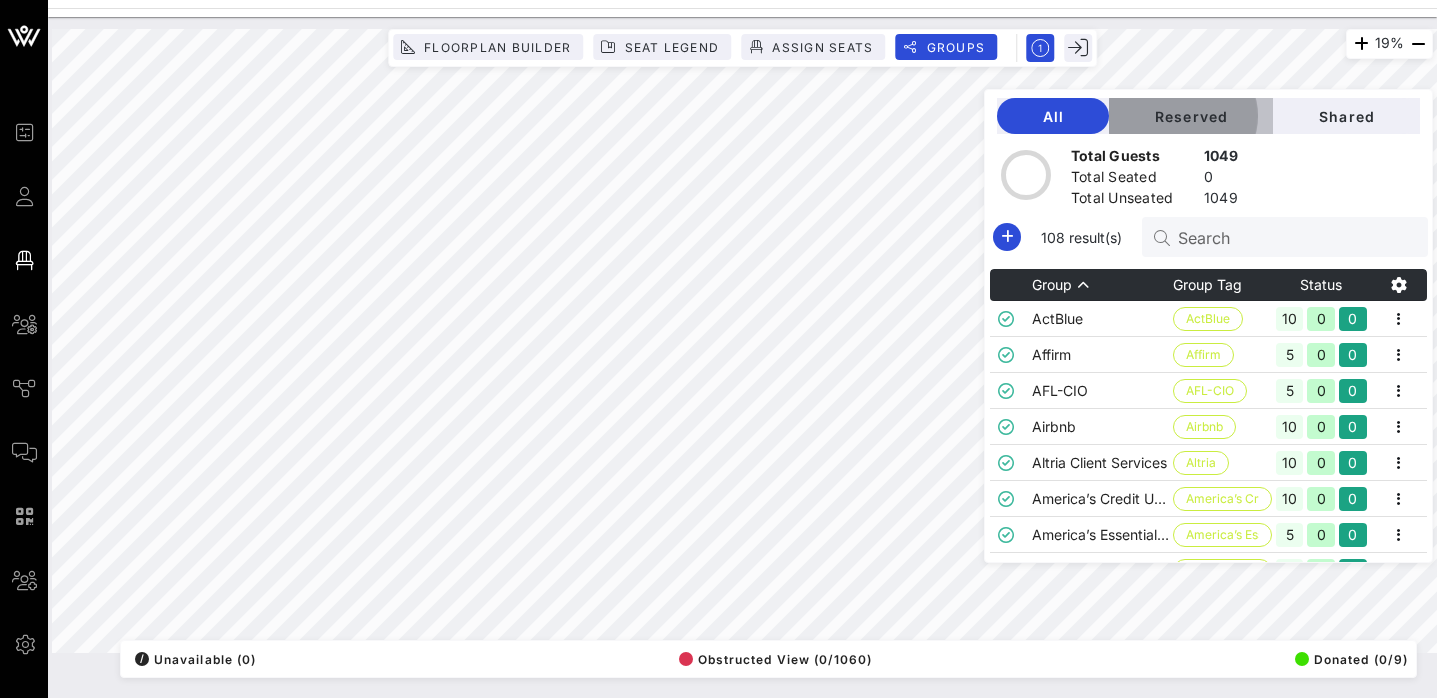 click on "Reserved" at bounding box center [1191, 116] 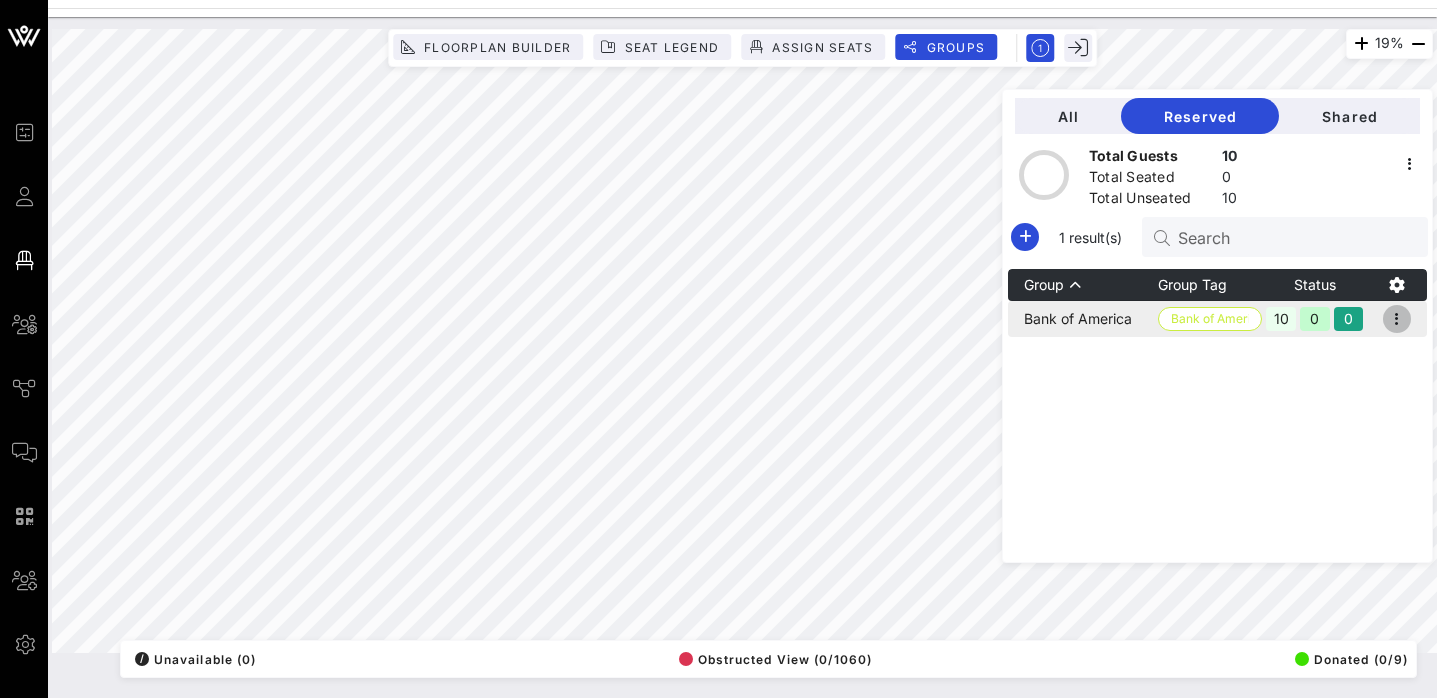 click at bounding box center [1397, 319] 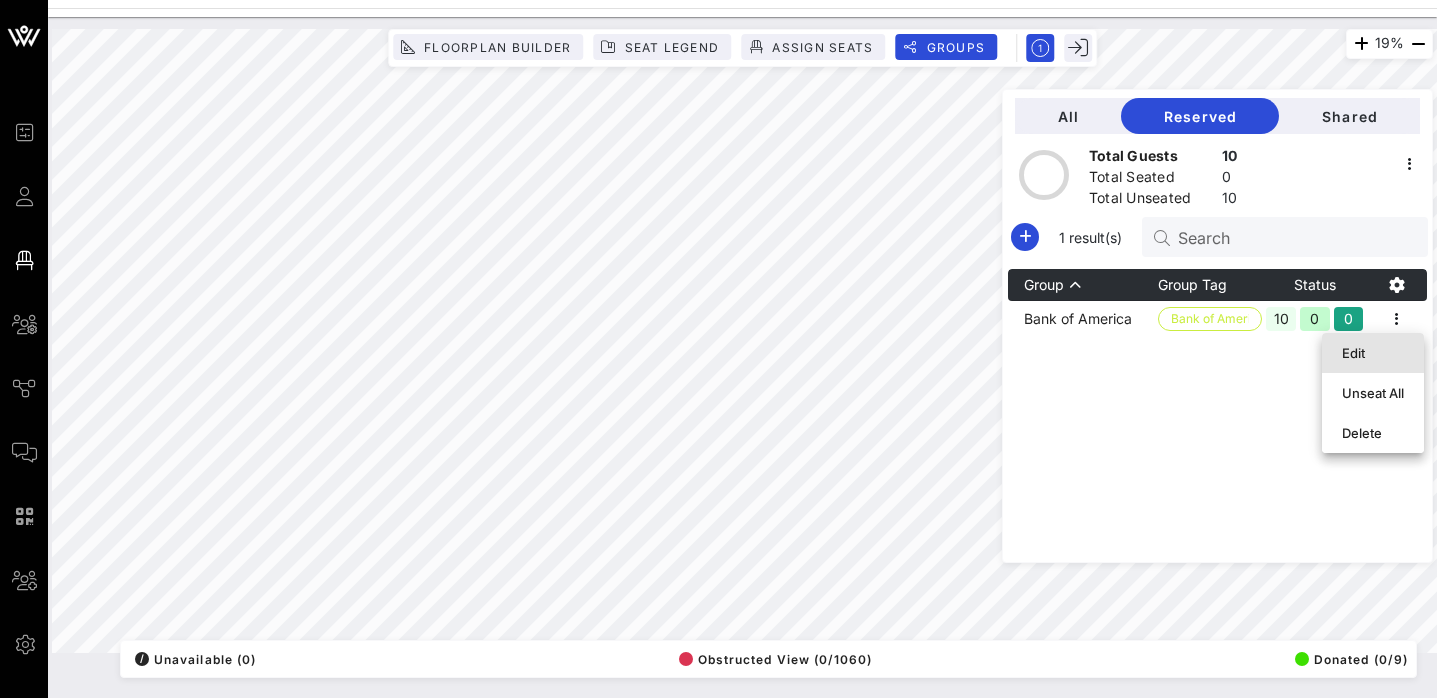 click on "Edit" at bounding box center (1373, 353) 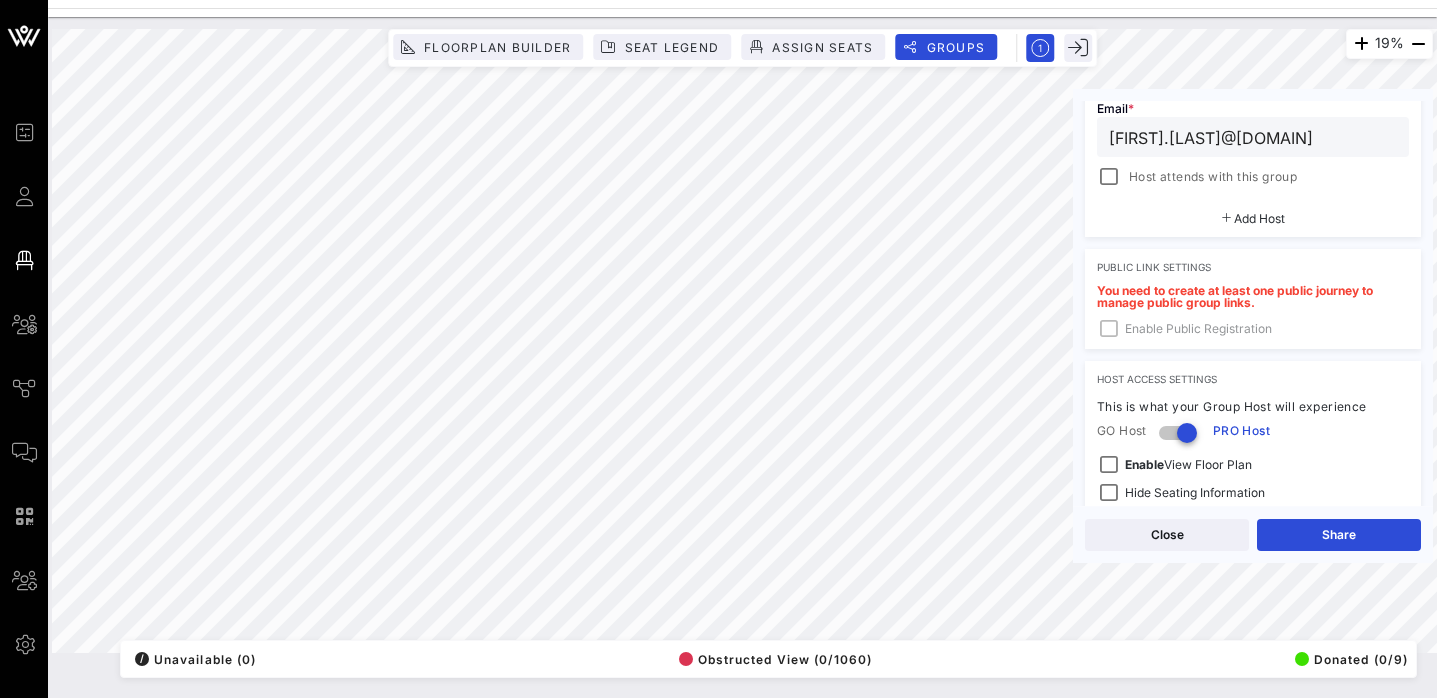 scroll, scrollTop: 460, scrollLeft: 0, axis: vertical 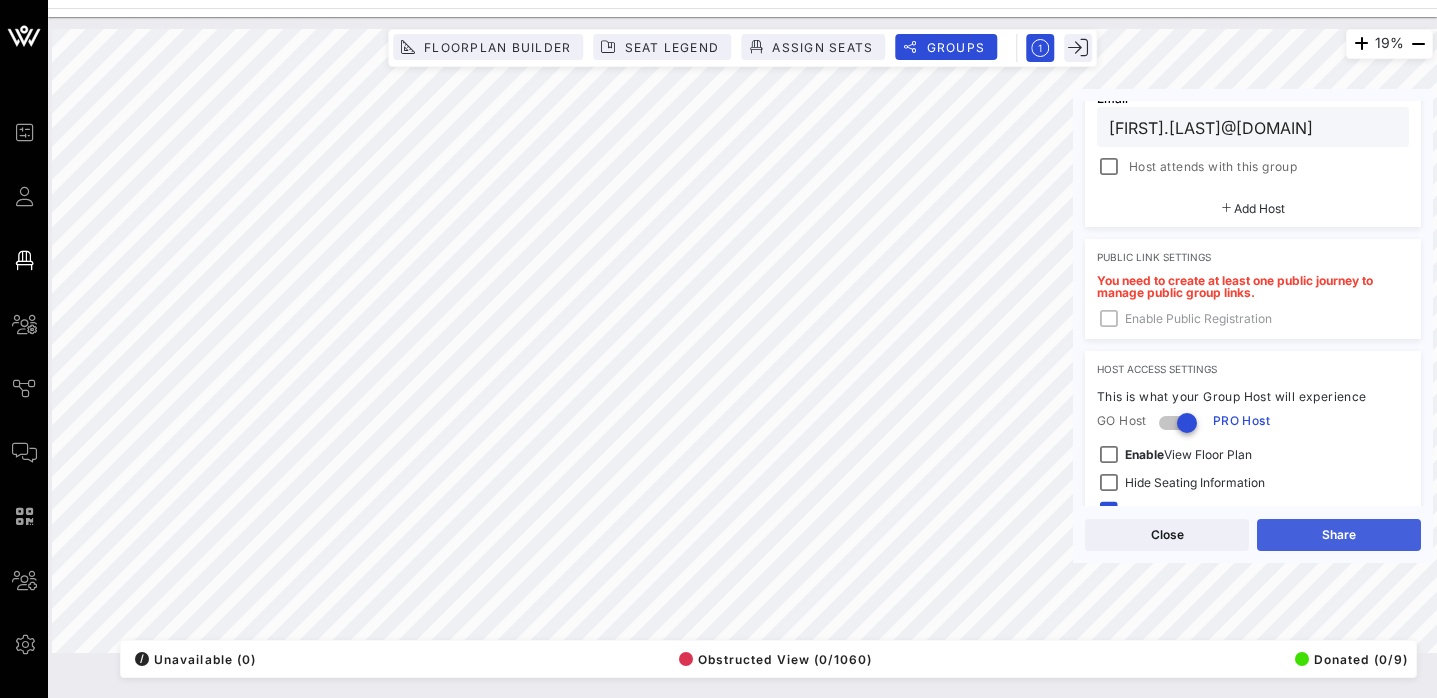 click on "Share" at bounding box center (1339, 535) 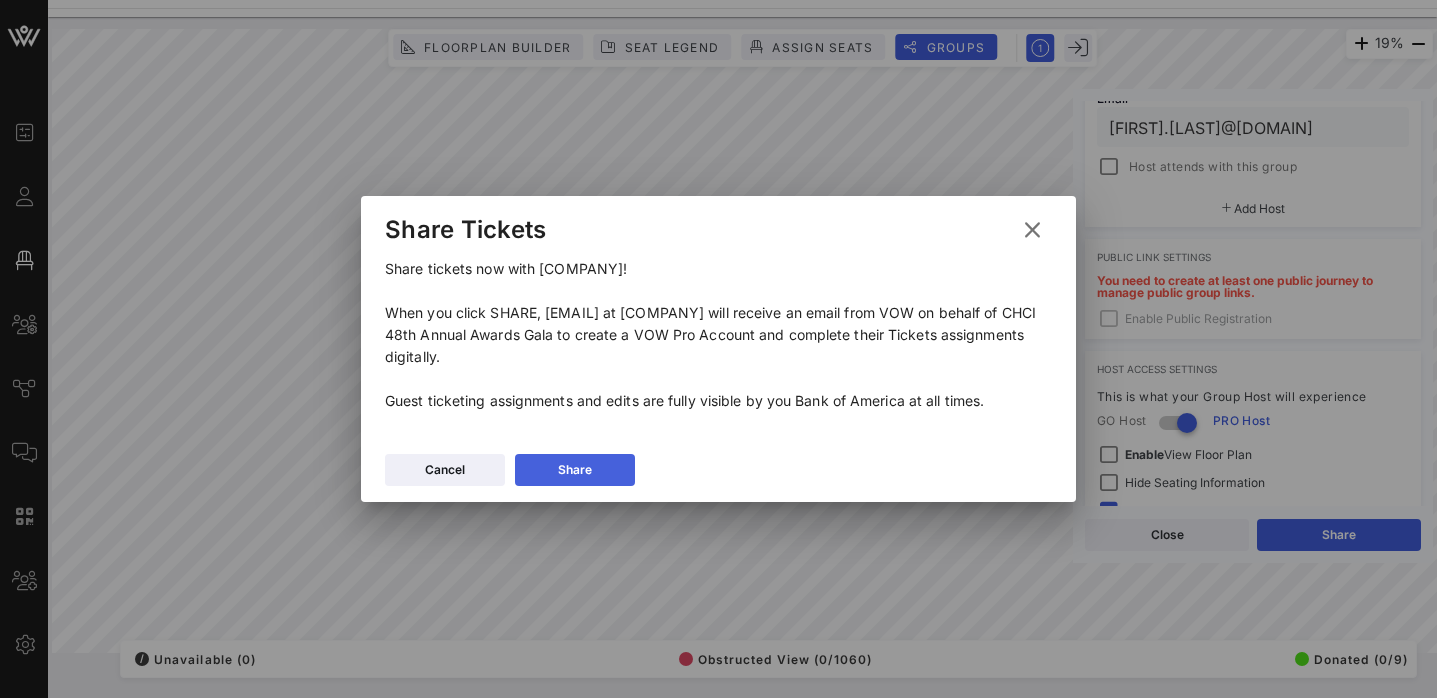 click at bounding box center (575, 470) 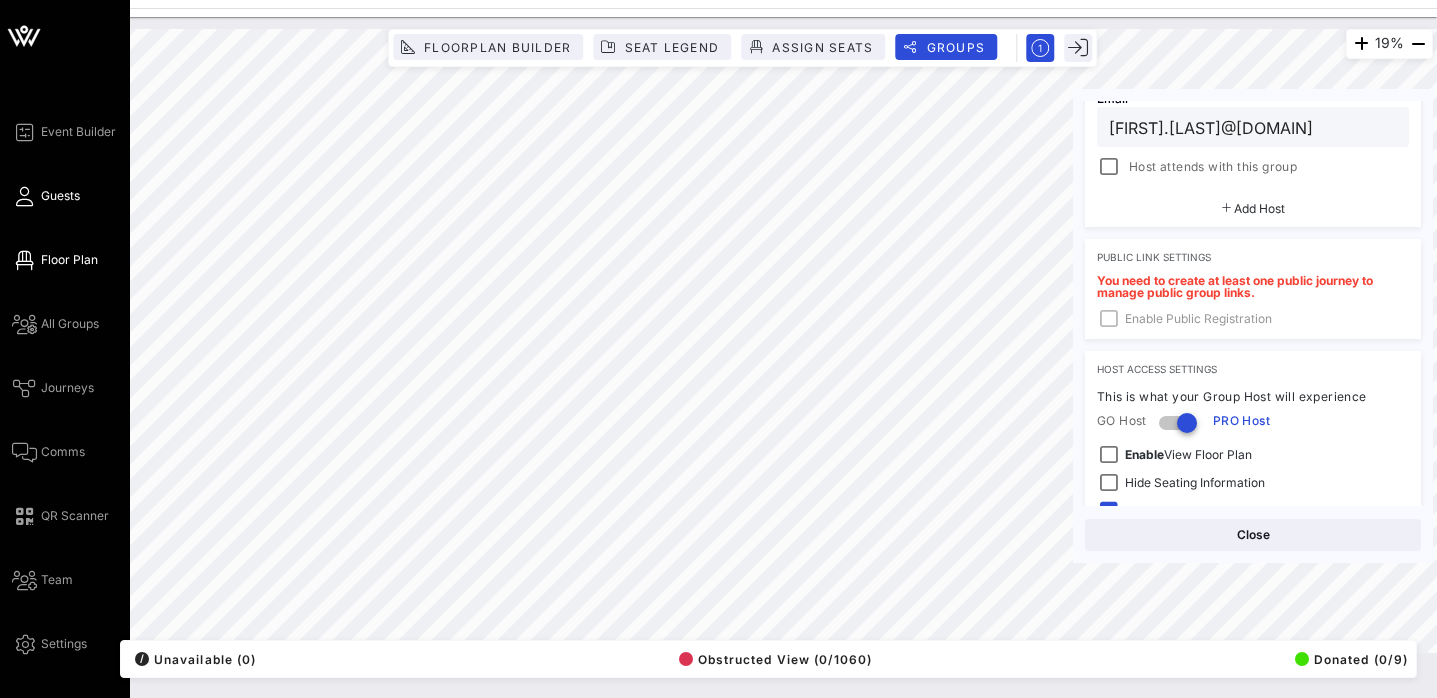 click on "Guests" at bounding box center [60, 196] 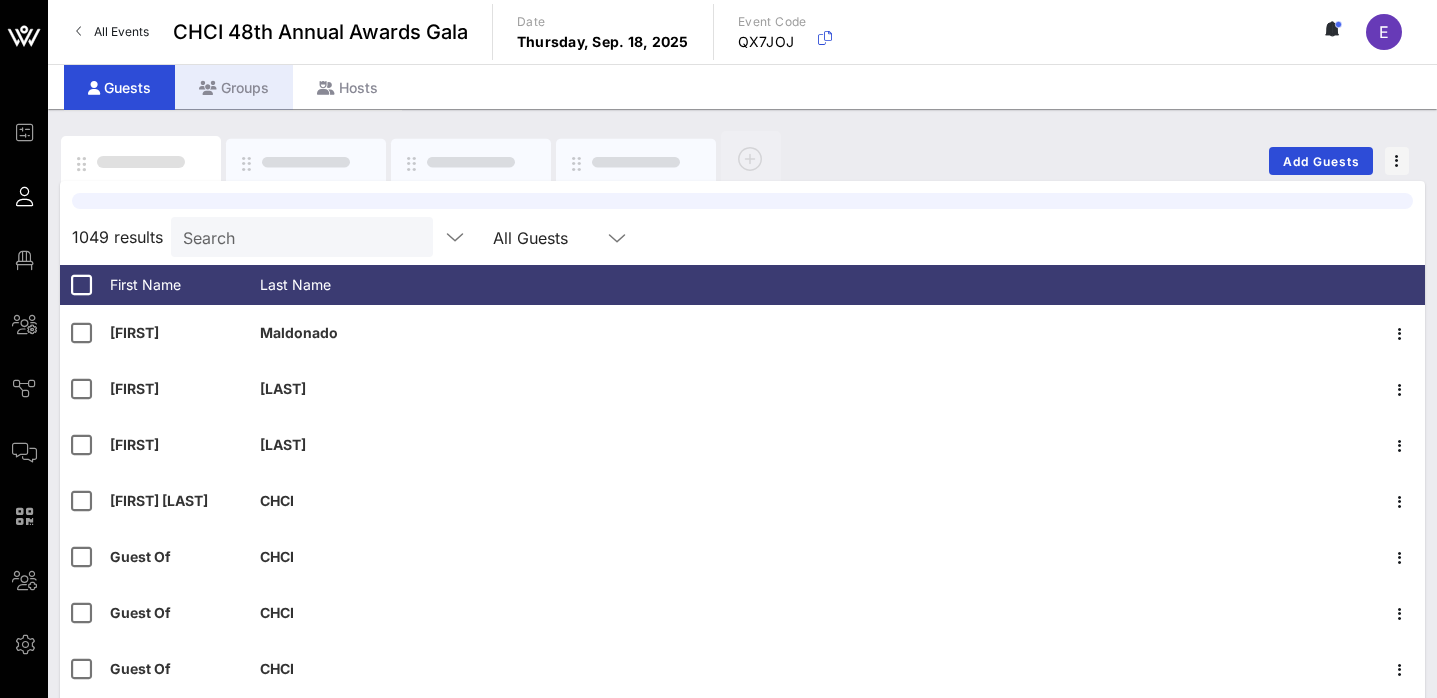 click on "Groups" at bounding box center (234, 87) 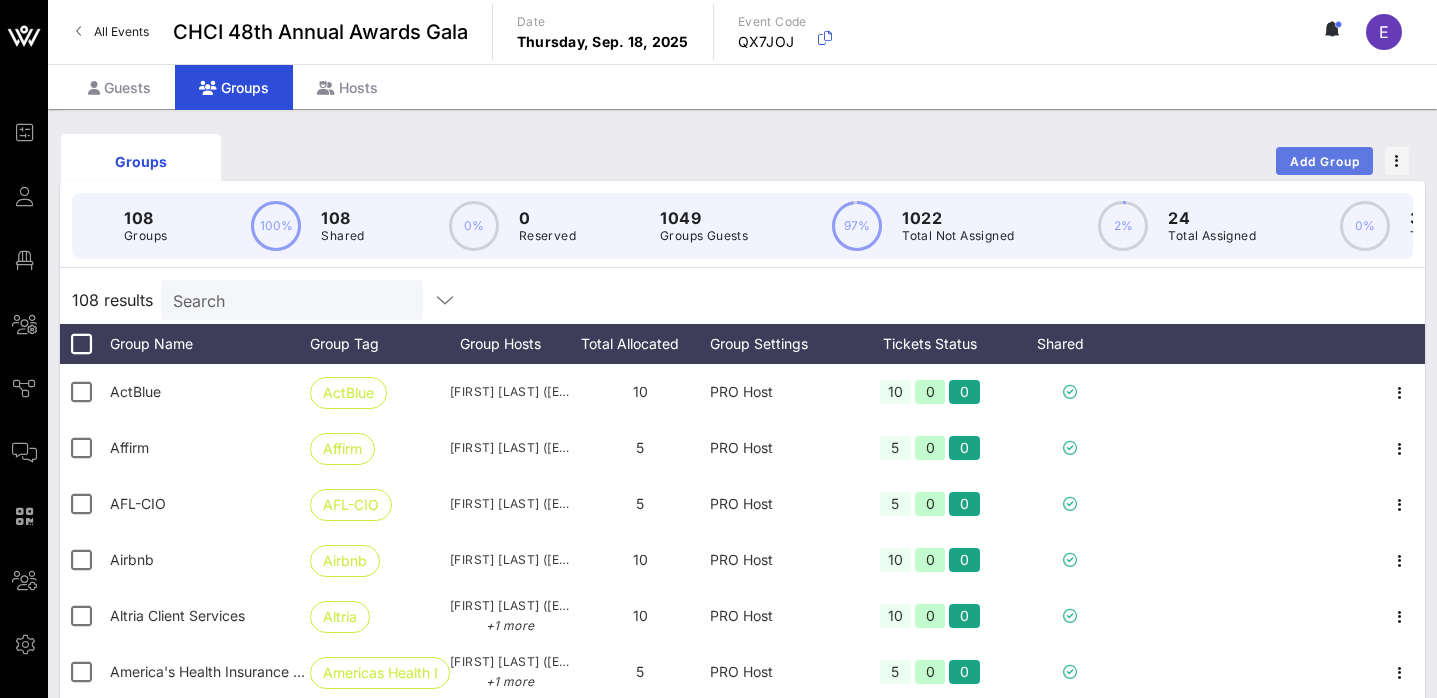 click on "Add Group" at bounding box center (1325, 161) 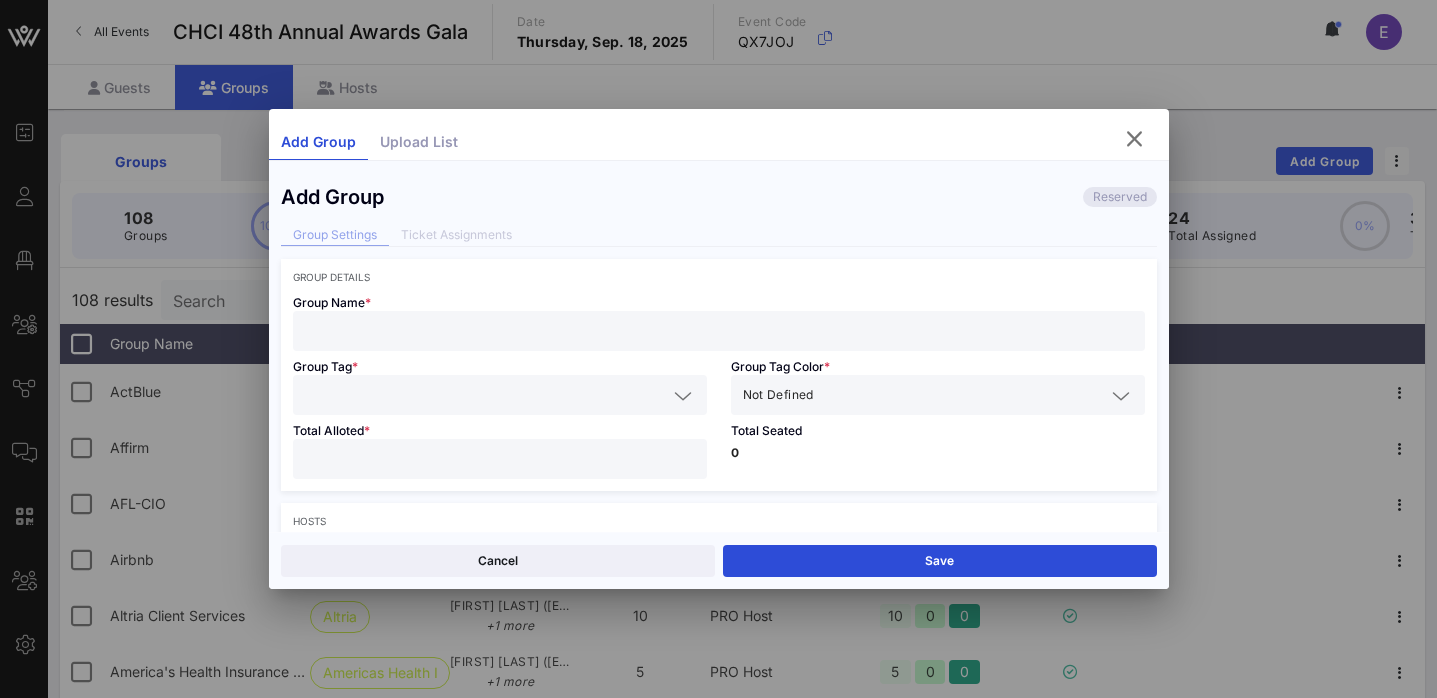 click at bounding box center [719, 331] 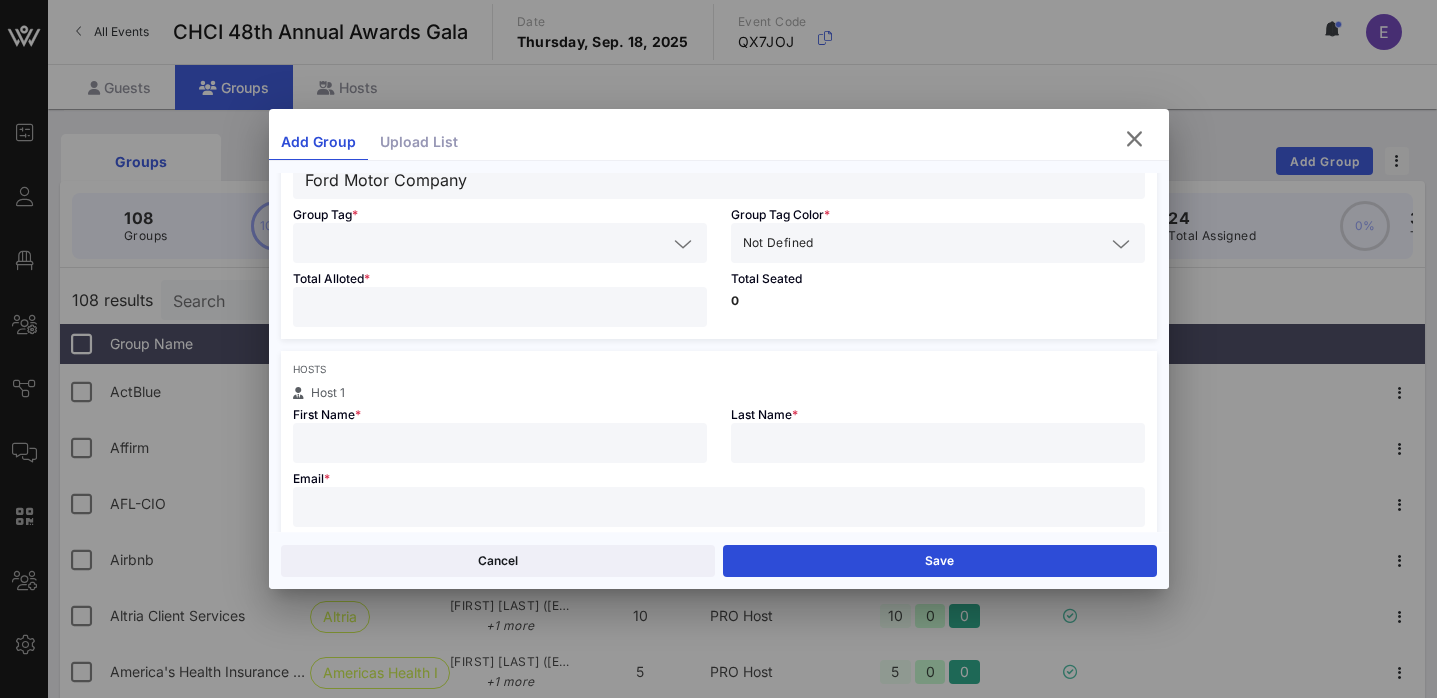 scroll, scrollTop: 222, scrollLeft: 0, axis: vertical 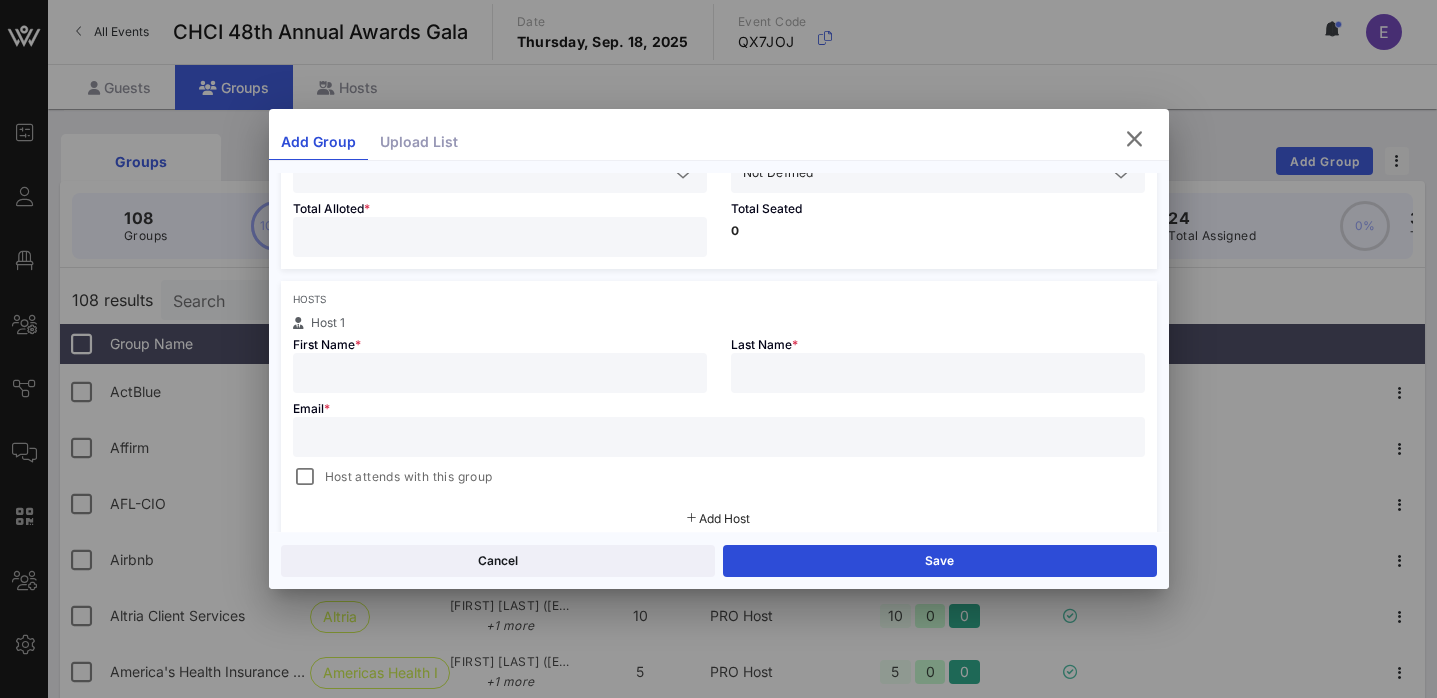 type on "Ford Motor Company" 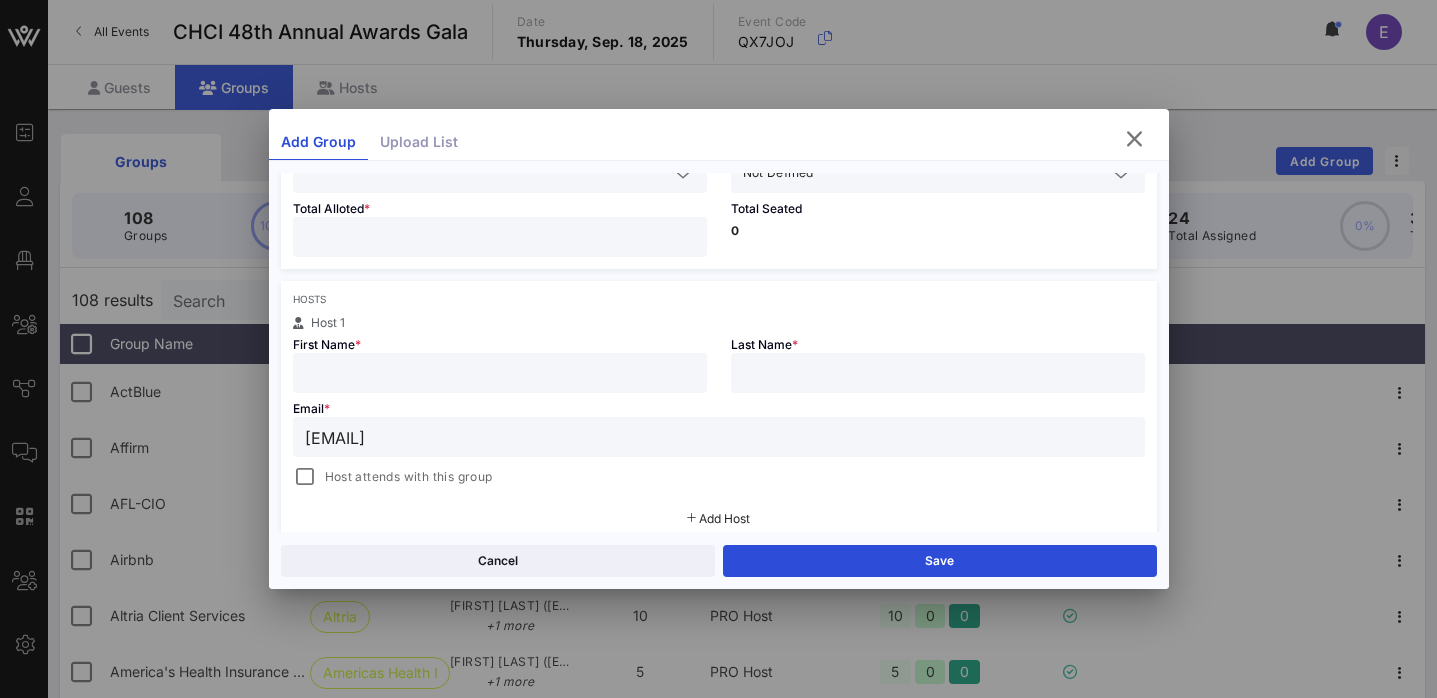 type on "[EMAIL]" 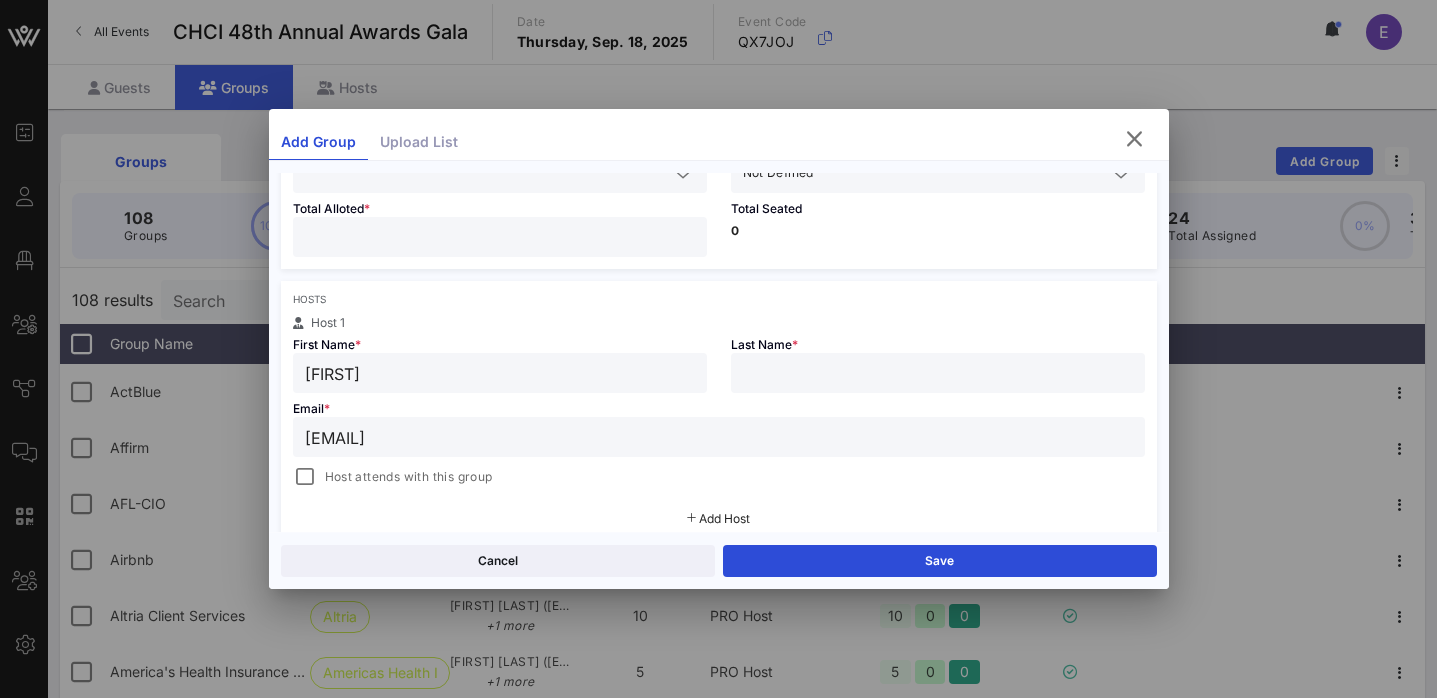 type on "[FIRST]" 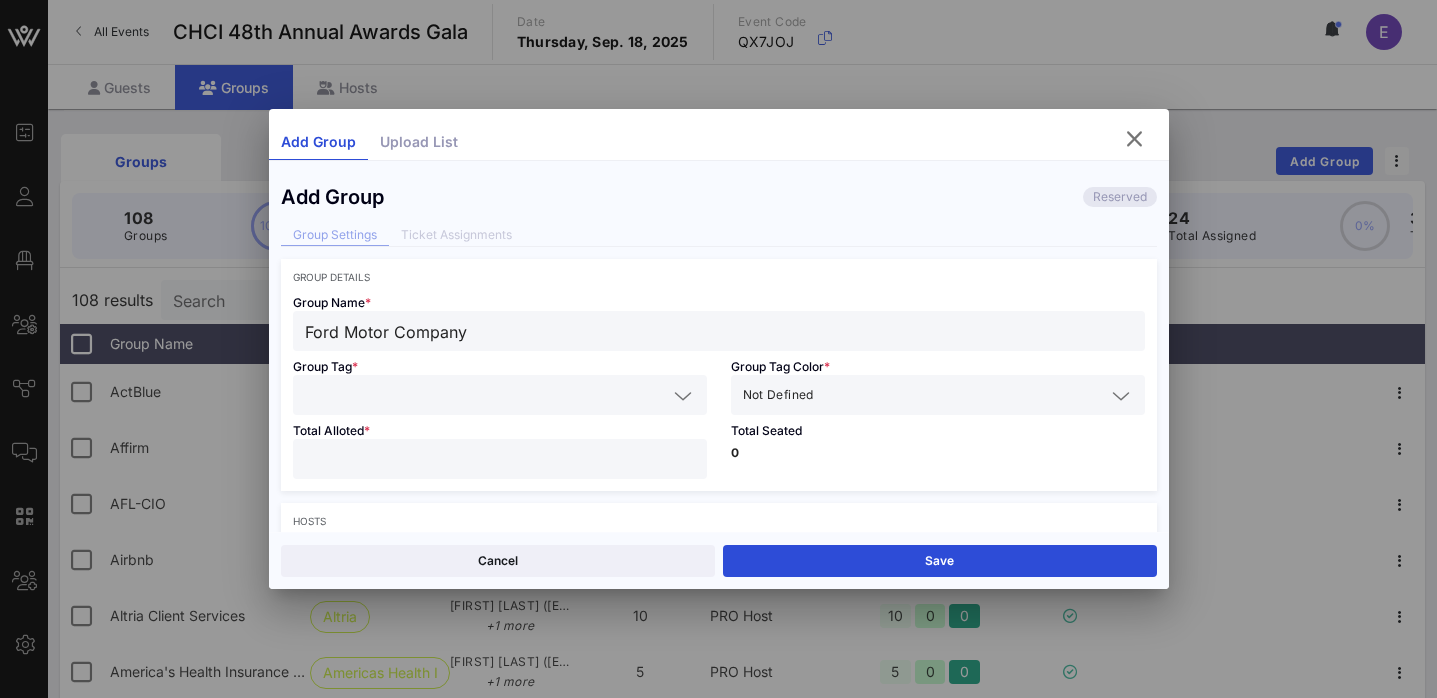 scroll, scrollTop: 62, scrollLeft: 0, axis: vertical 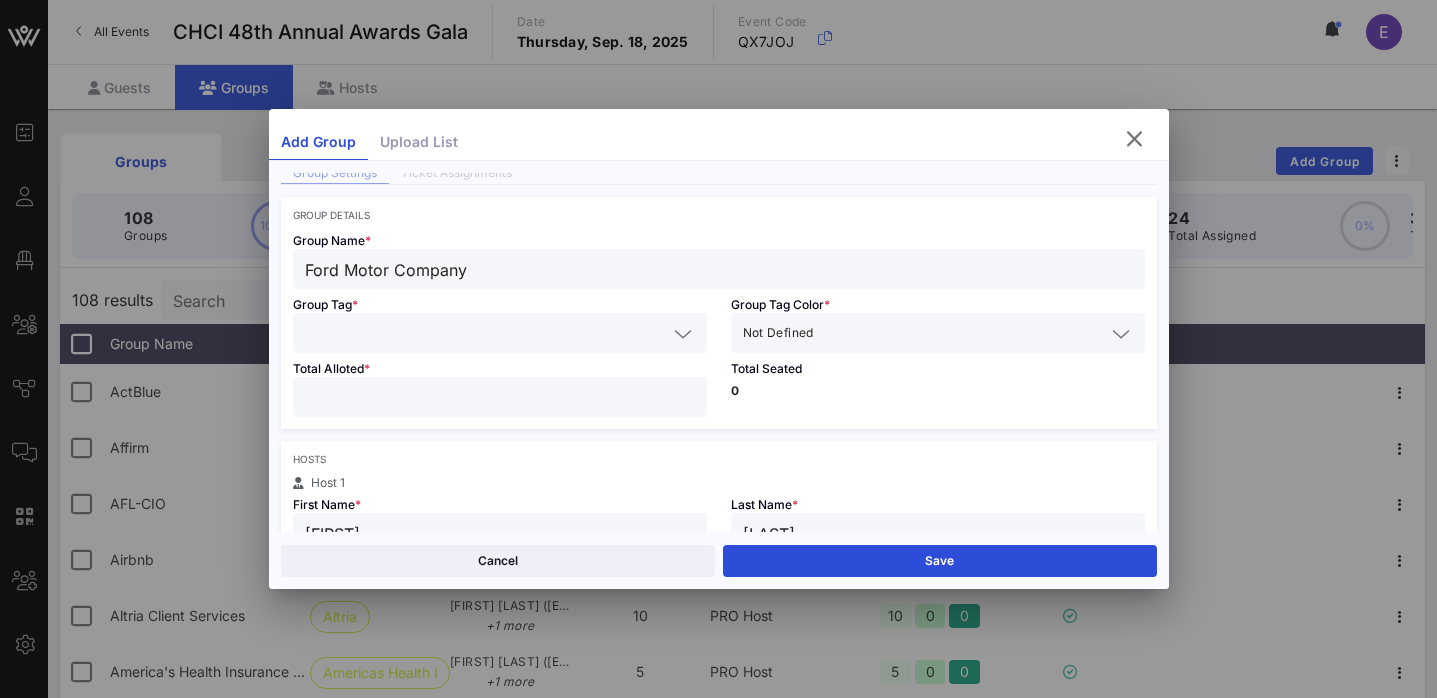 type on "[LAST]" 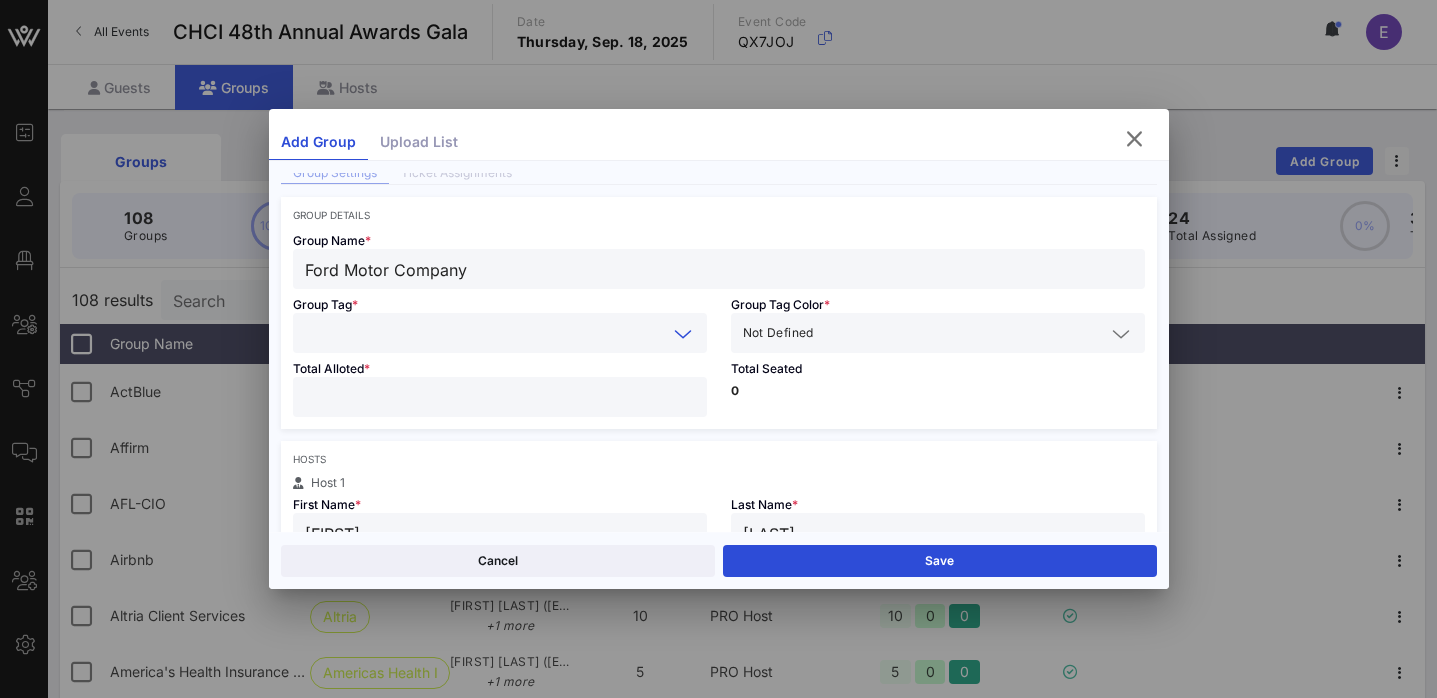 click at bounding box center [486, 333] 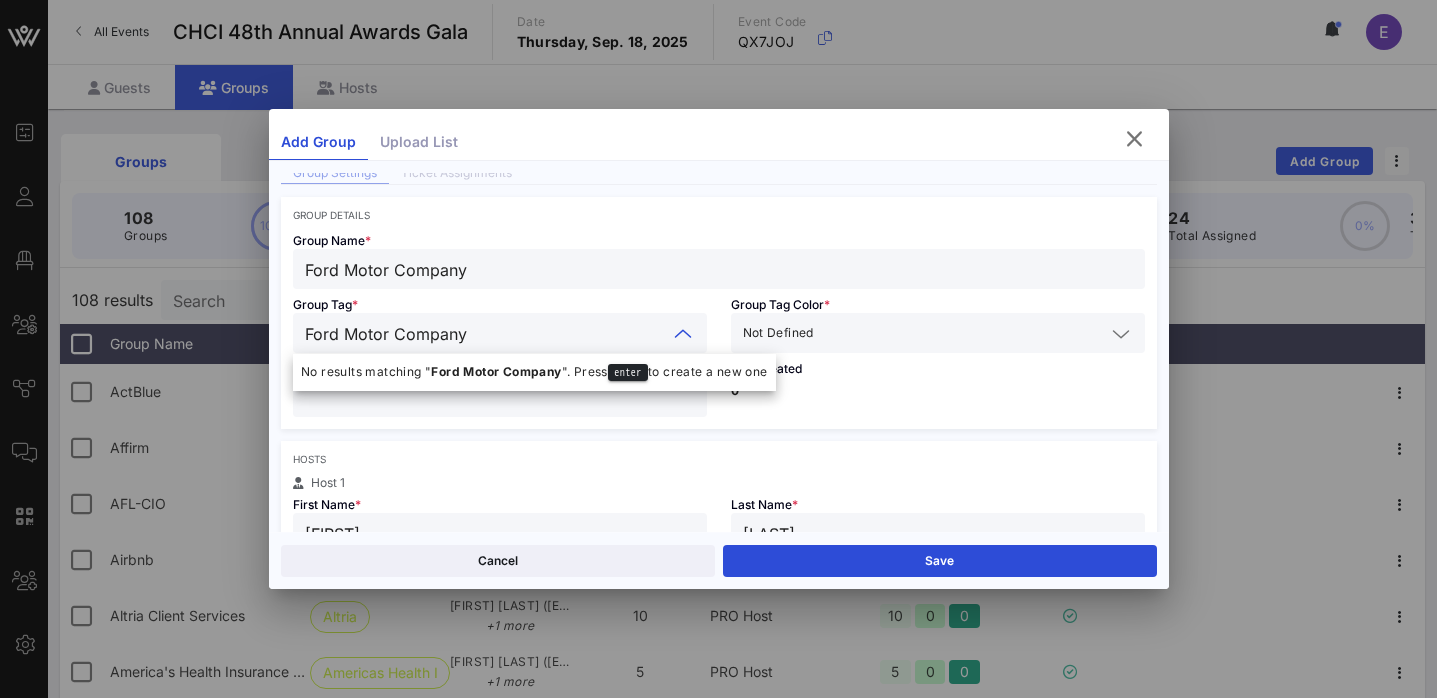 type 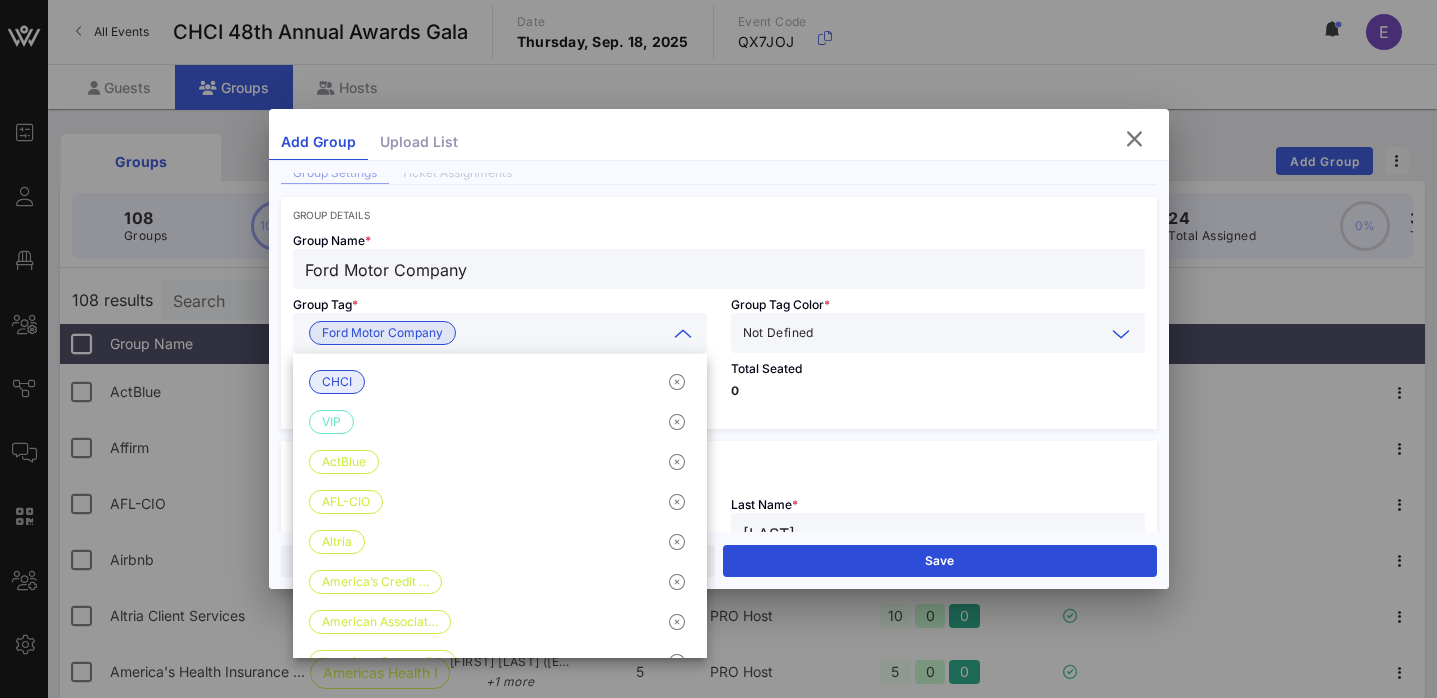 click at bounding box center (961, 333) 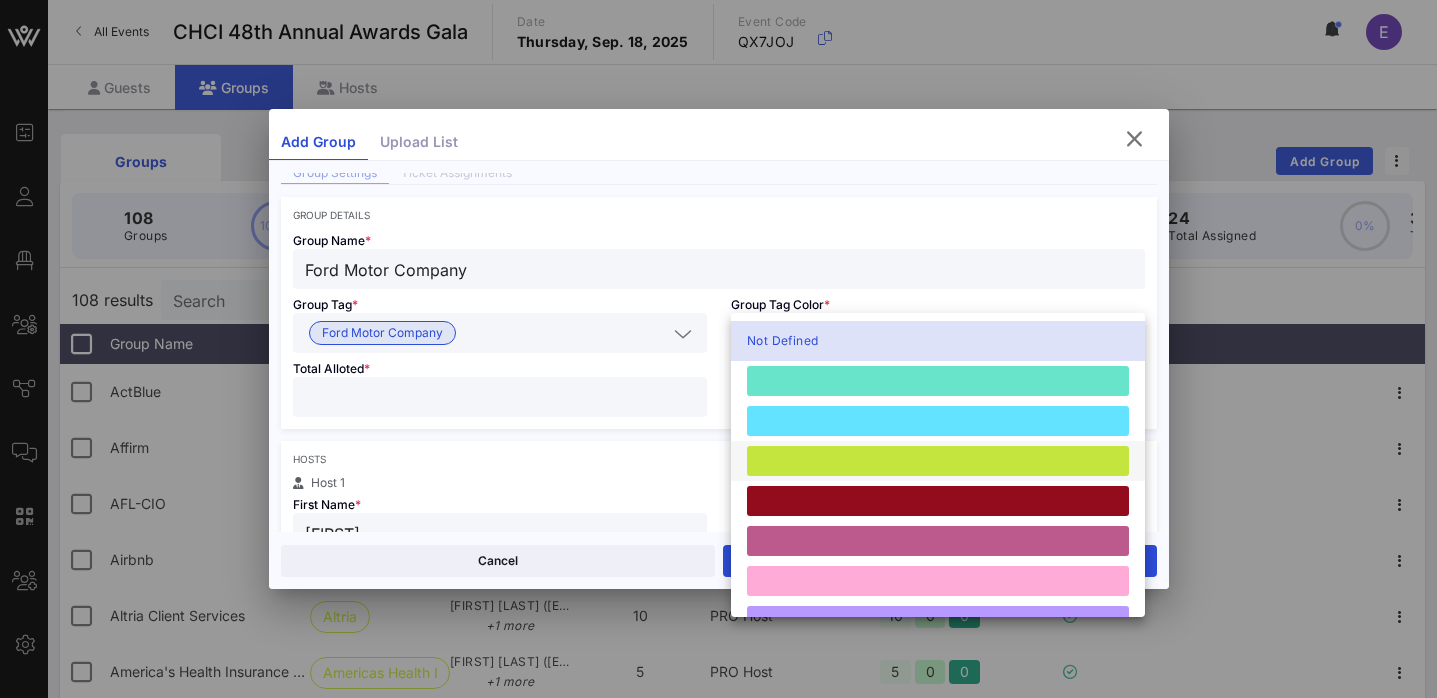 click at bounding box center (938, 461) 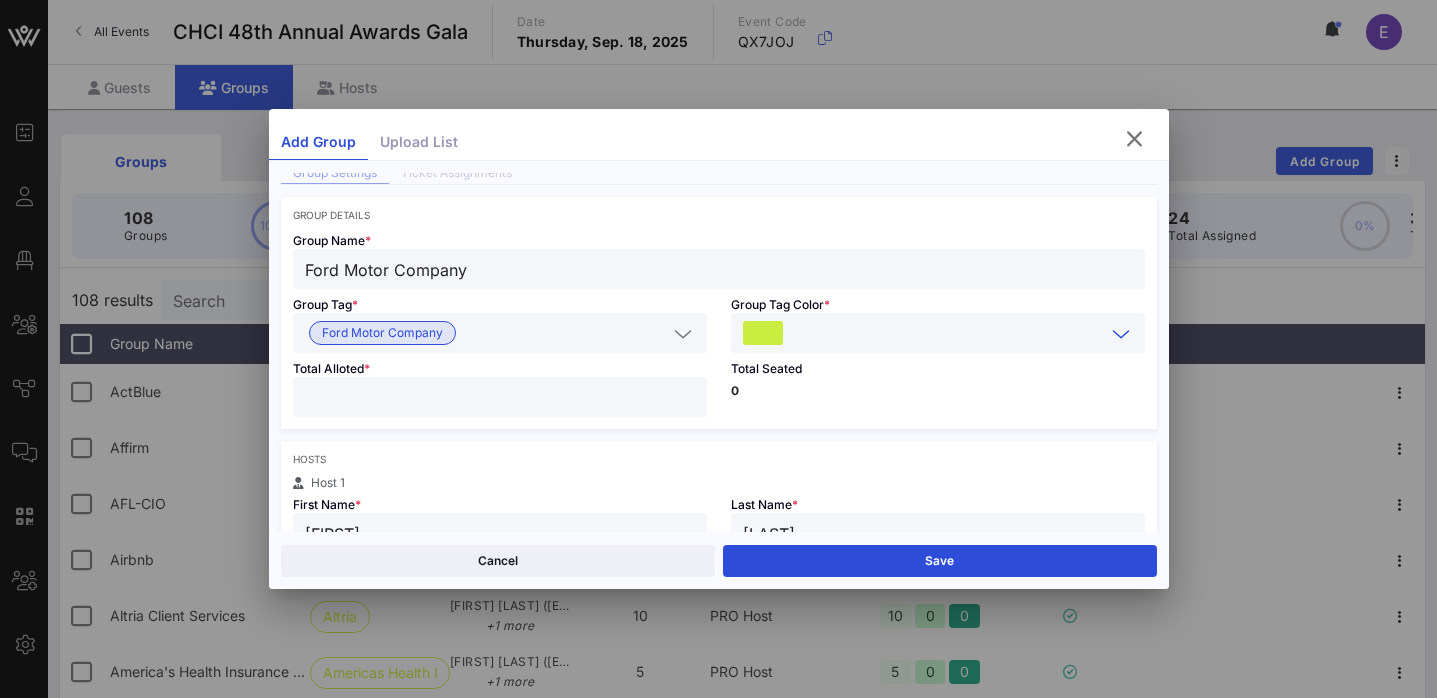 click at bounding box center (500, 397) 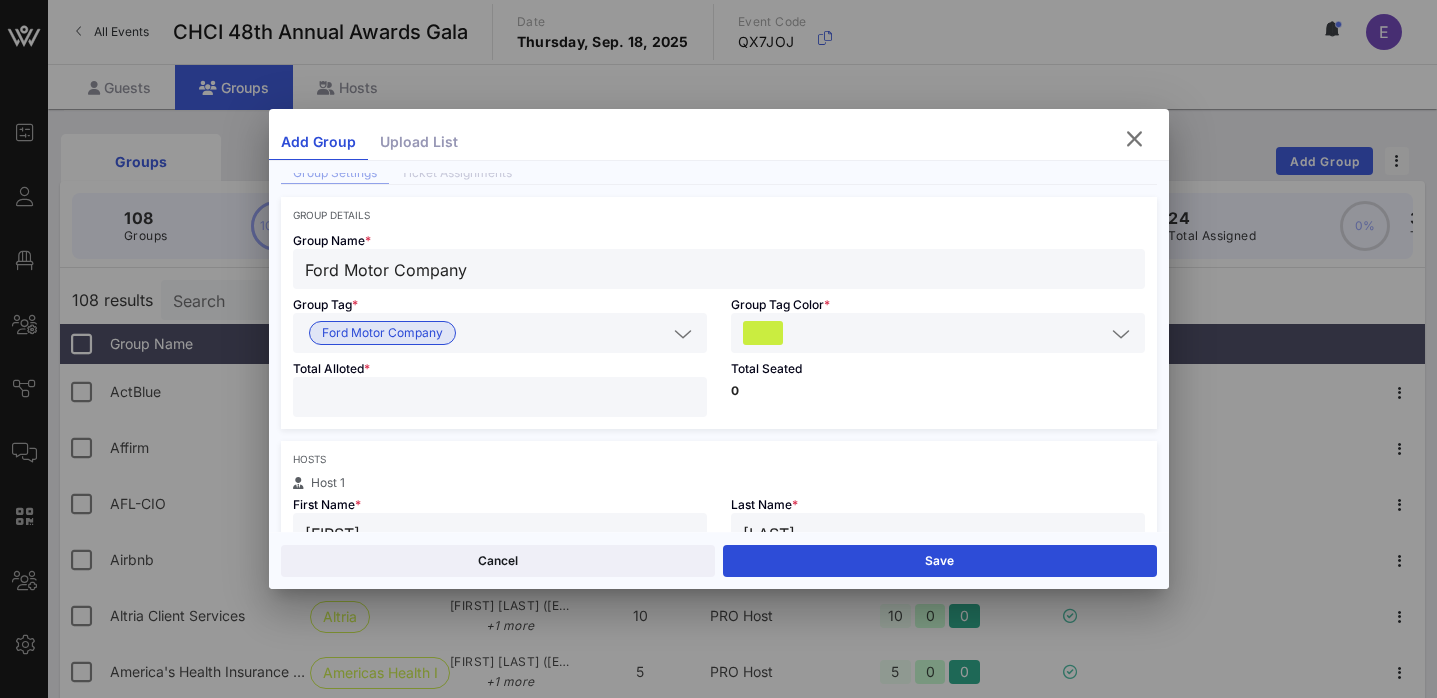 type on "*" 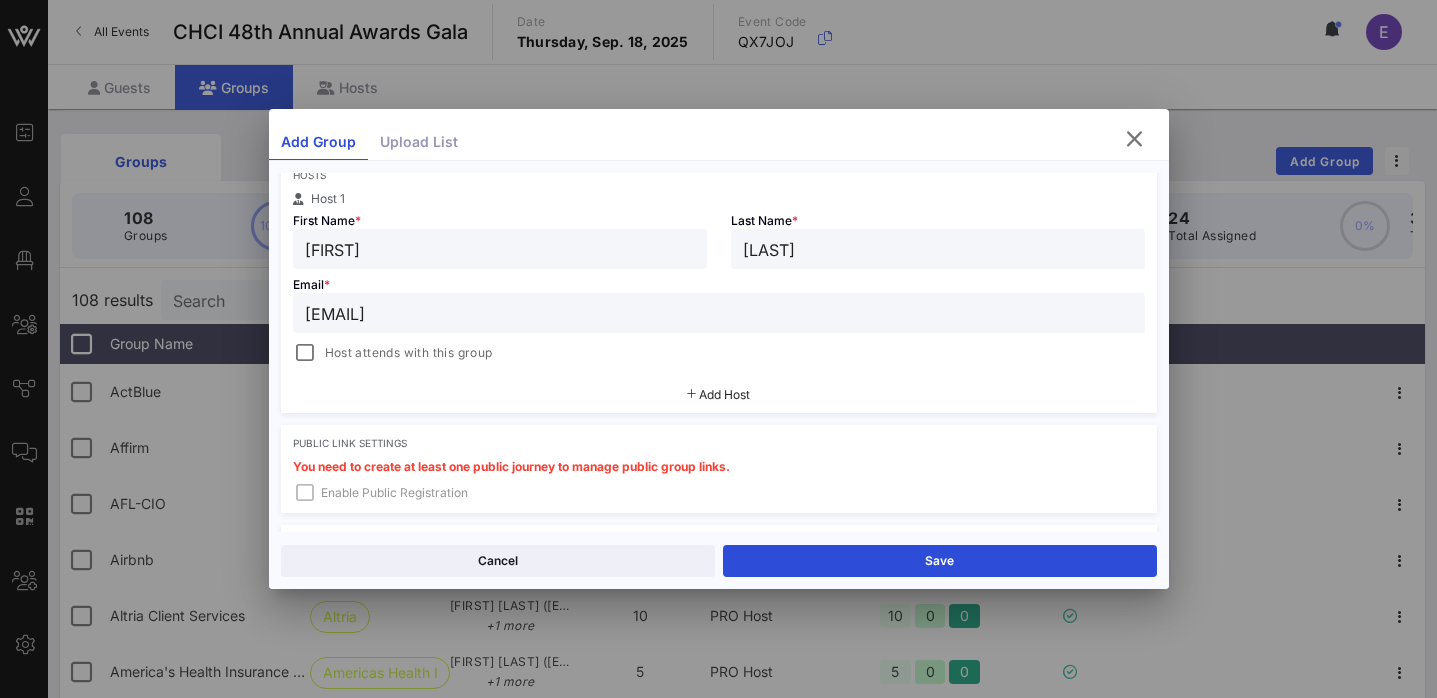 scroll, scrollTop: 351, scrollLeft: 0, axis: vertical 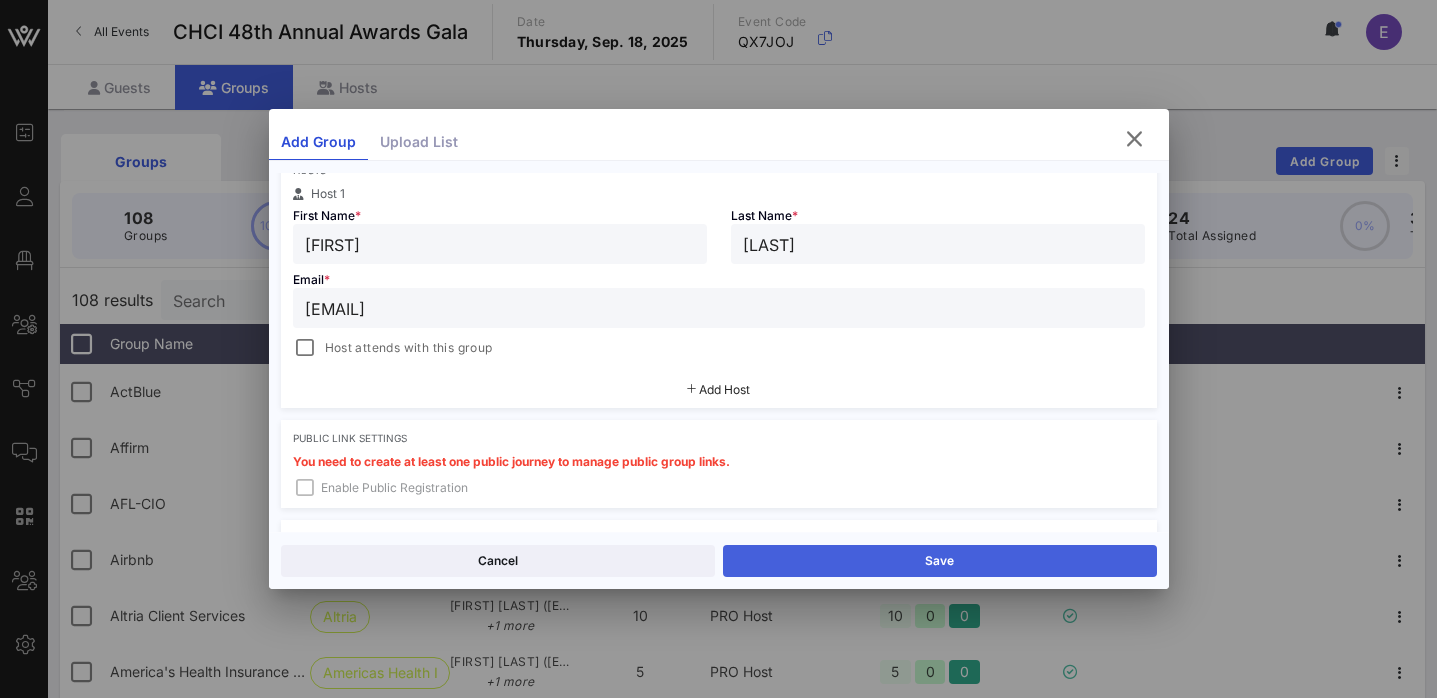 click on "Save" at bounding box center [940, 561] 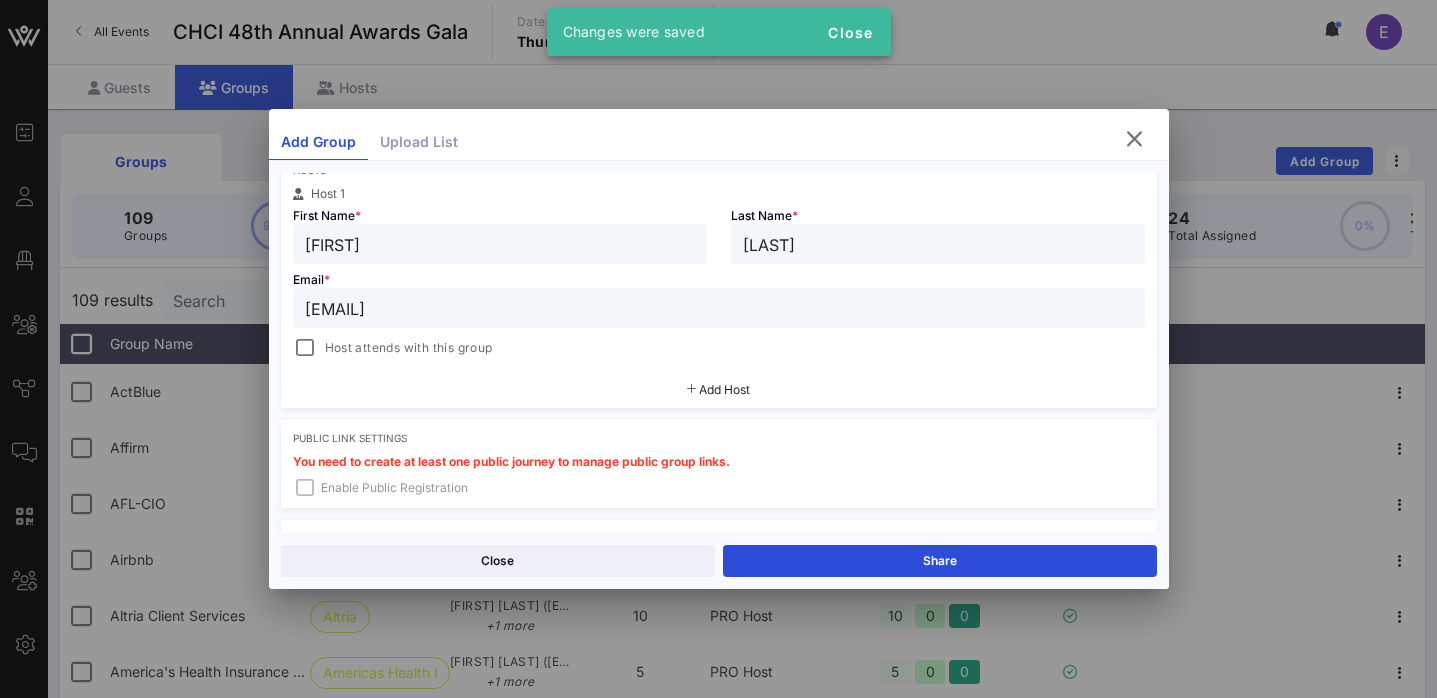 scroll, scrollTop: 290, scrollLeft: 0, axis: vertical 